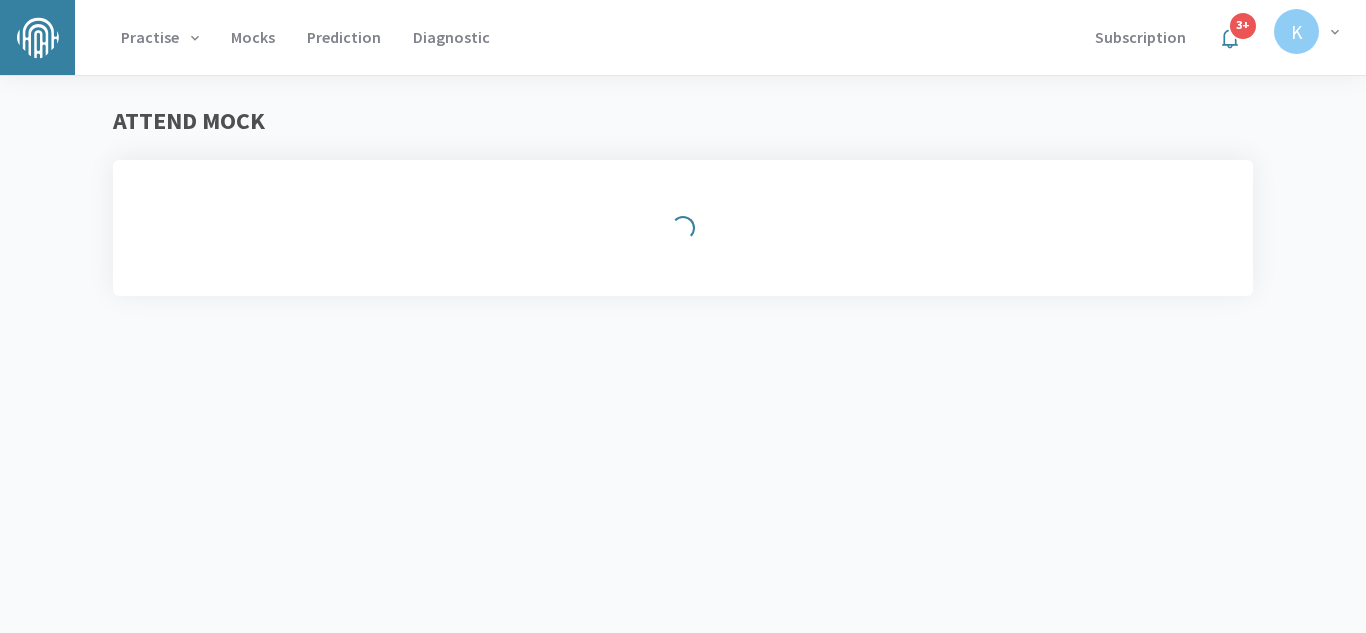 scroll, scrollTop: 0, scrollLeft: 0, axis: both 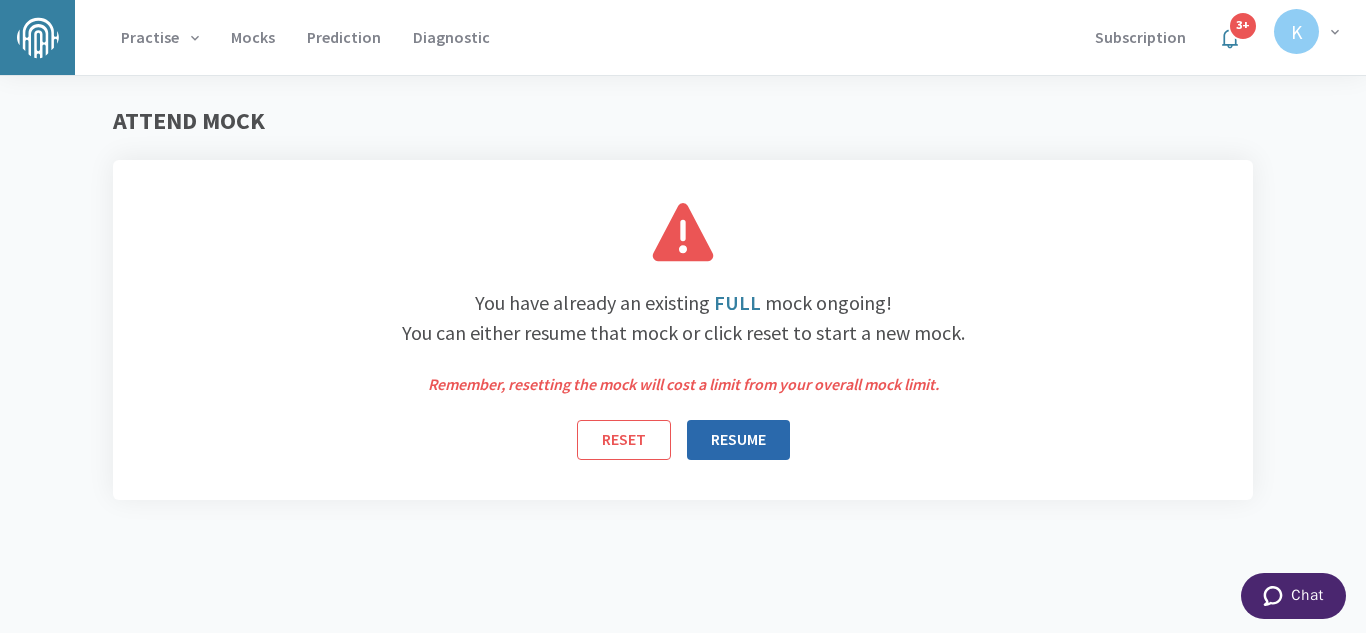 click on "RESUME" at bounding box center (738, 440) 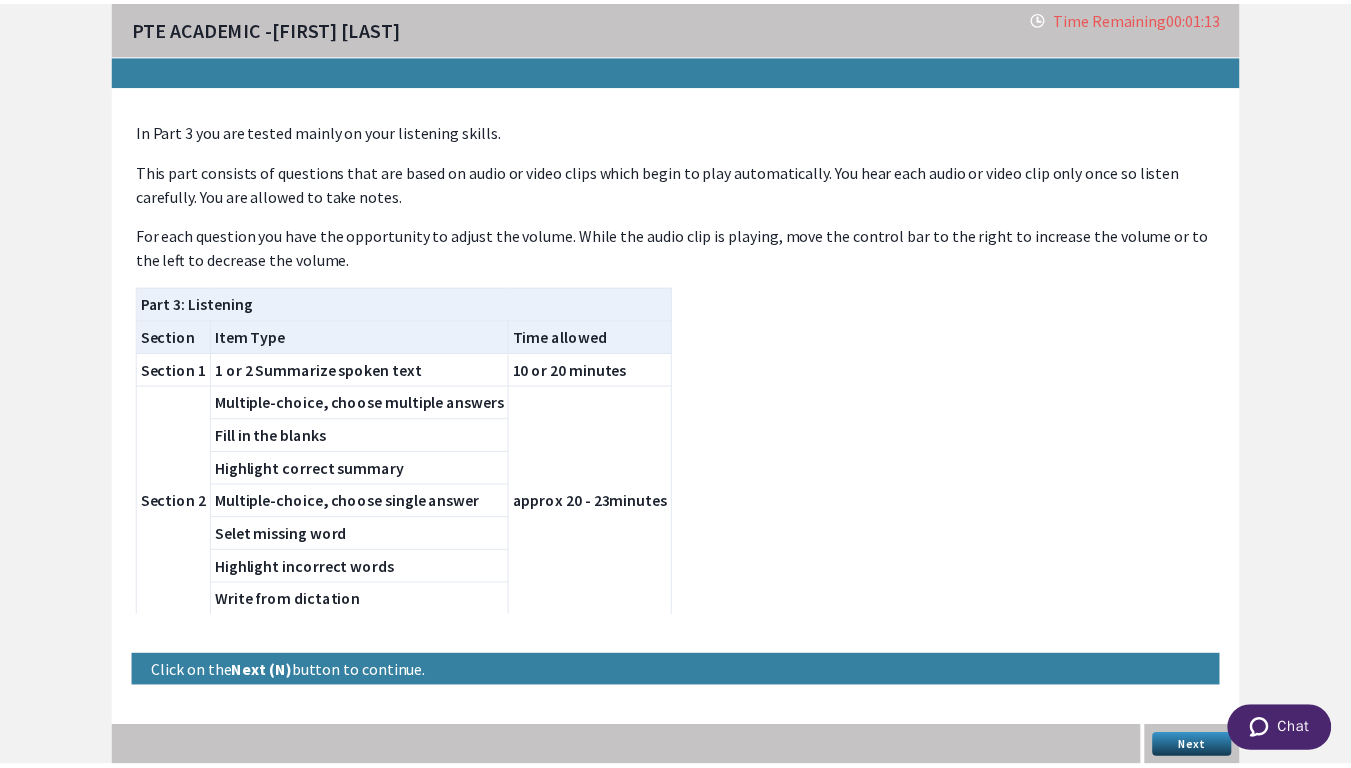 scroll, scrollTop: 48, scrollLeft: 0, axis: vertical 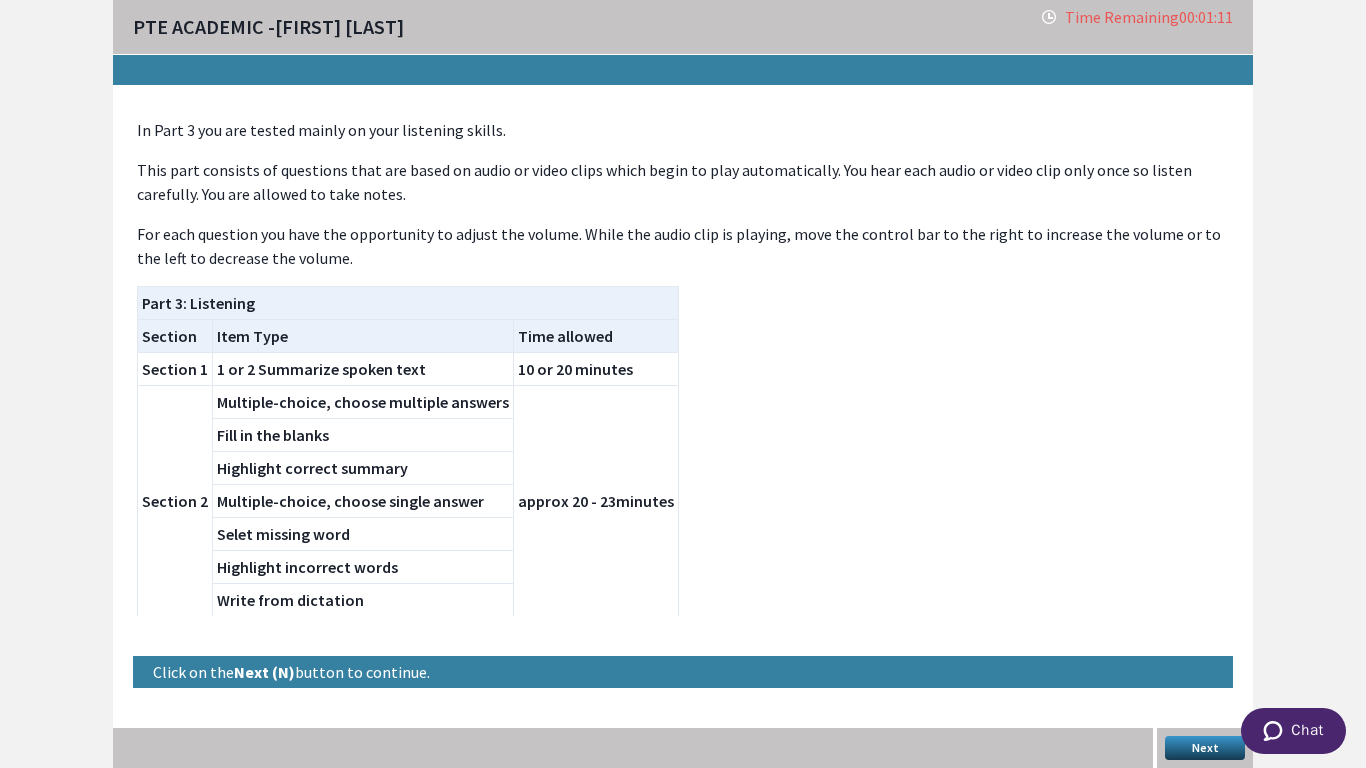 click on "Next" at bounding box center [1205, 748] 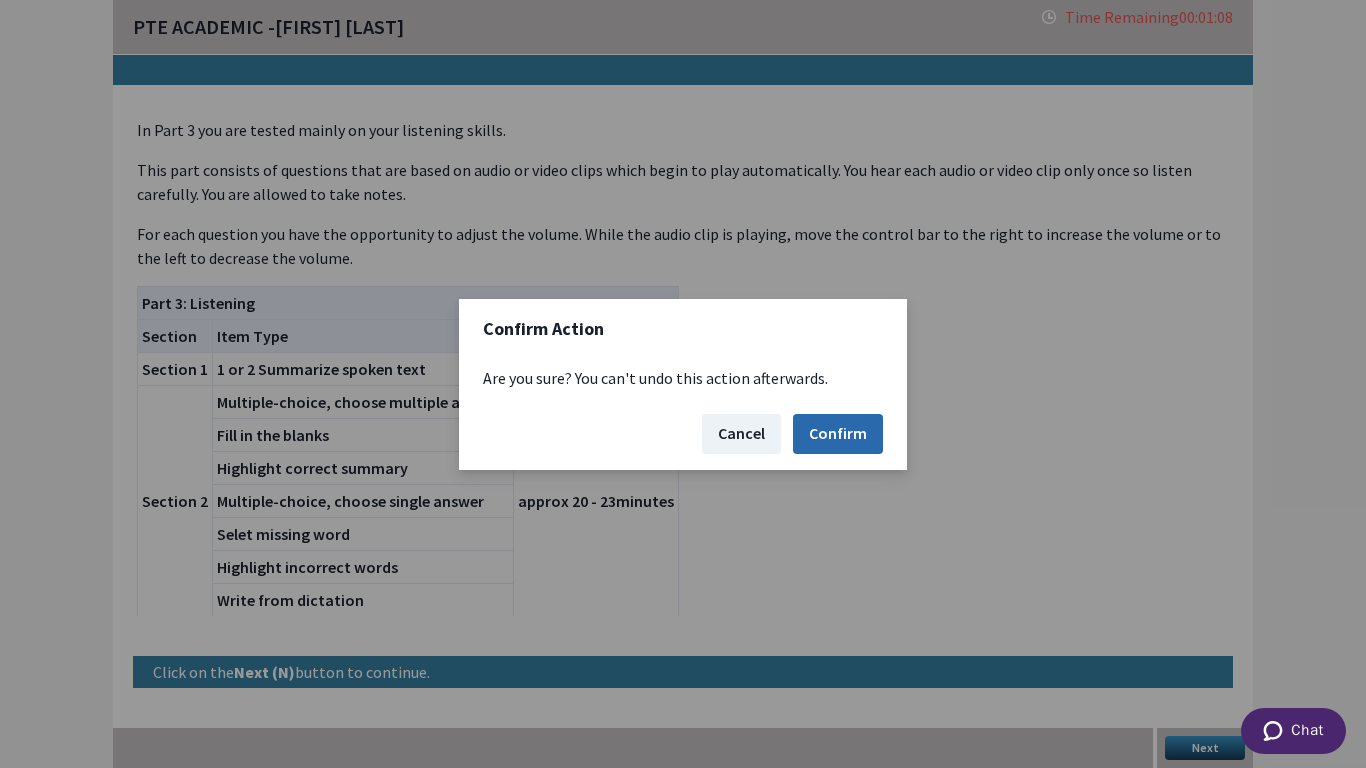 click on "Confirm" at bounding box center (838, 434) 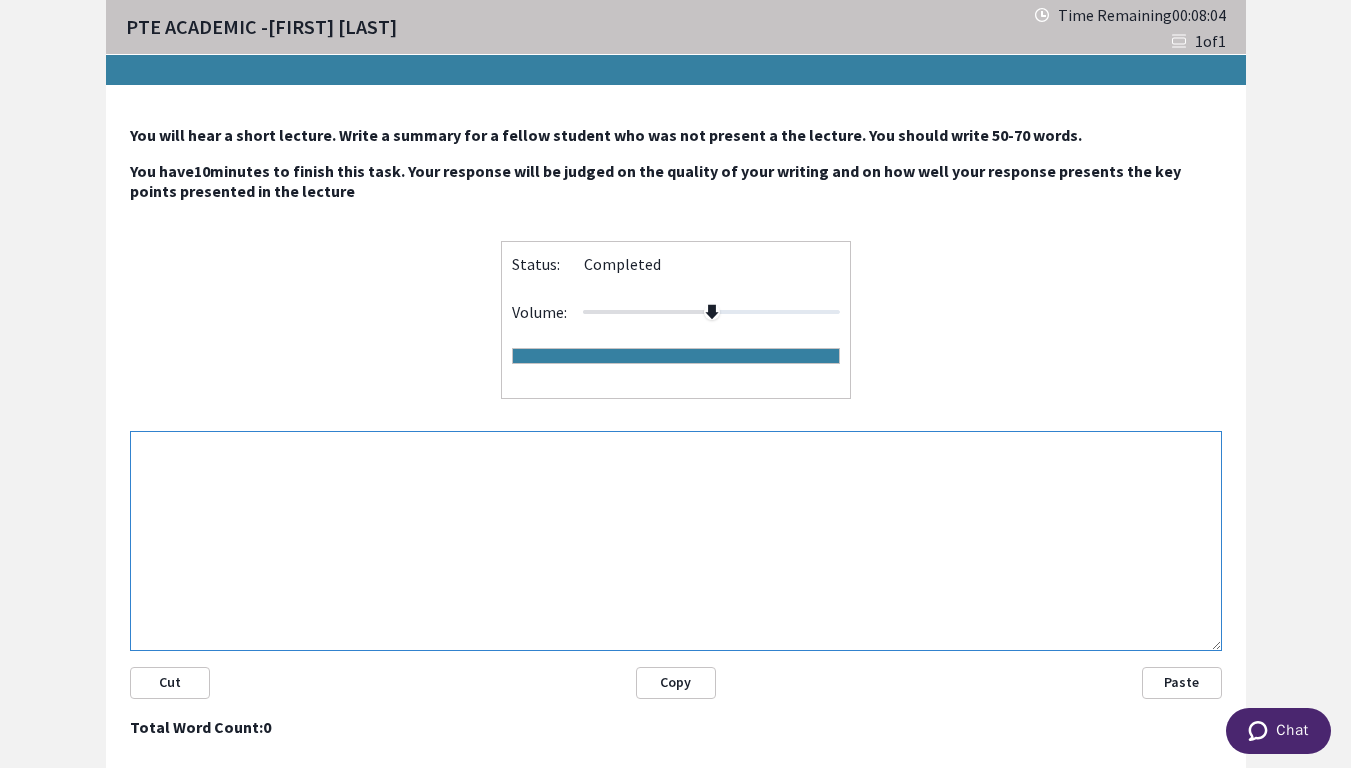 click at bounding box center [676, 541] 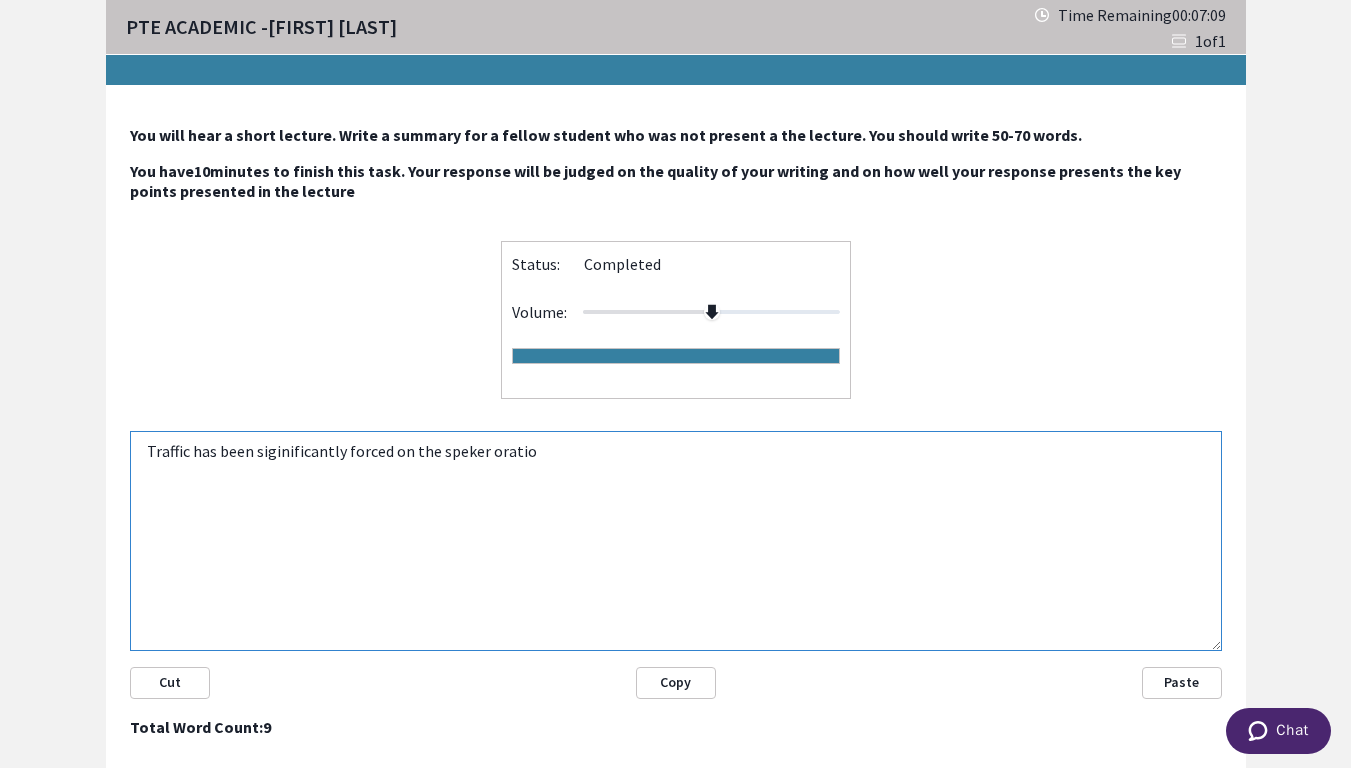 click on "Traffic has been siginificantly forced on the speker oratio" at bounding box center [676, 541] 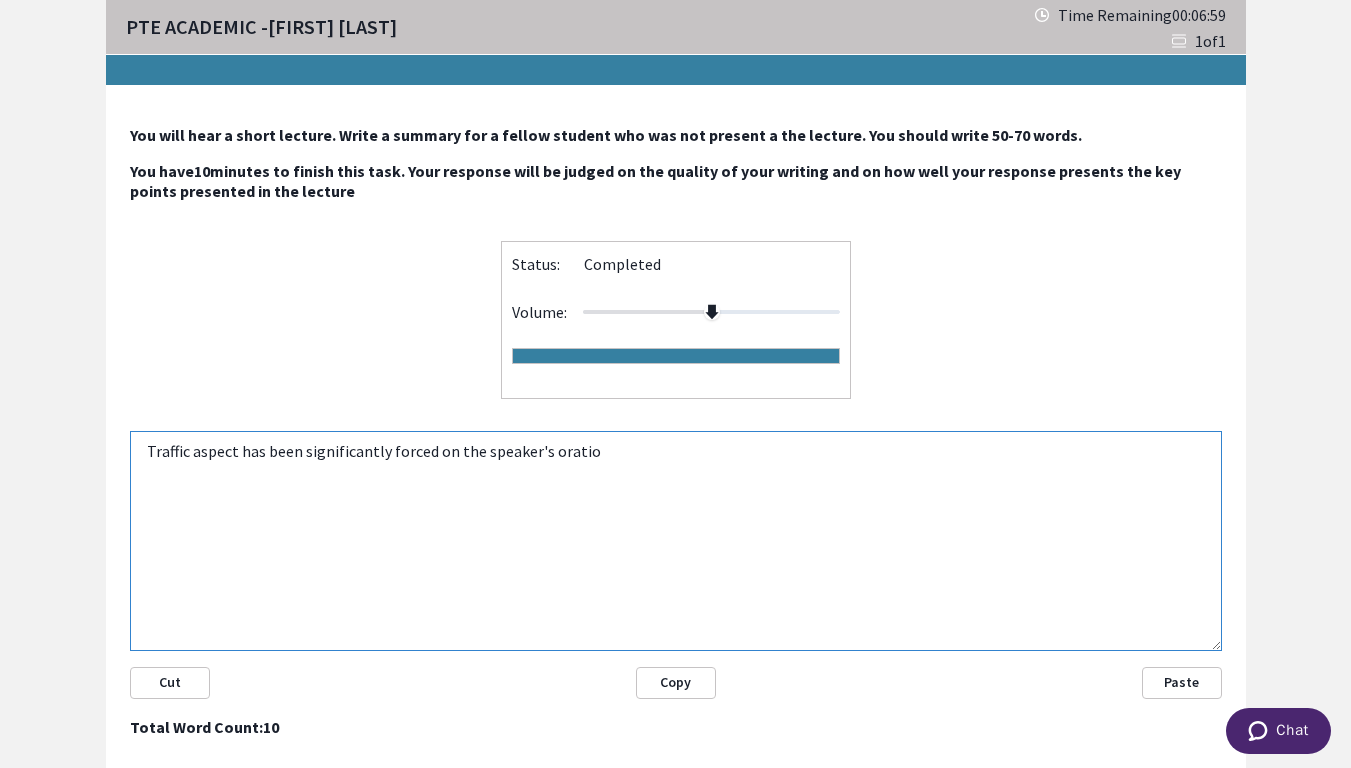 click on "Traffic aspect has been significantly forced on the speaker's oratio" at bounding box center [676, 541] 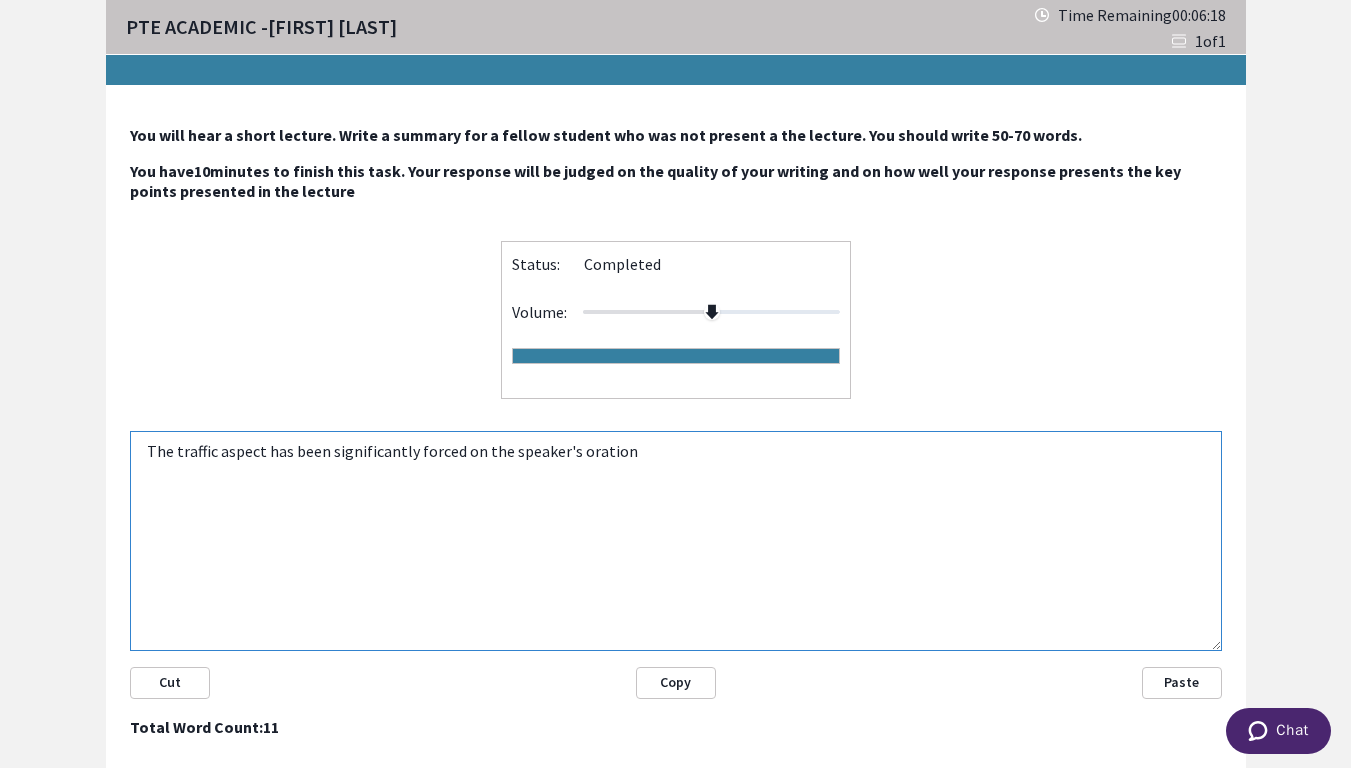 click on "The traffic aspect has been significantly forced on the speaker's oration" at bounding box center [676, 541] 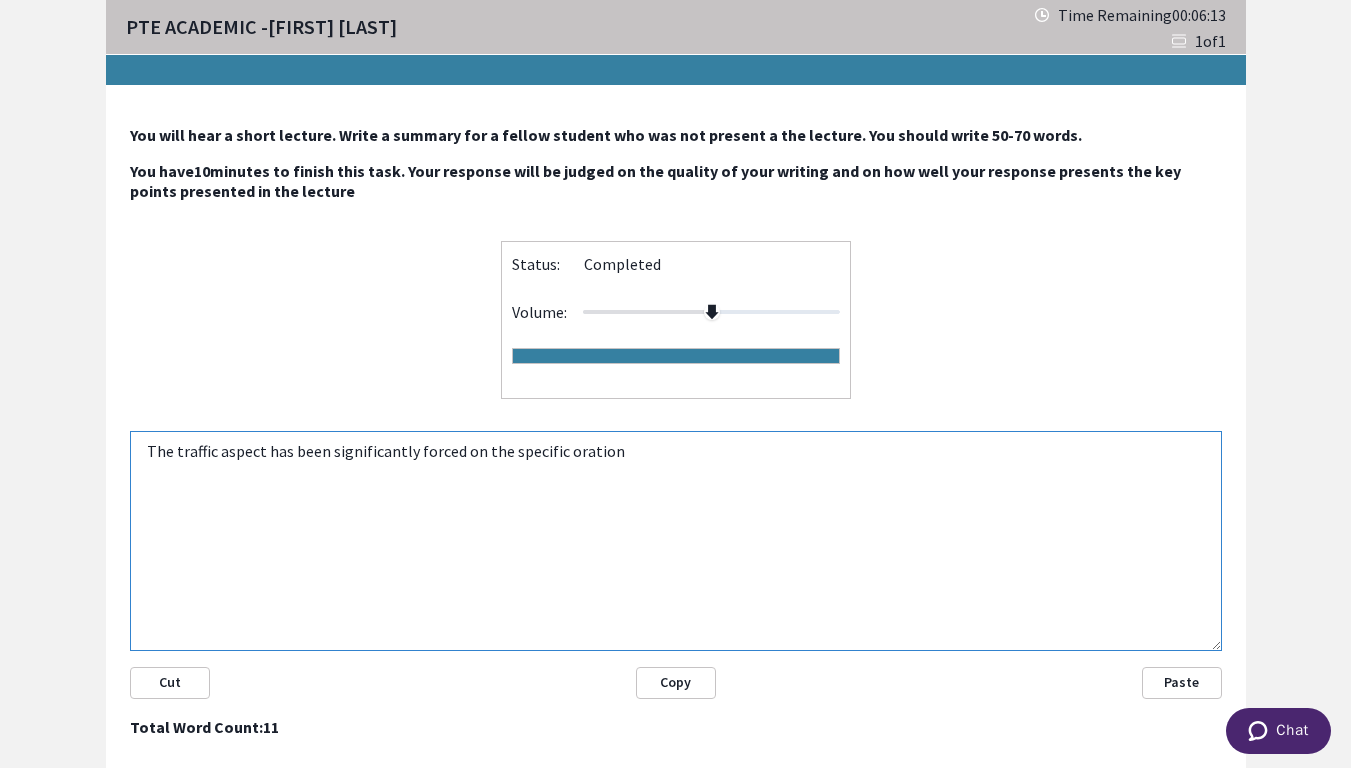 click on "The traffic aspect has been significantly forced on the specific oration" at bounding box center (676, 541) 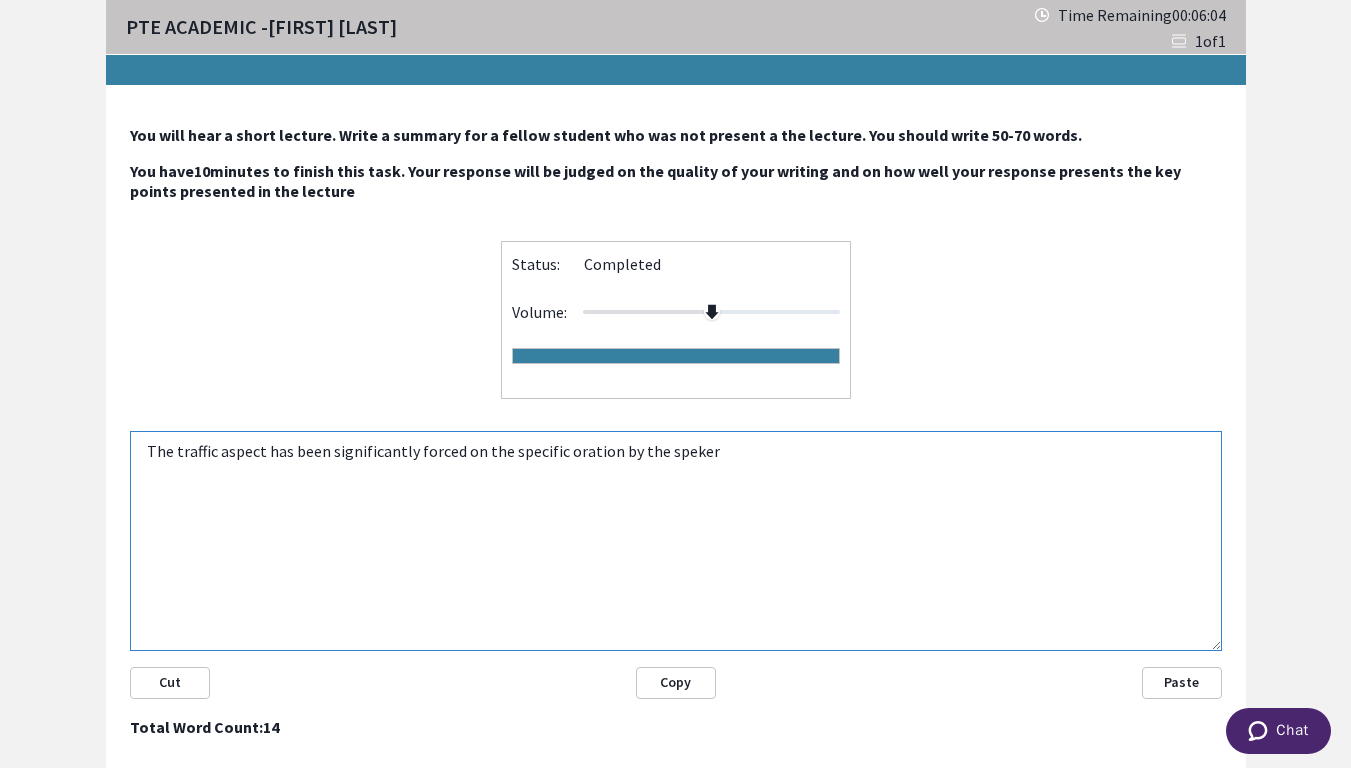 click on "The traffic aspect has been significantly forced on the specific oration by the speker" at bounding box center (676, 541) 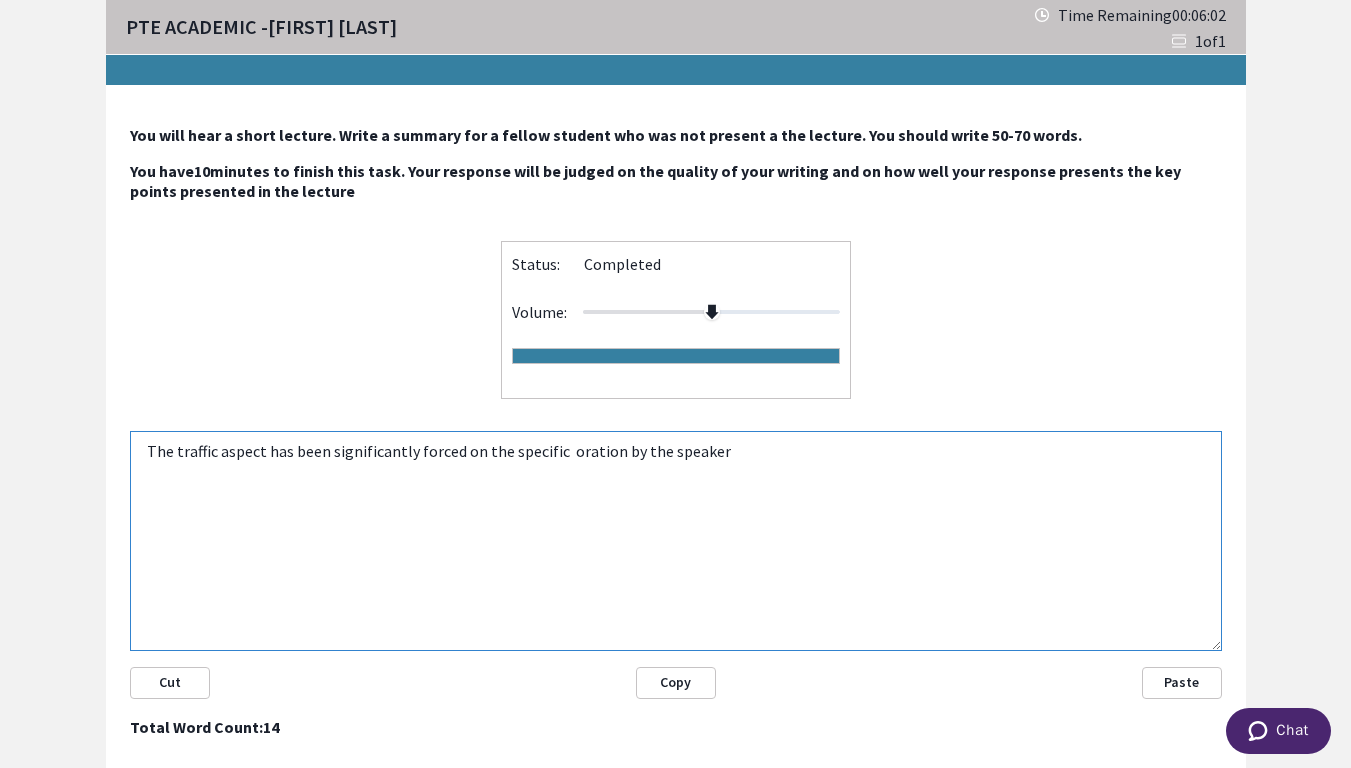 click on "The traffic aspect has been significantly forced on the specific  oration by the speaker" at bounding box center [676, 541] 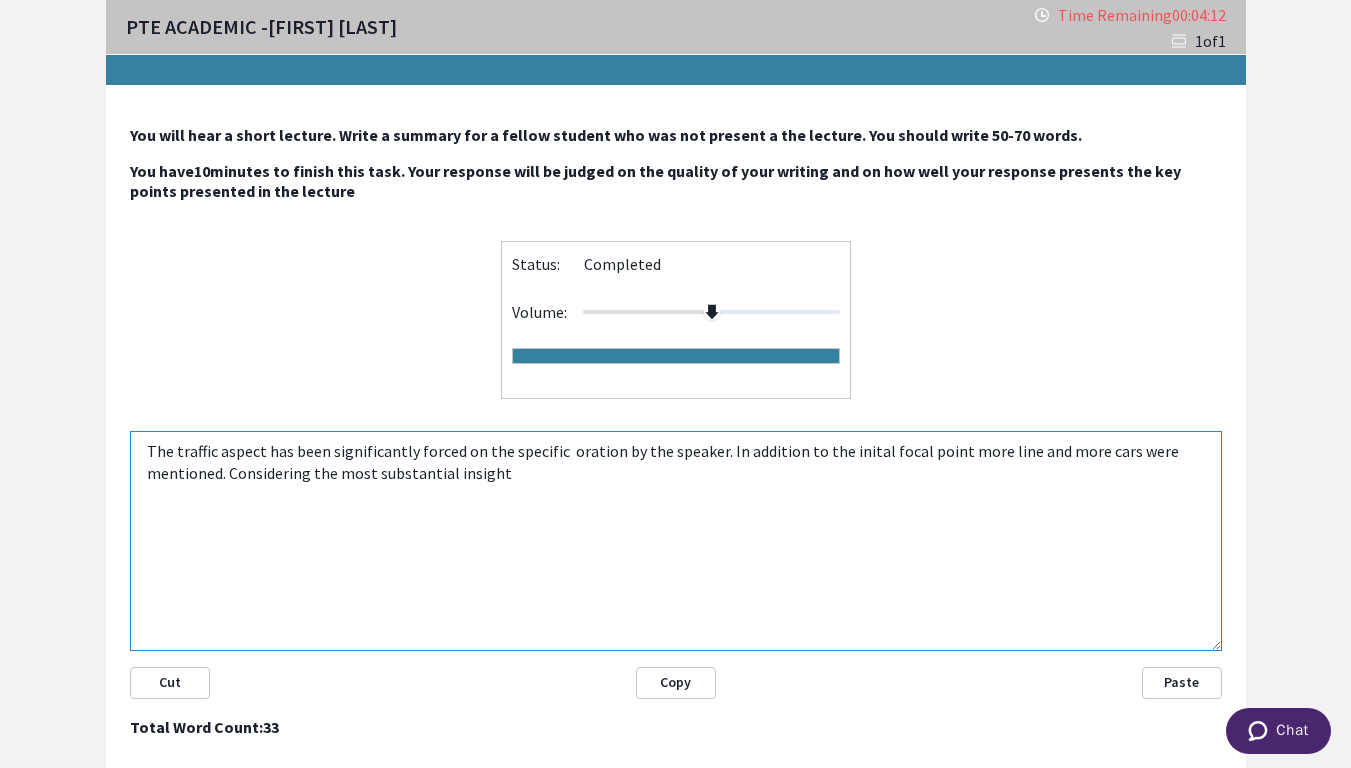 click on "The traffic aspect has been significantly forced on the specific  oration by the speaker. In addition to the inital focal point more line and more cars were mentioned. Considering the most substantial insight" at bounding box center [676, 541] 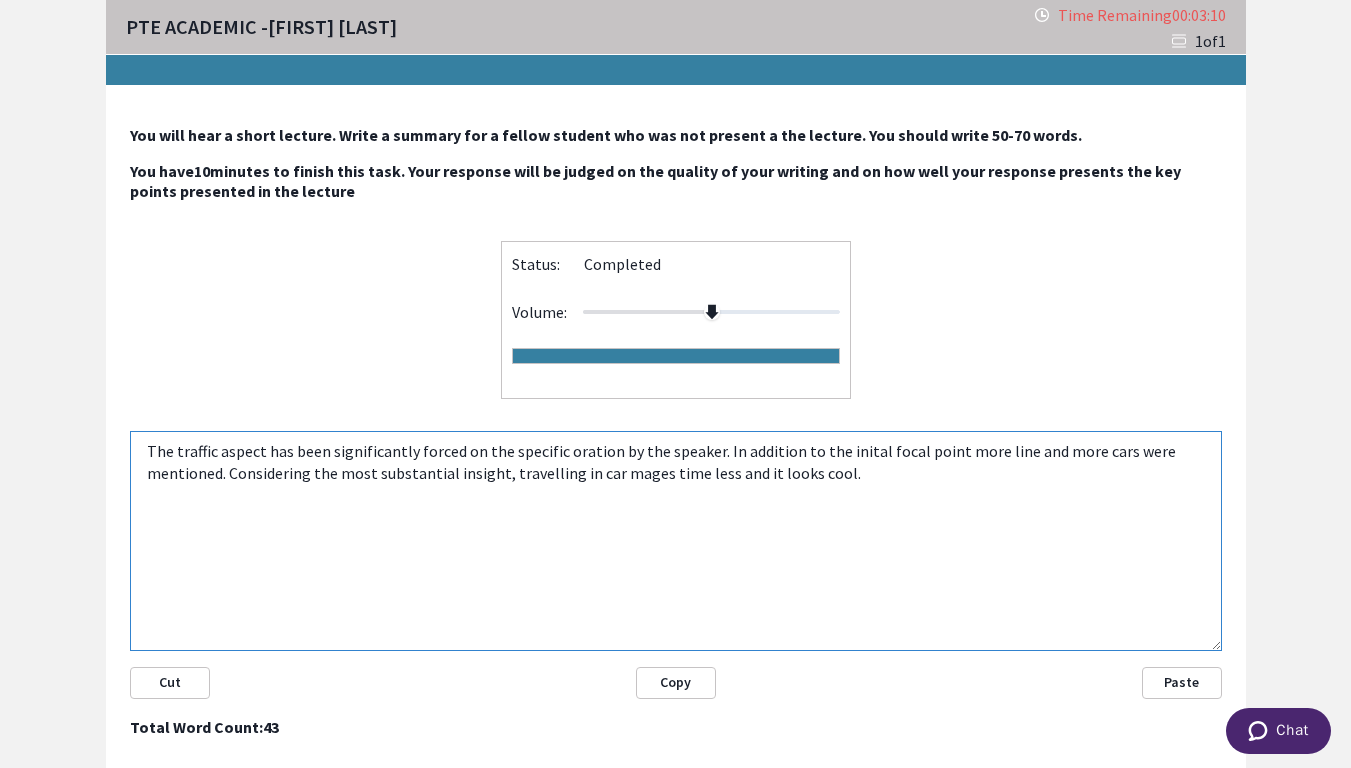 click on "The traffic aspect has been significantly forced on the specific oration by the speaker. In addition to the inital focal point more line and more cars were mentioned. Considering the most substantial insight, travelling in car mages time less and it looks cool." at bounding box center [676, 541] 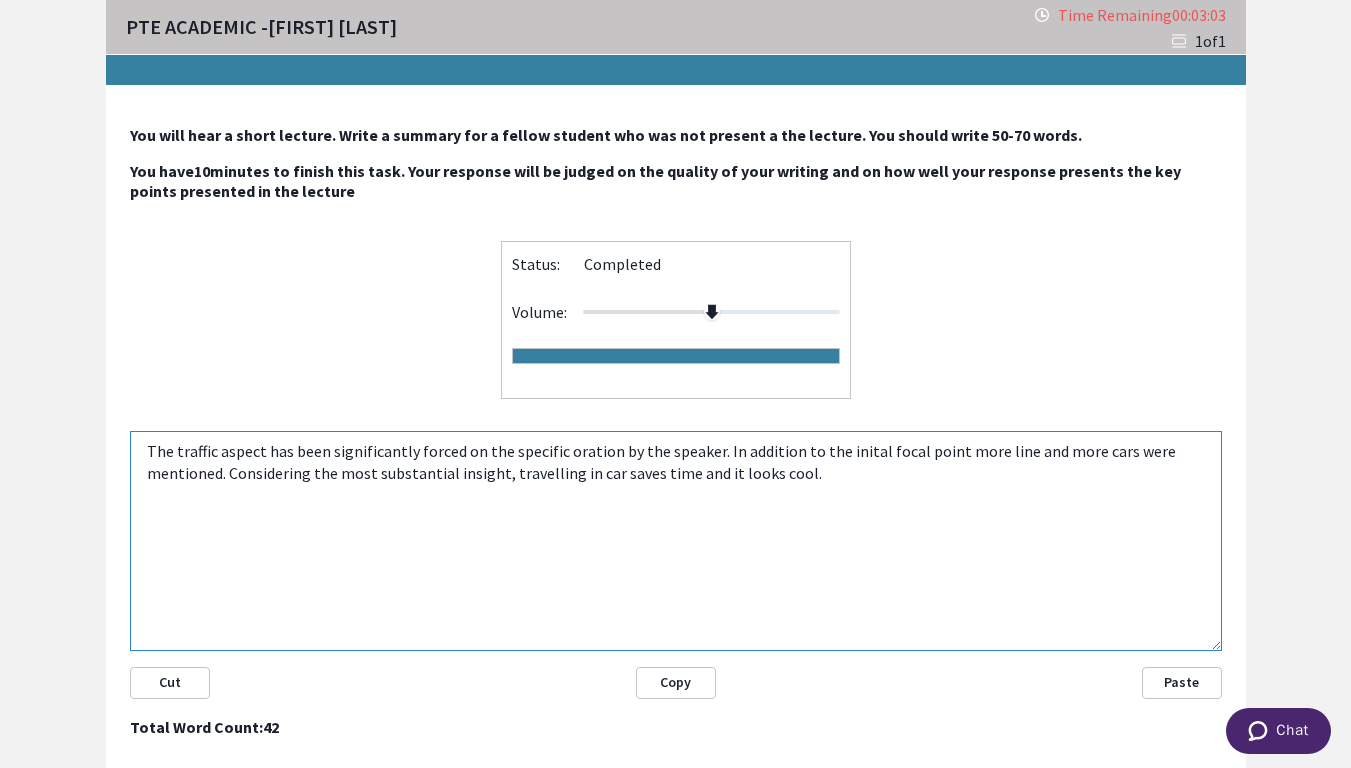 click on "The traffic aspect has been significantly forced on the specific oration by the speaker. In addition to the inital focal point more line and more cars were mentioned. Considering the most substantial insight, travelling in car saves time and it looks cool." at bounding box center (676, 541) 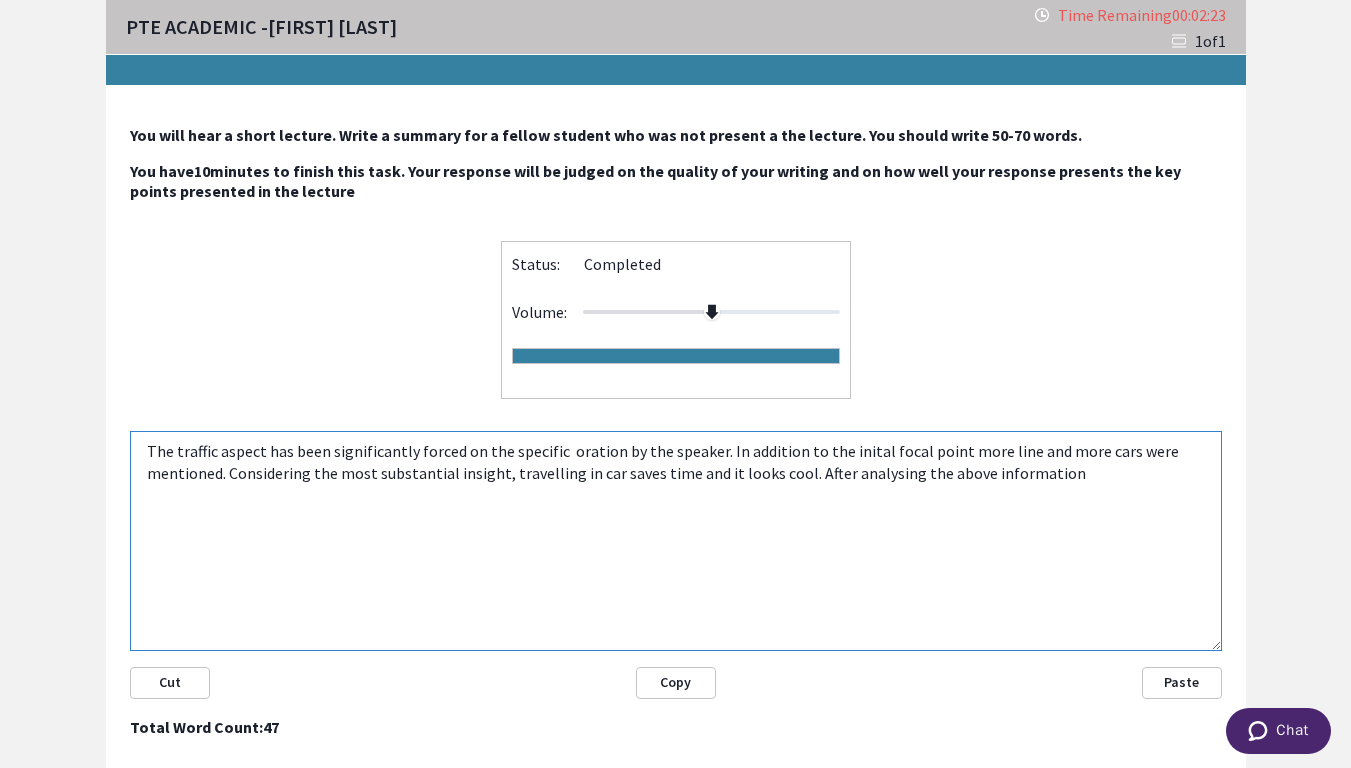 click on "The traffic aspect has been significantly forced on the specific  oration by the speaker. In addition to the inital focal point more line and more cars were mentioned. Considering the most substantial insight, travelling in car saves time and it looks cool. After analysing the above information" at bounding box center [676, 541] 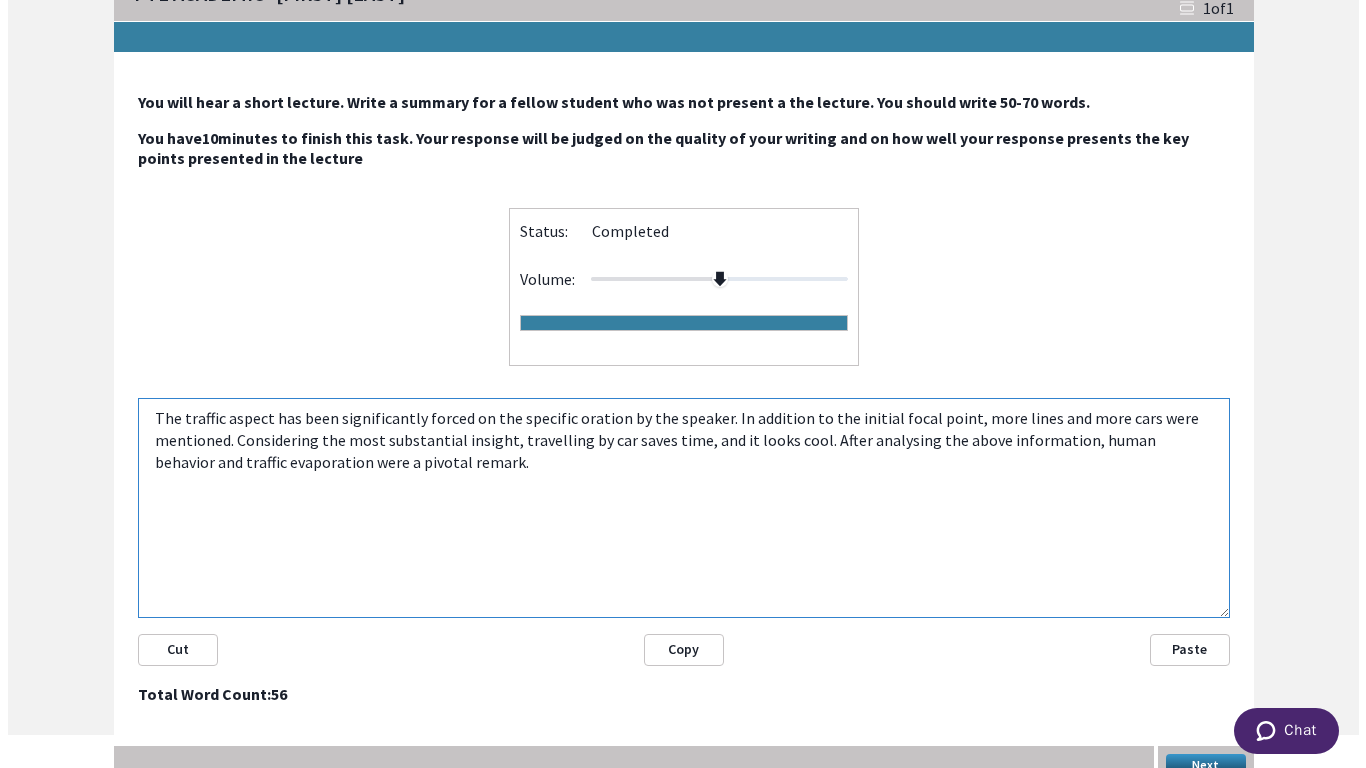 scroll, scrollTop: 51, scrollLeft: 0, axis: vertical 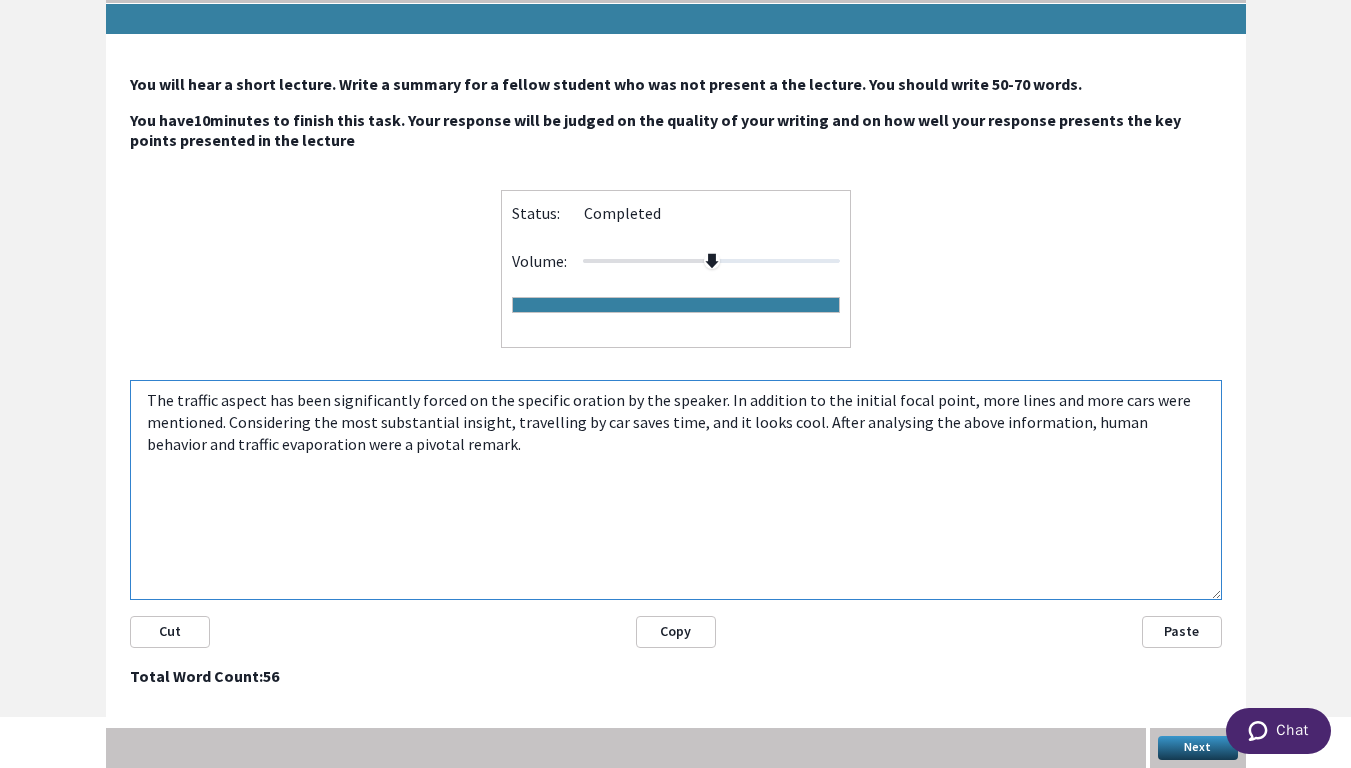 type on "The traffic aspect has been significantly forced on the specific oration by the speaker. In addition to the initial focal point, more lines and more cars were mentioned. Considering the most substantial insight, travelling by car saves time, and it looks cool. After analysing the above information, human behavior and traffic evaporation were a pivotal remark." 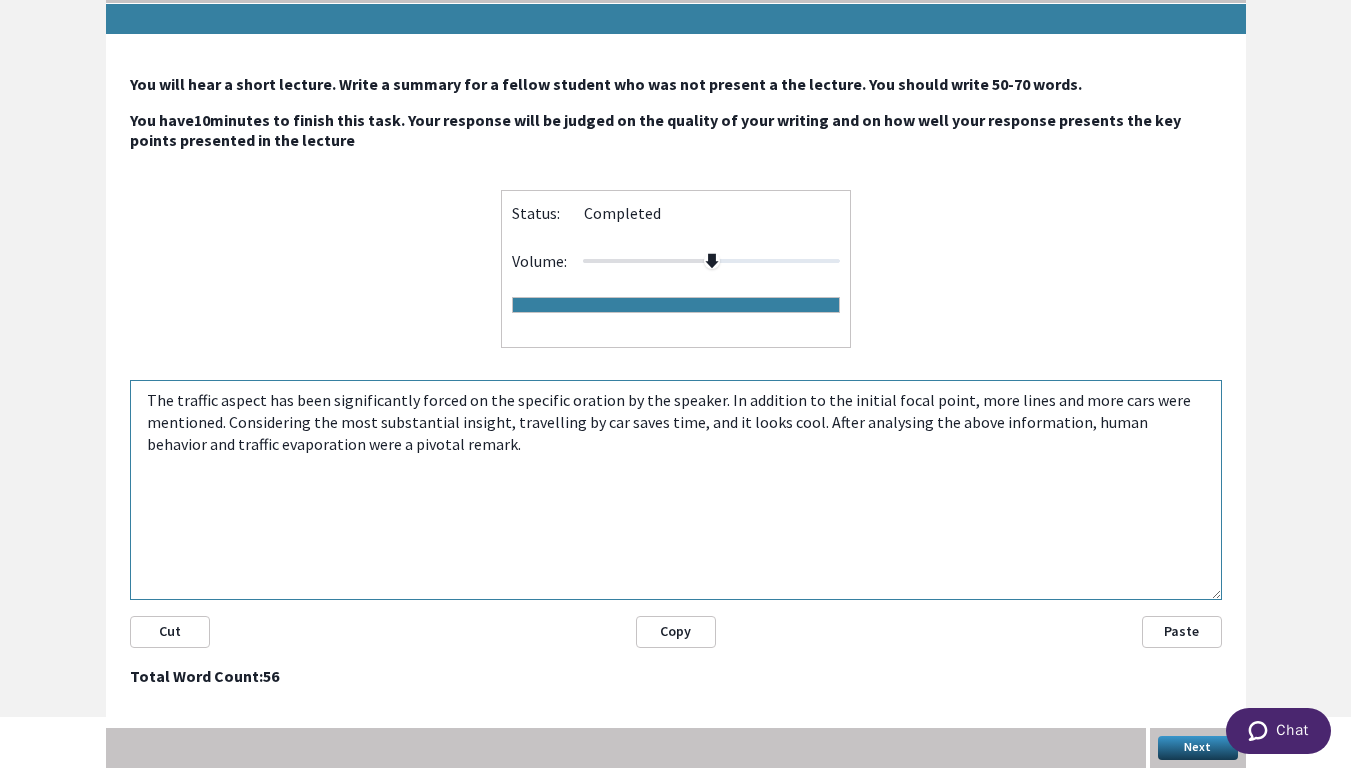 click on "Next" at bounding box center (1198, 748) 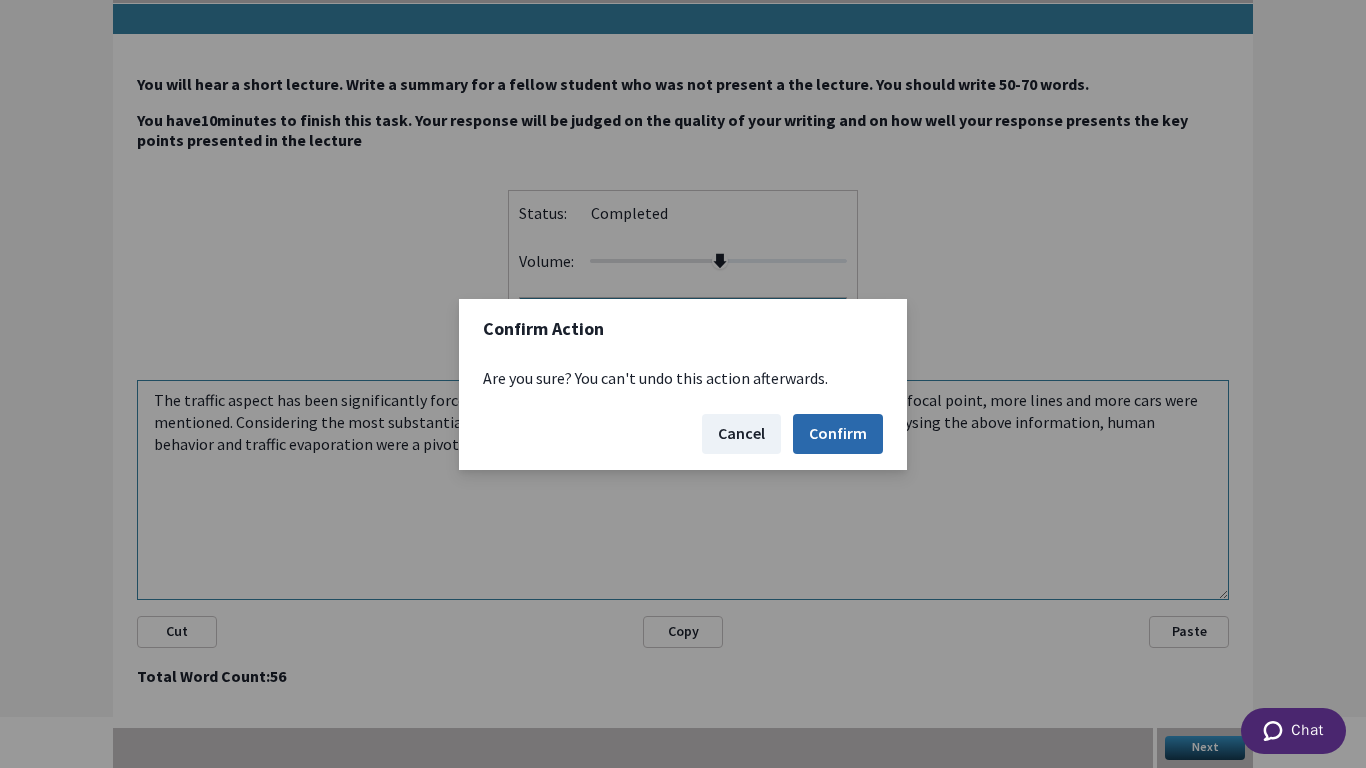 click on "Confirm" at bounding box center (838, 434) 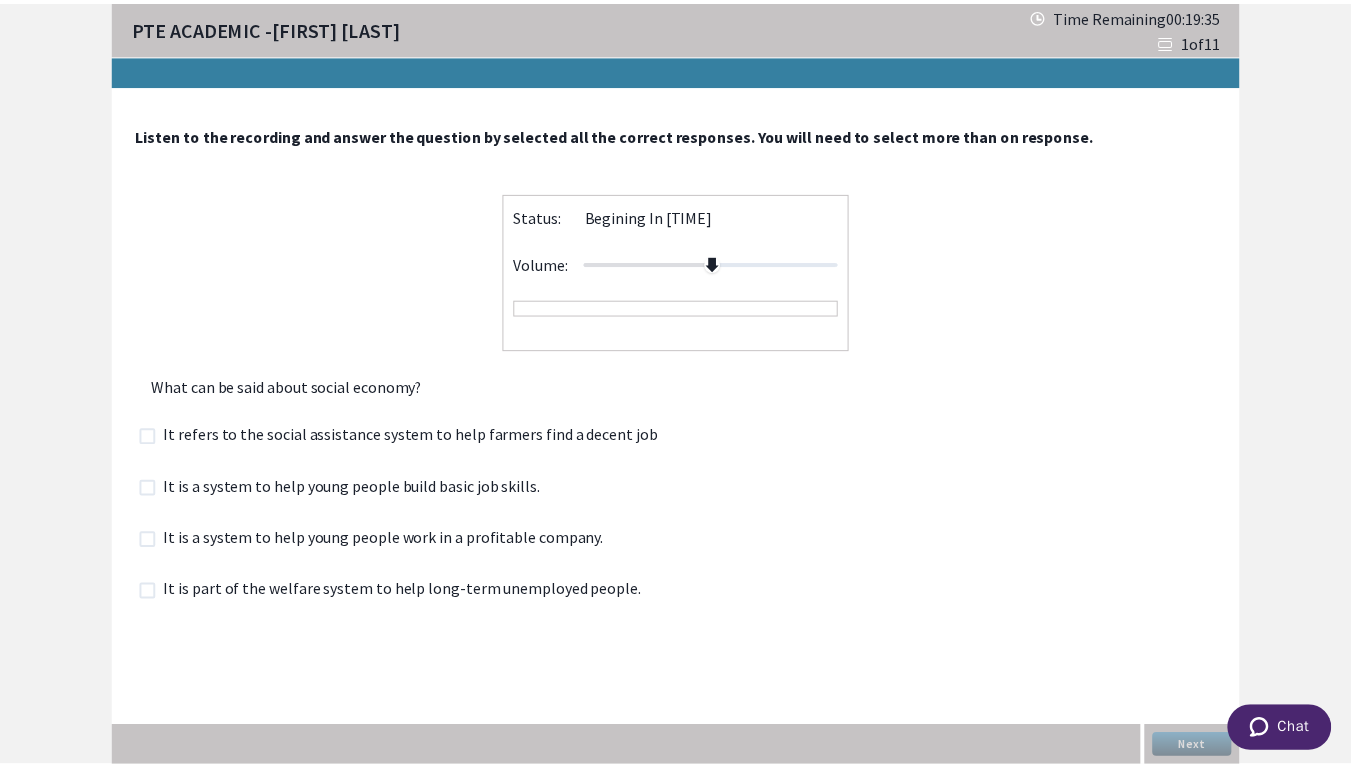 scroll, scrollTop: 0, scrollLeft: 0, axis: both 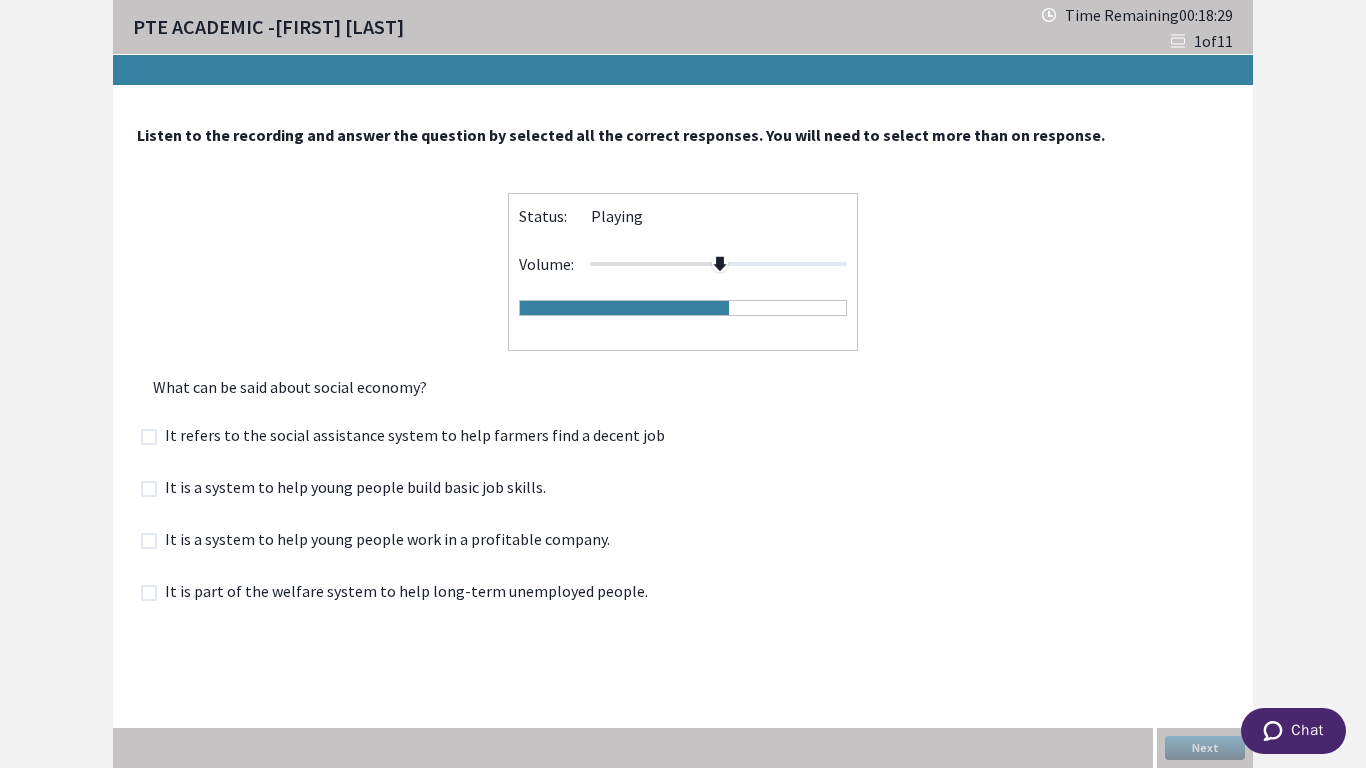 click at bounding box center [149, 437] 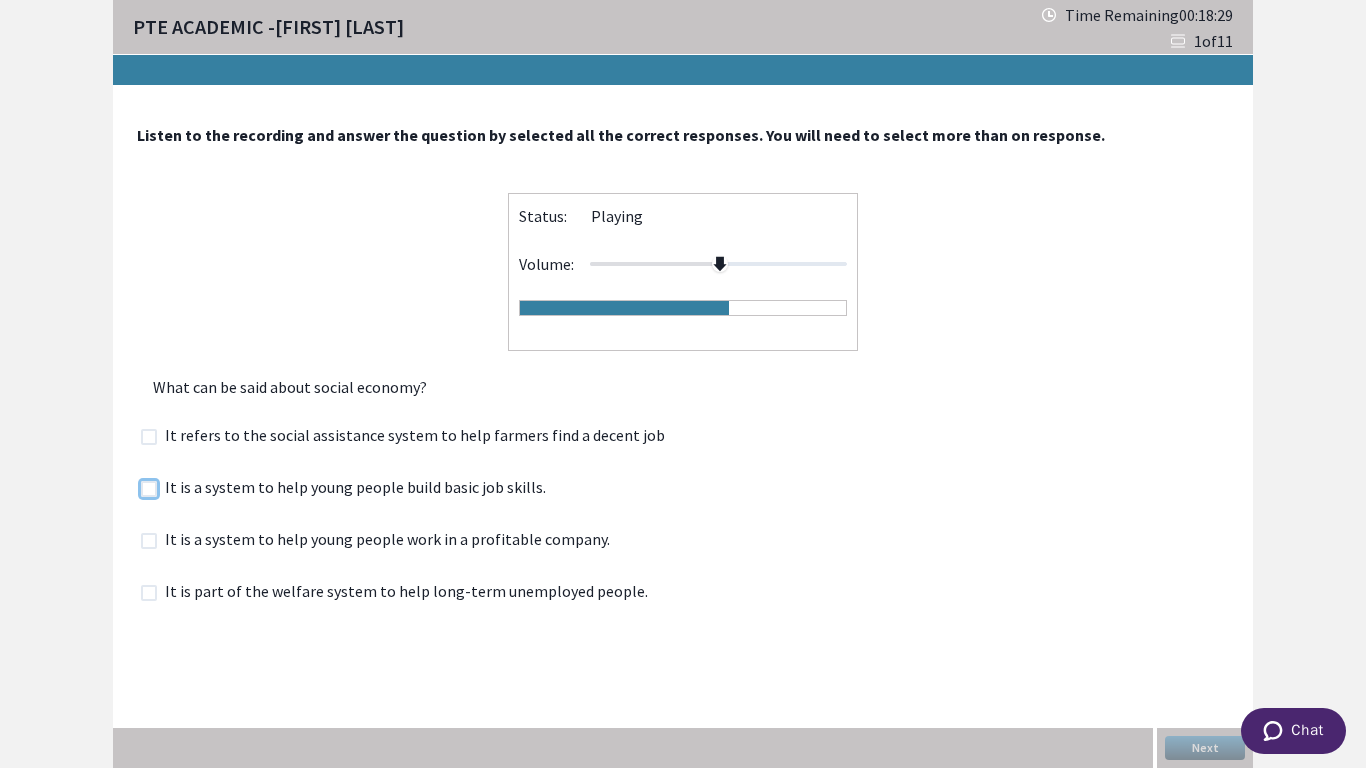 checkbox on "true" 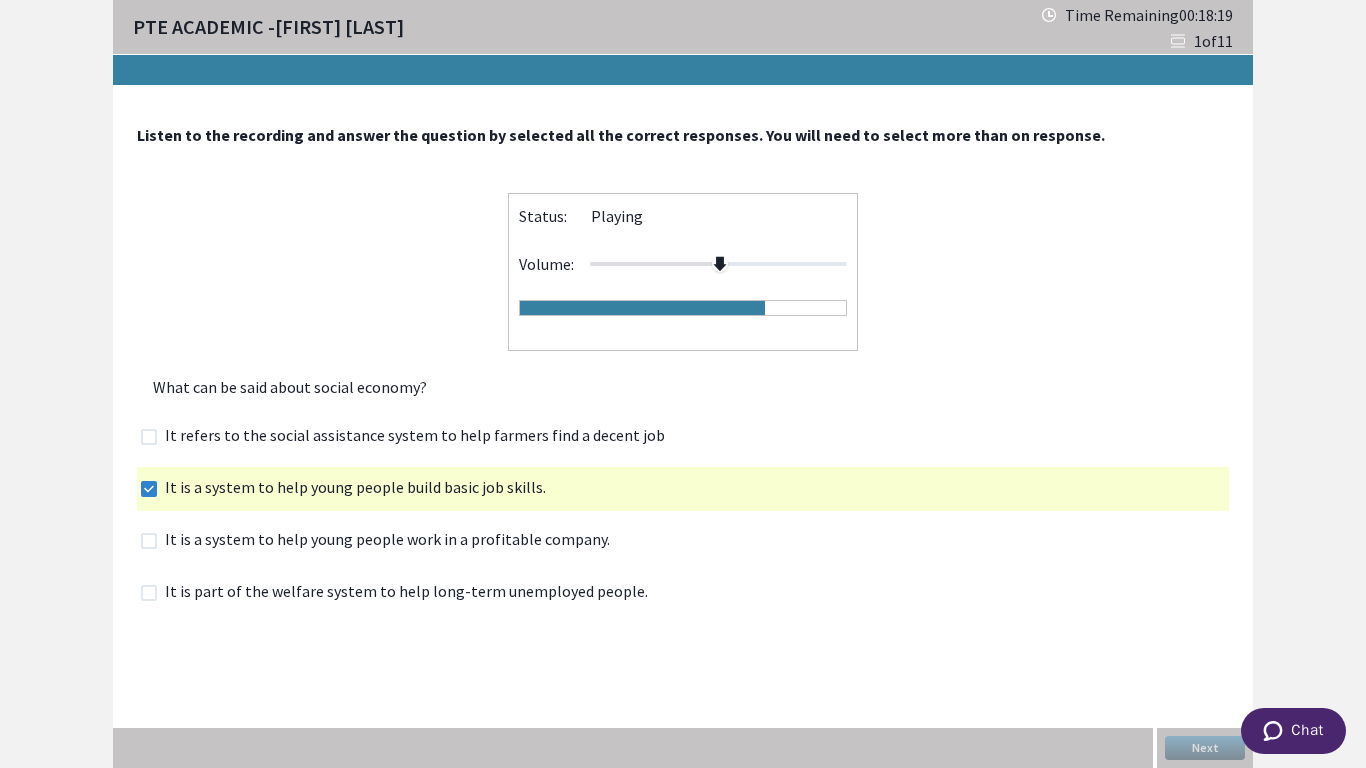 click at bounding box center (149, 436) 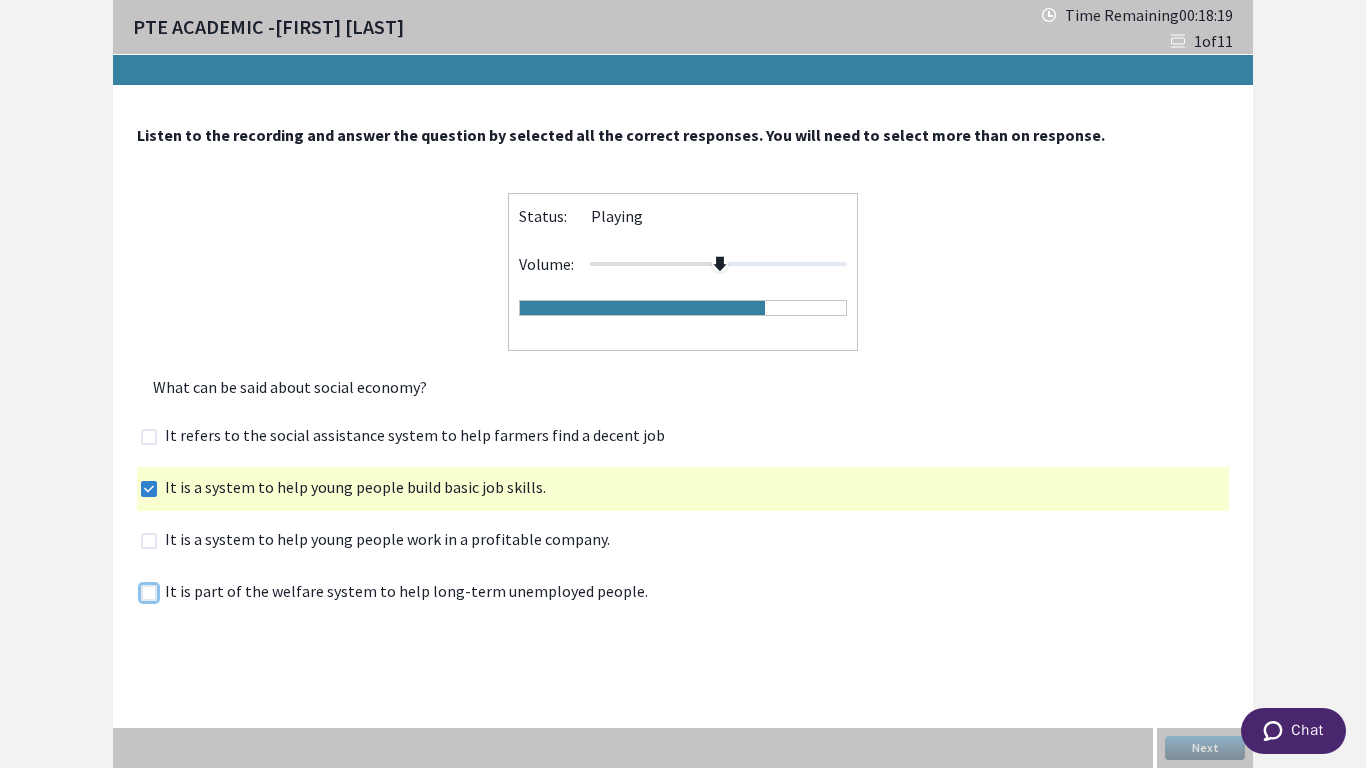 click at bounding box center [140, 592] 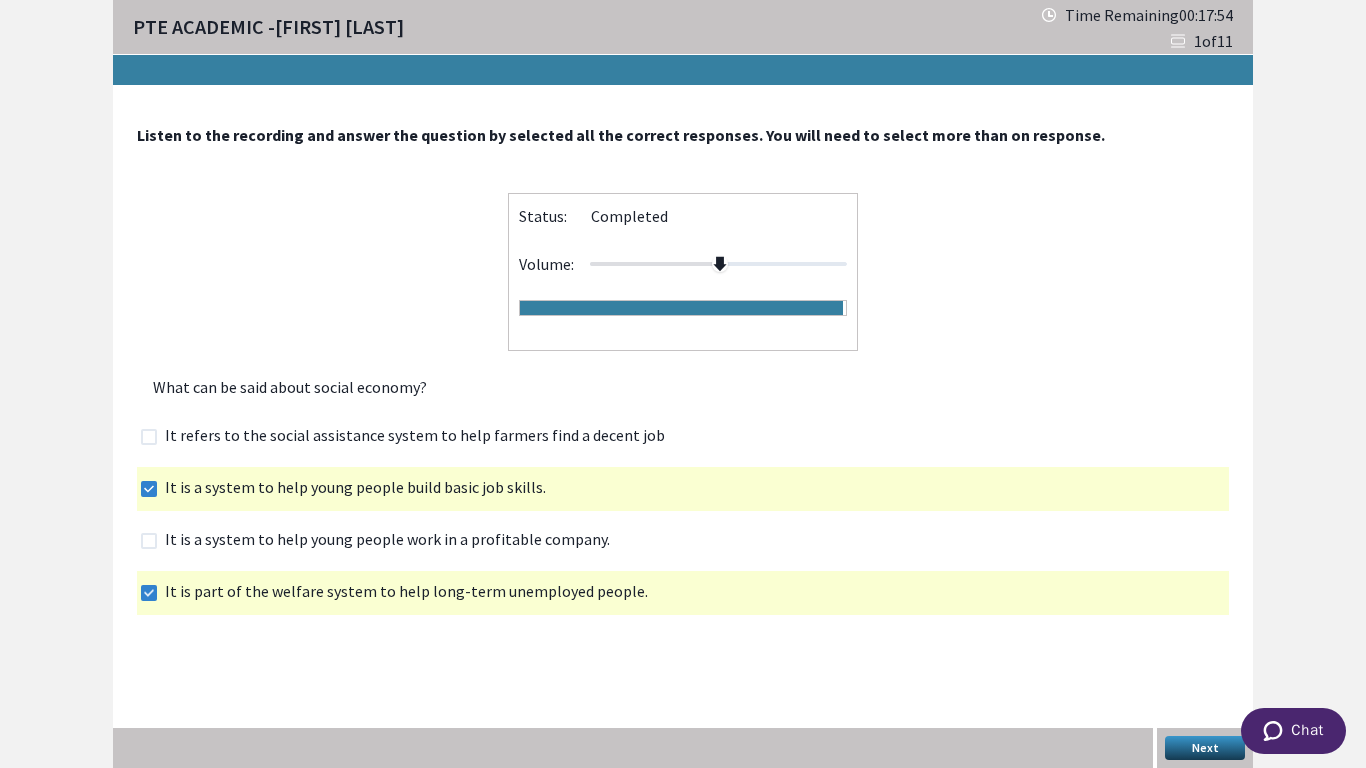 click on "Next" at bounding box center (1205, 748) 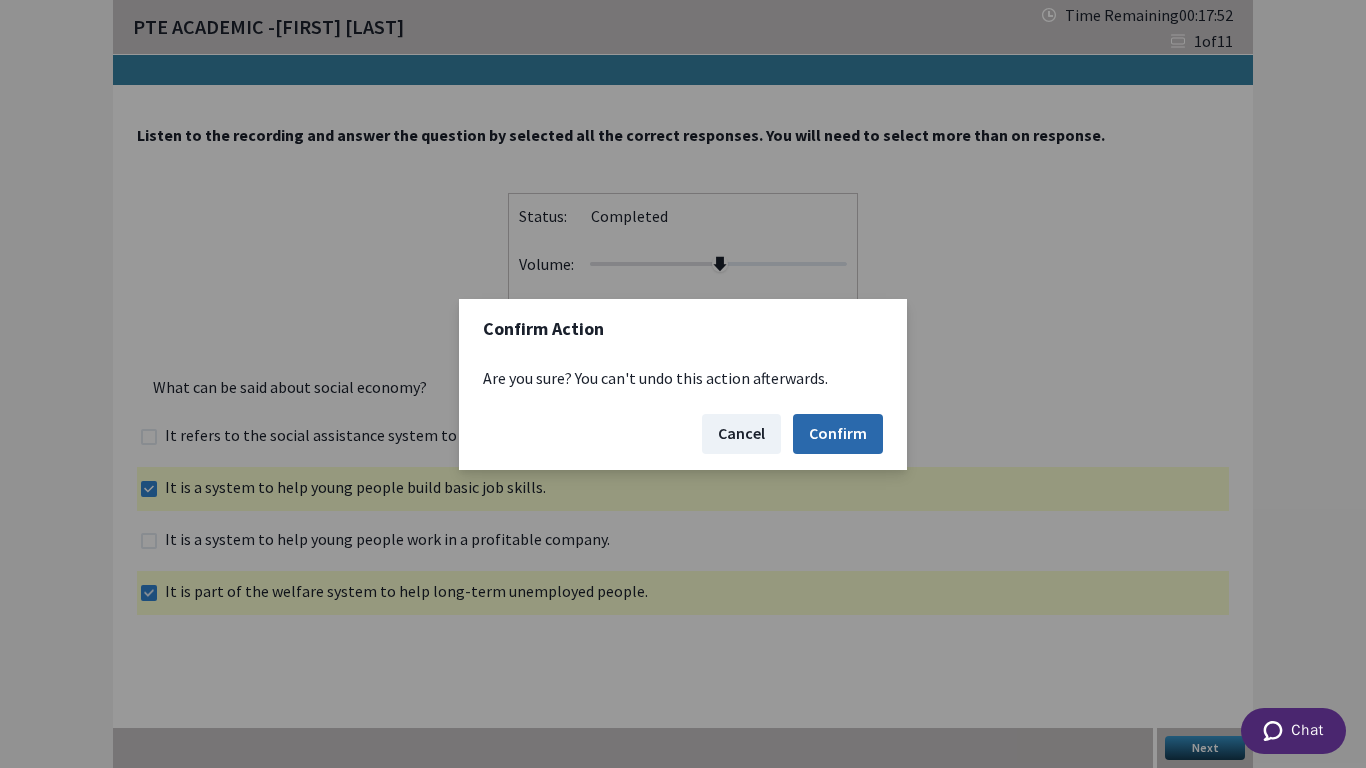 click on "Confirm" at bounding box center [838, 434] 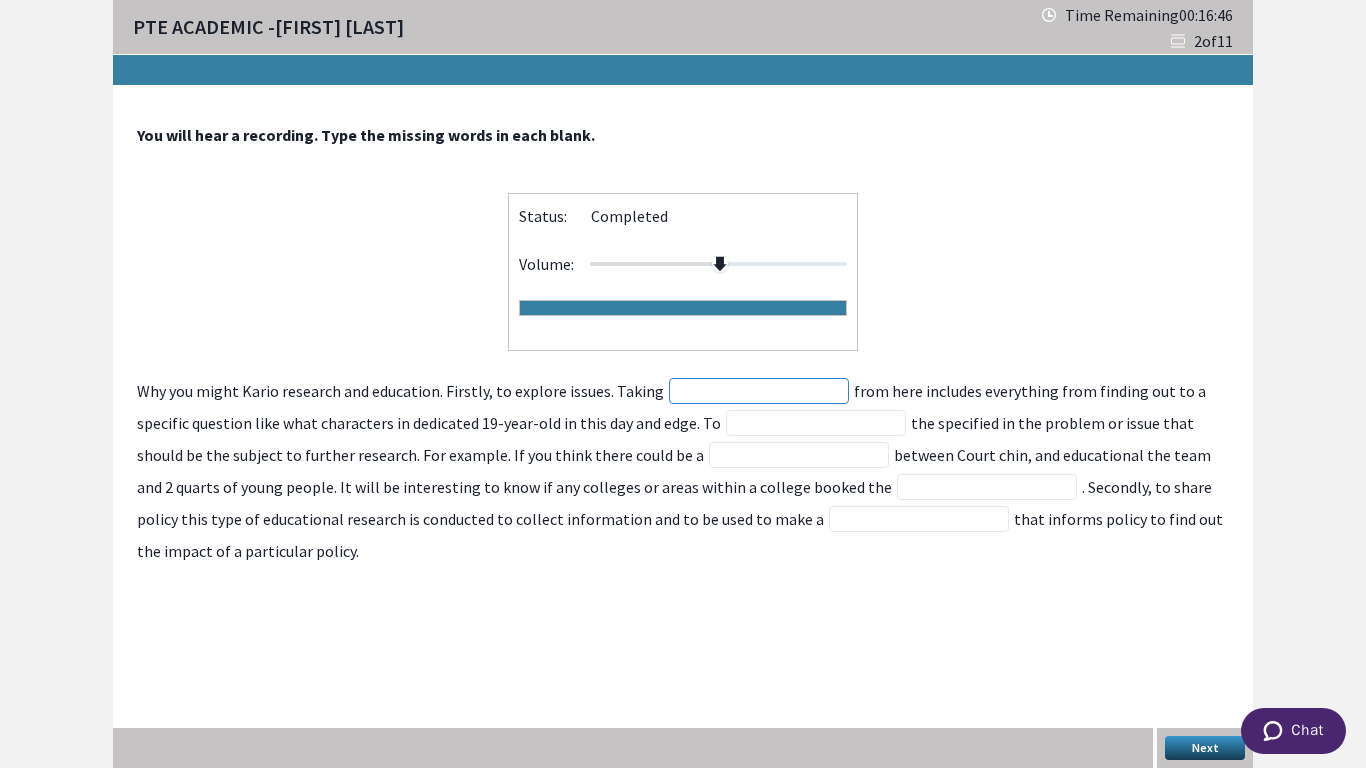click at bounding box center [759, 391] 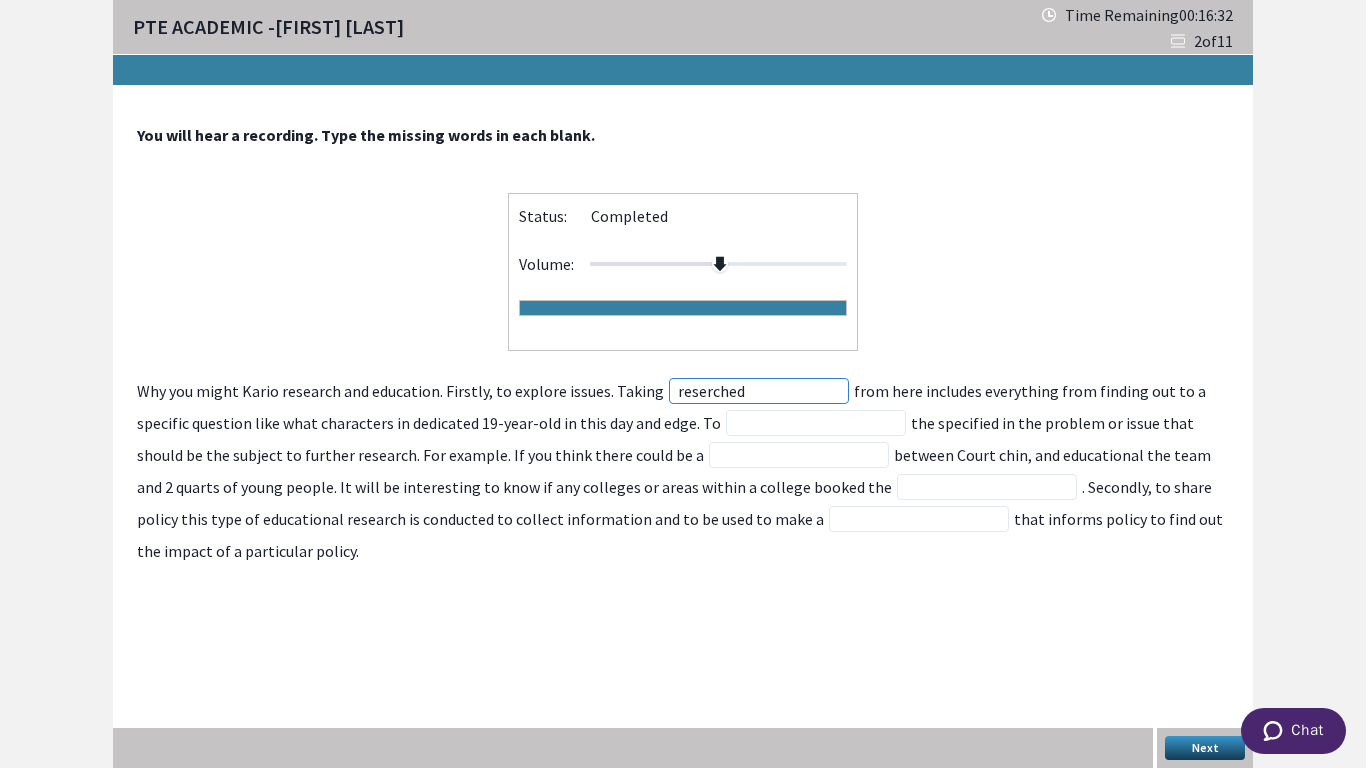 click on "reserched" at bounding box center [759, 391] 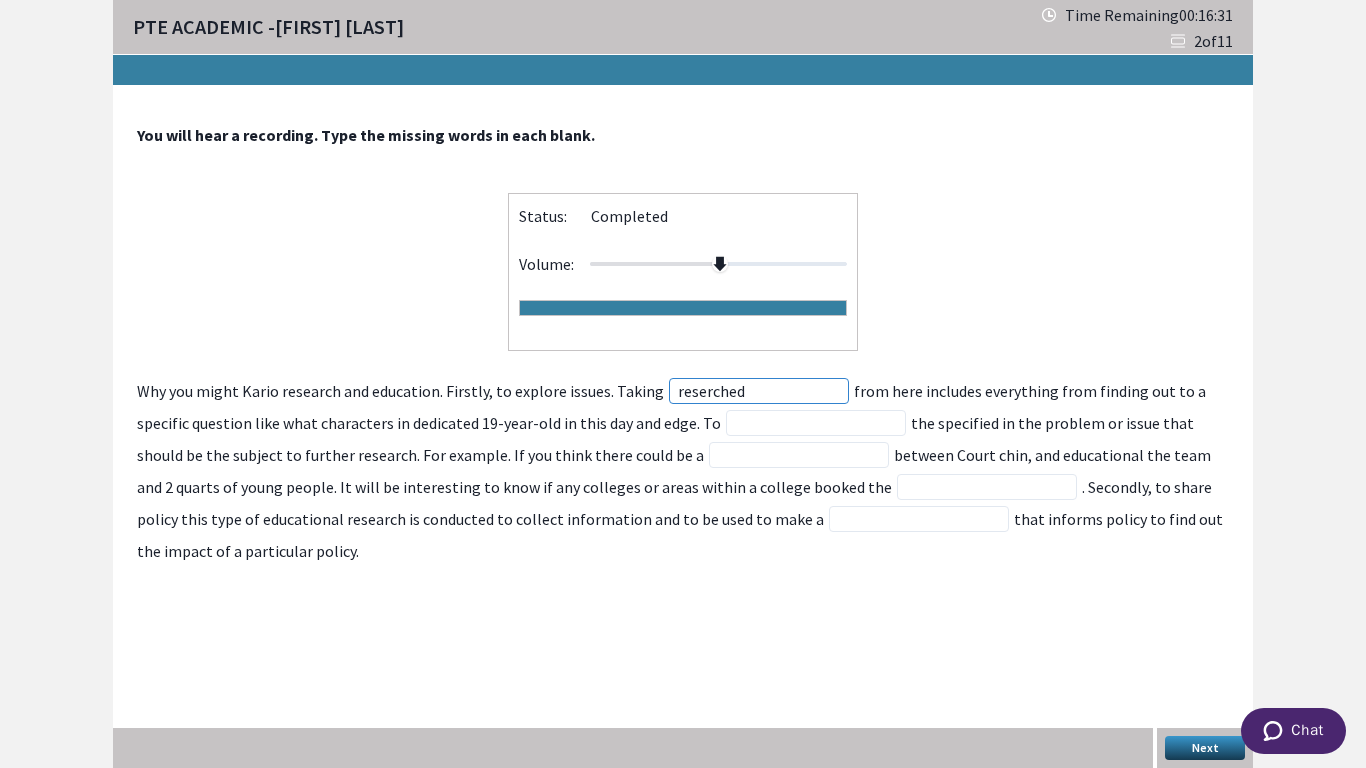 click on "reserched" at bounding box center (759, 391) 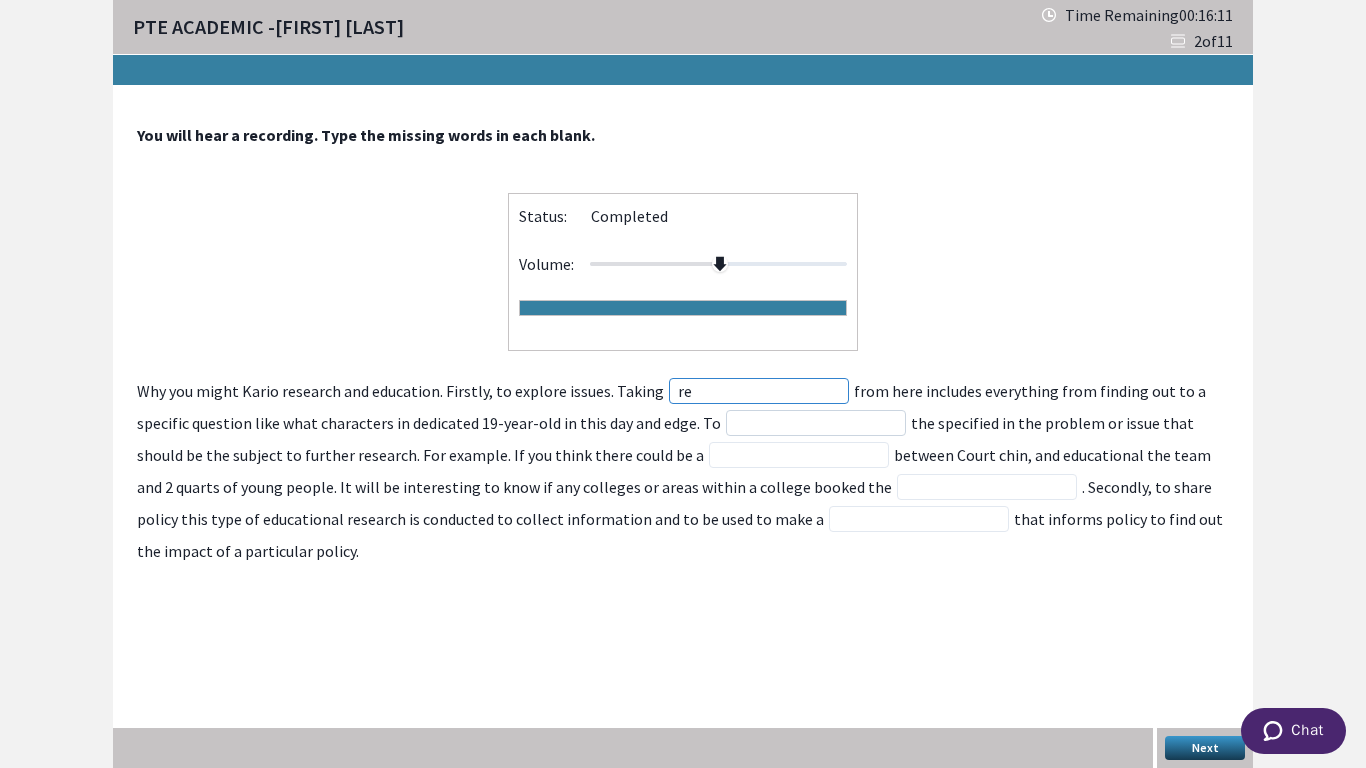 type on "re" 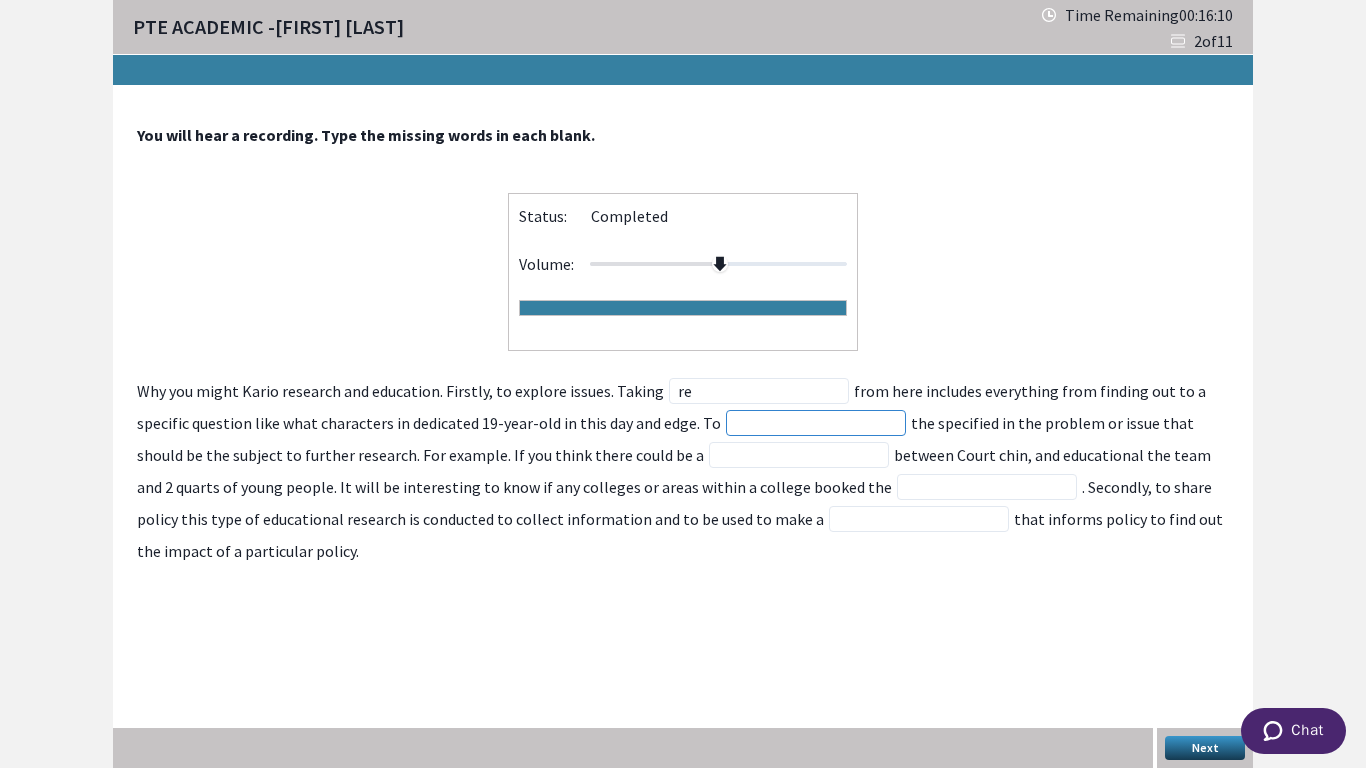 click at bounding box center (816, 423) 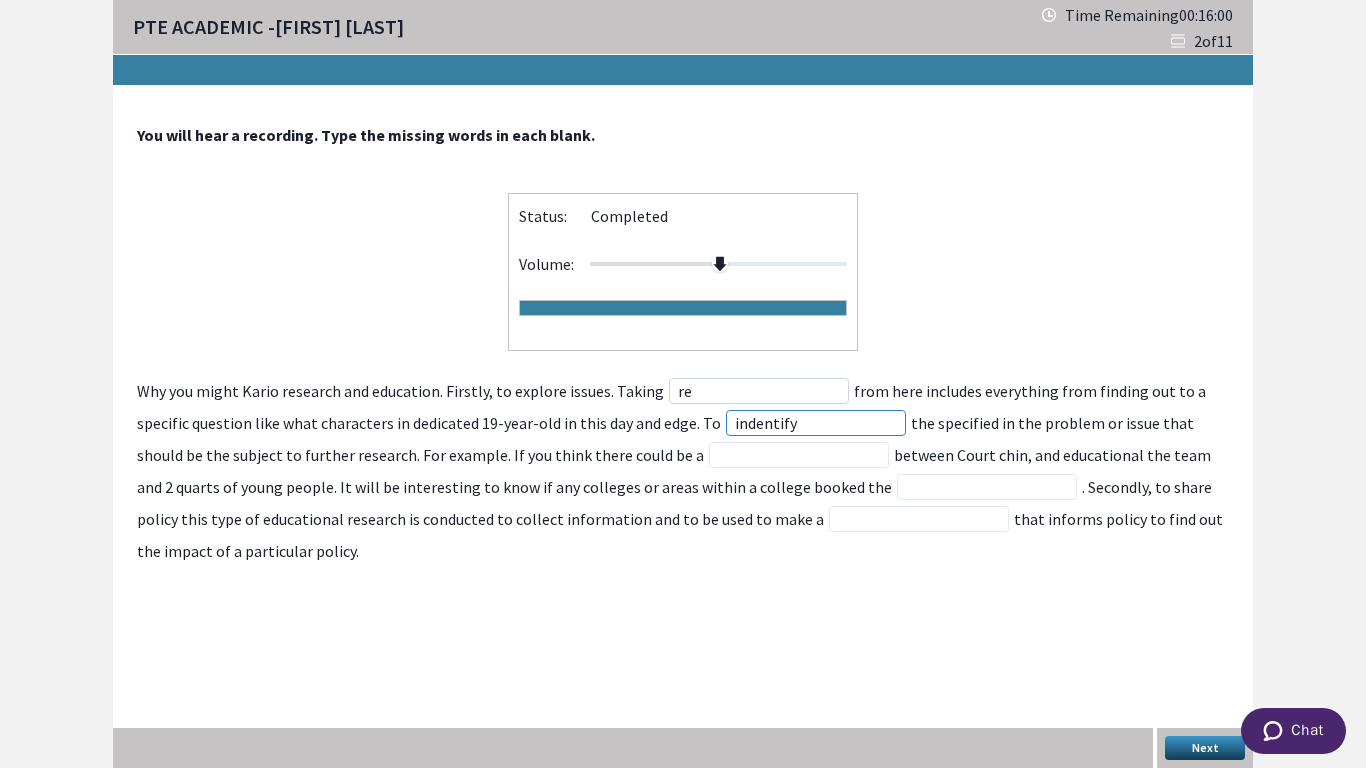 type on "indentify" 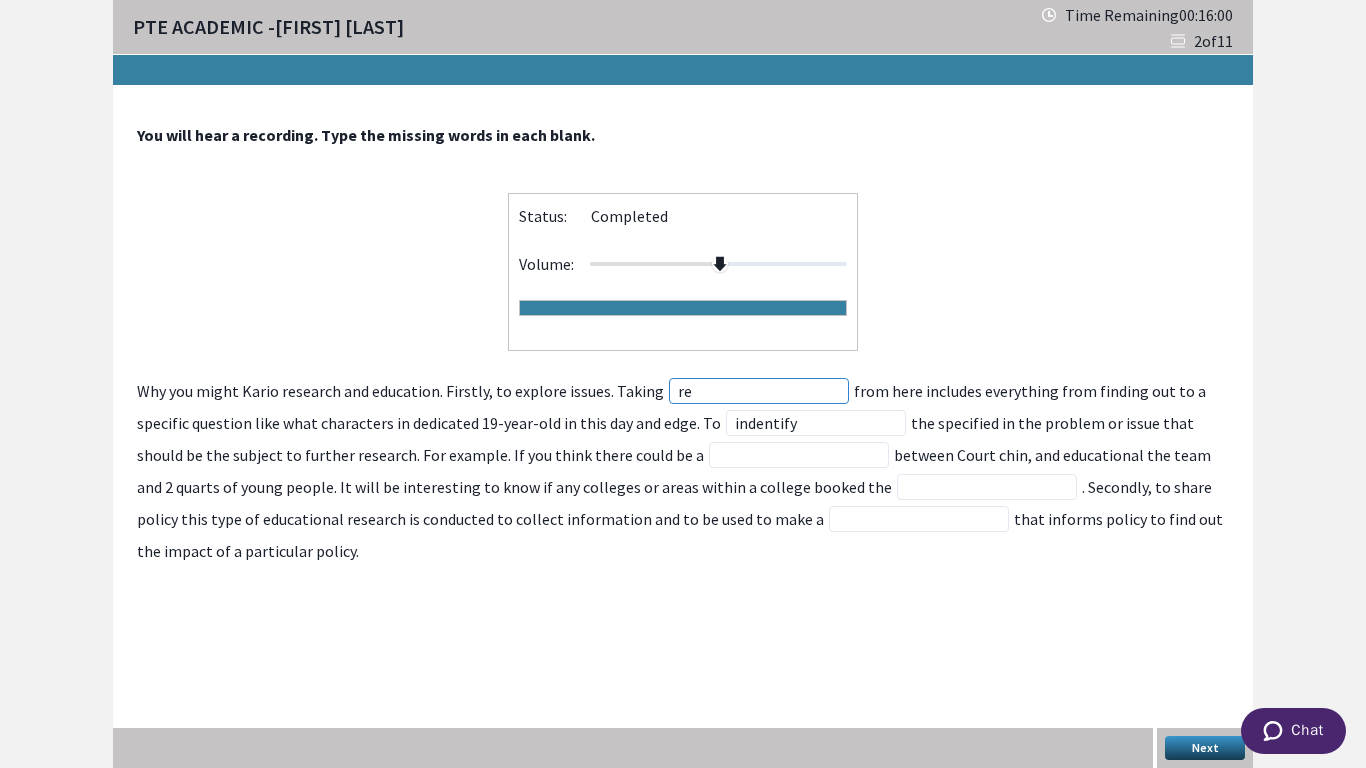 click on "re" at bounding box center (759, 391) 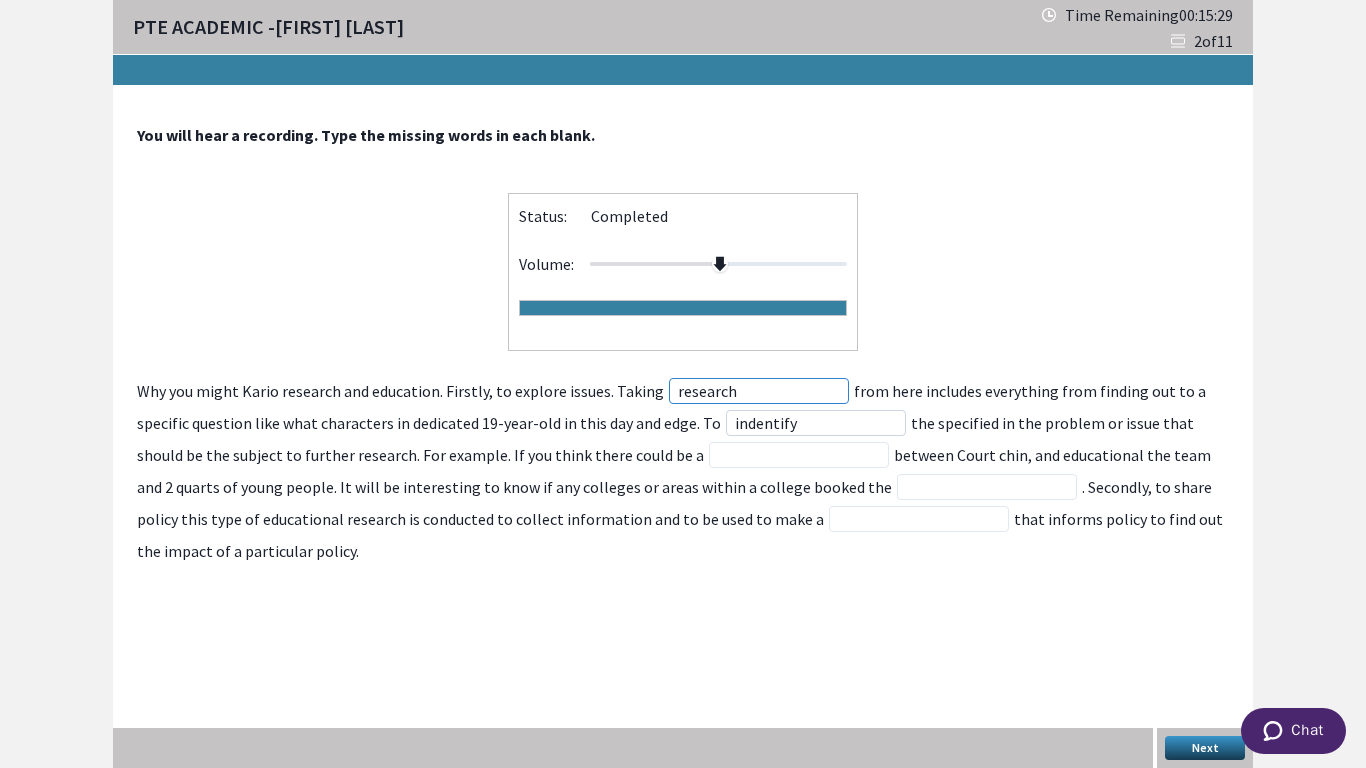 type on "research" 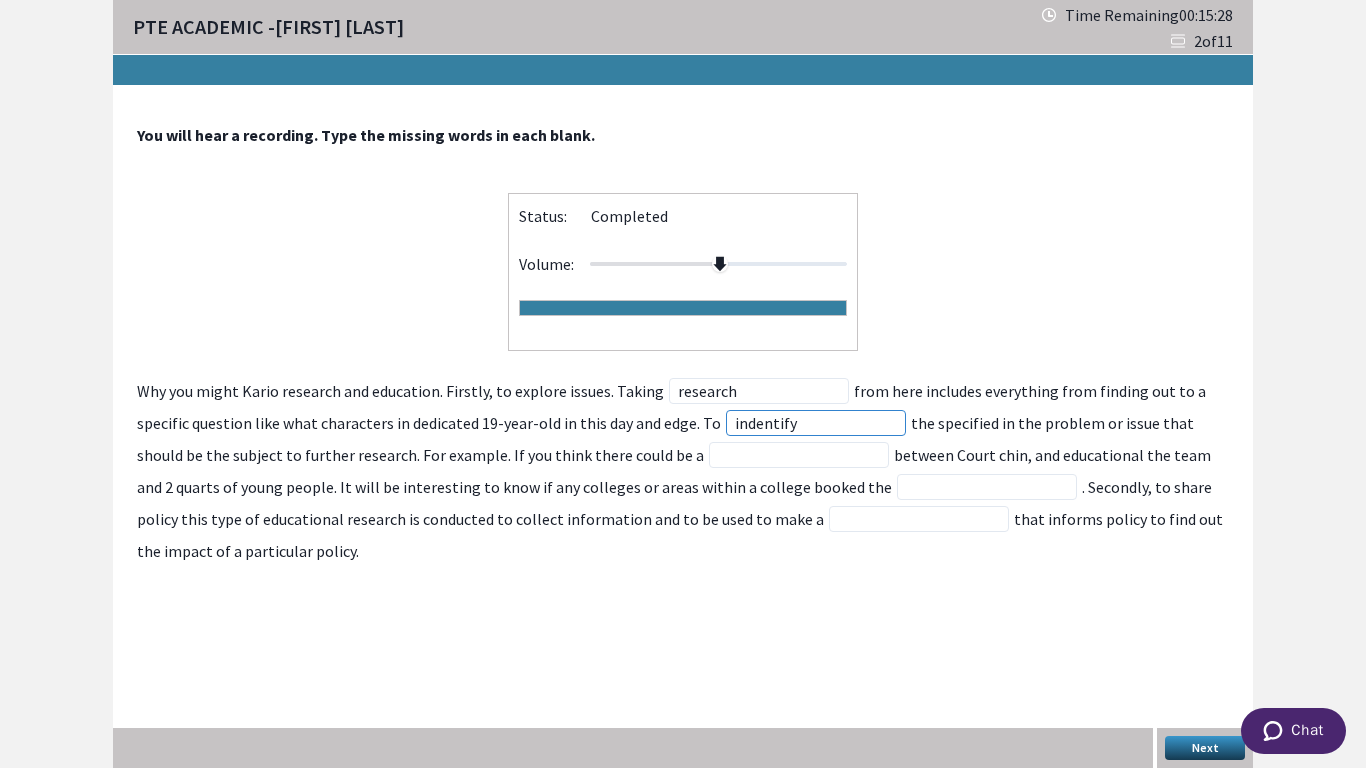 click on "indentify" at bounding box center (816, 423) 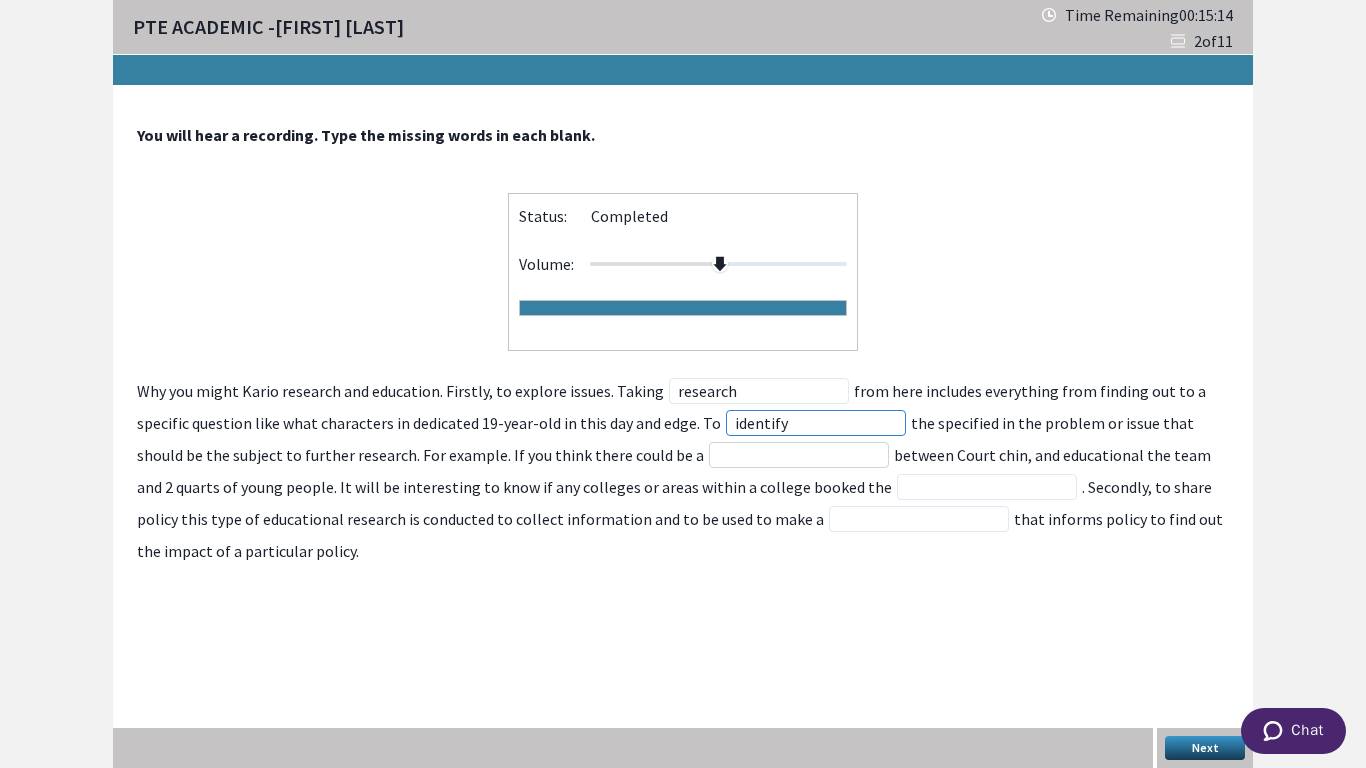 type on "identify" 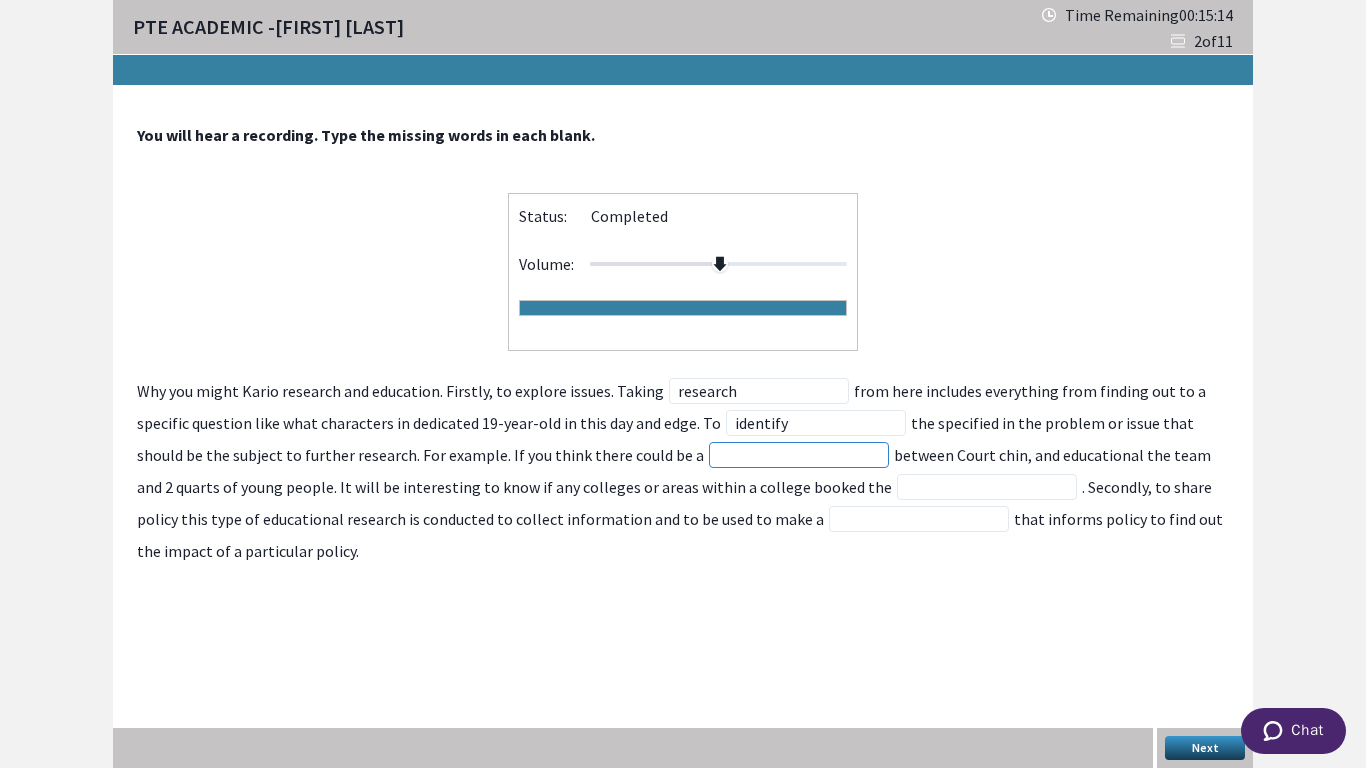 click at bounding box center (799, 455) 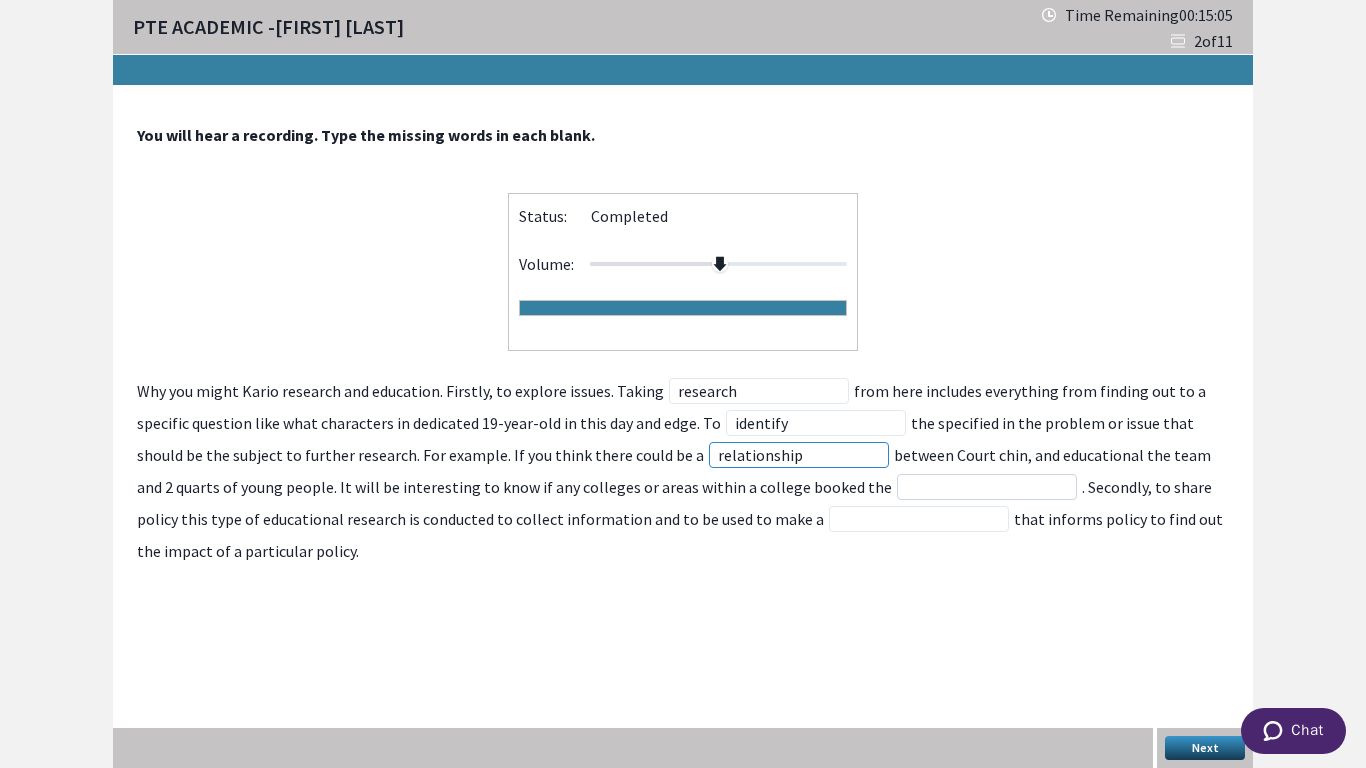 type on "relationship" 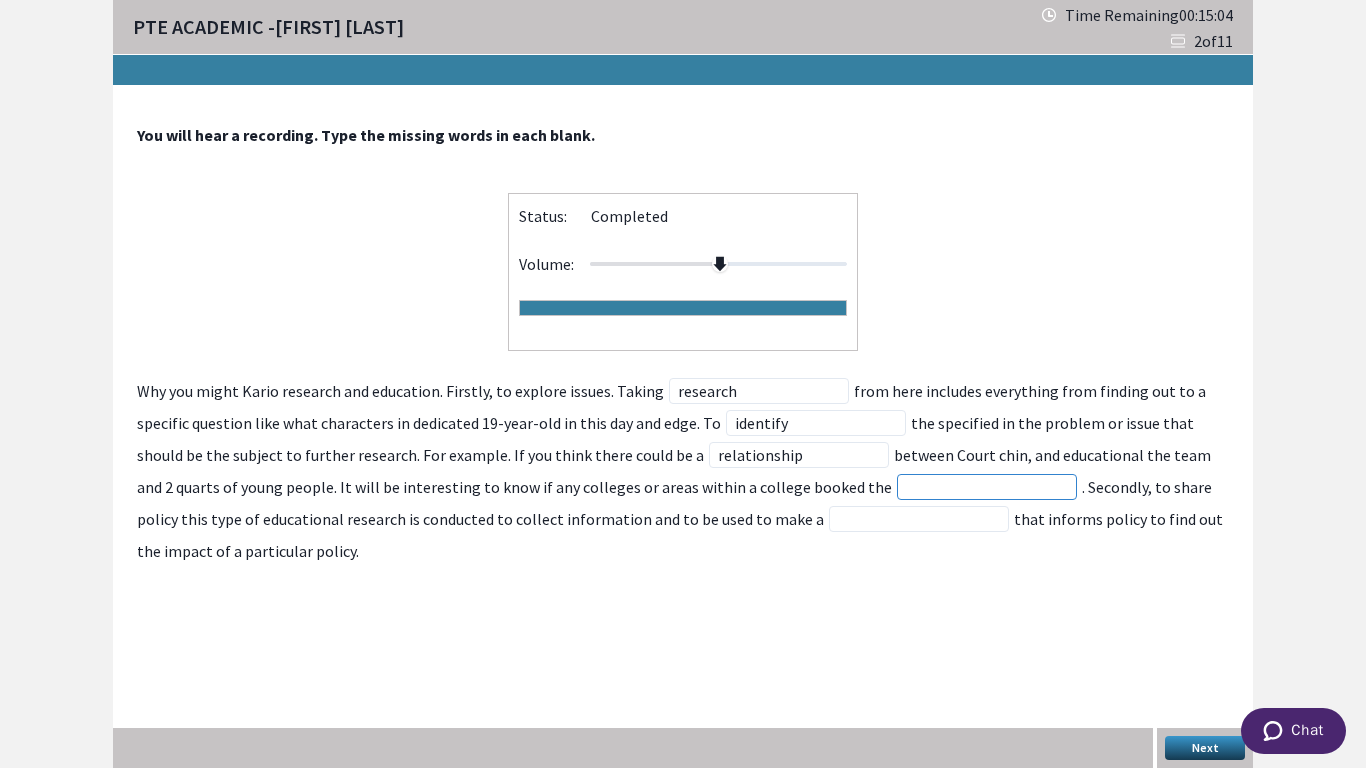 click at bounding box center [987, 487] 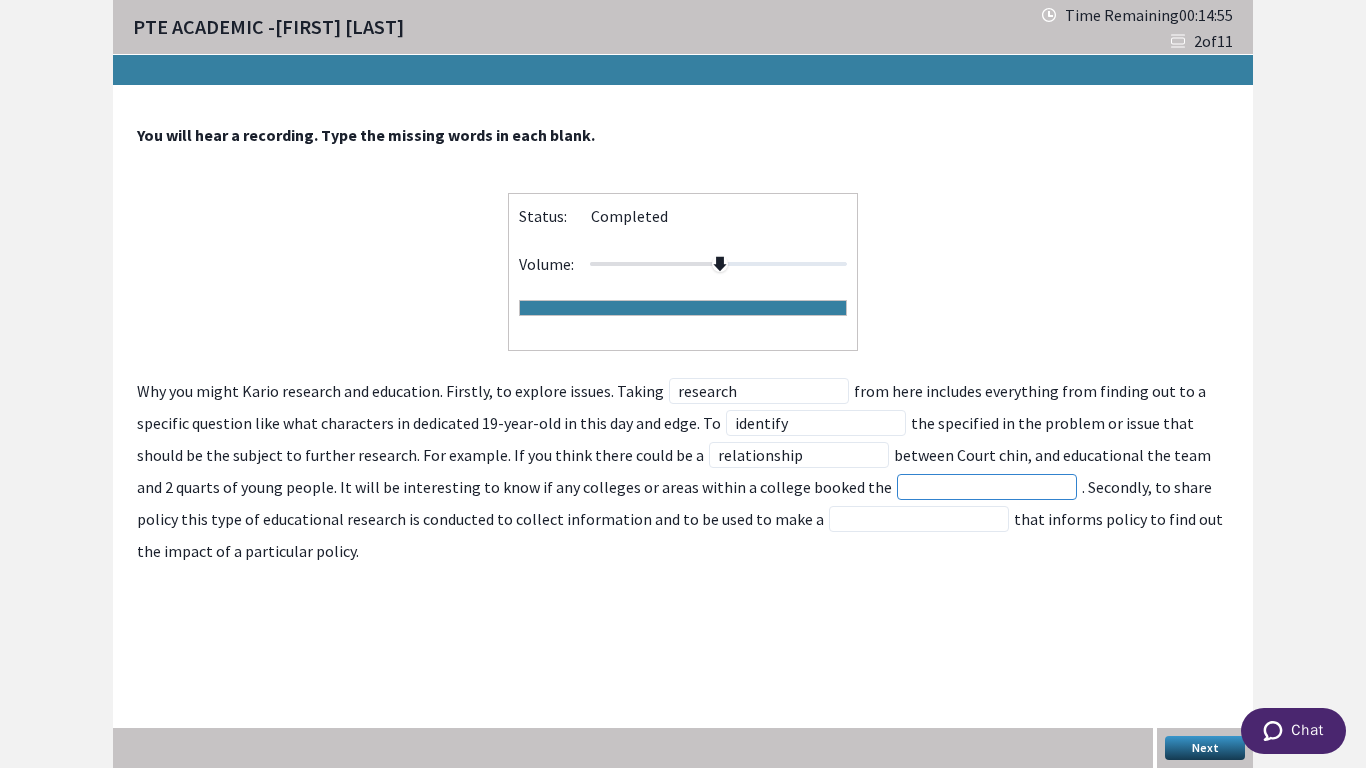 click at bounding box center [987, 487] 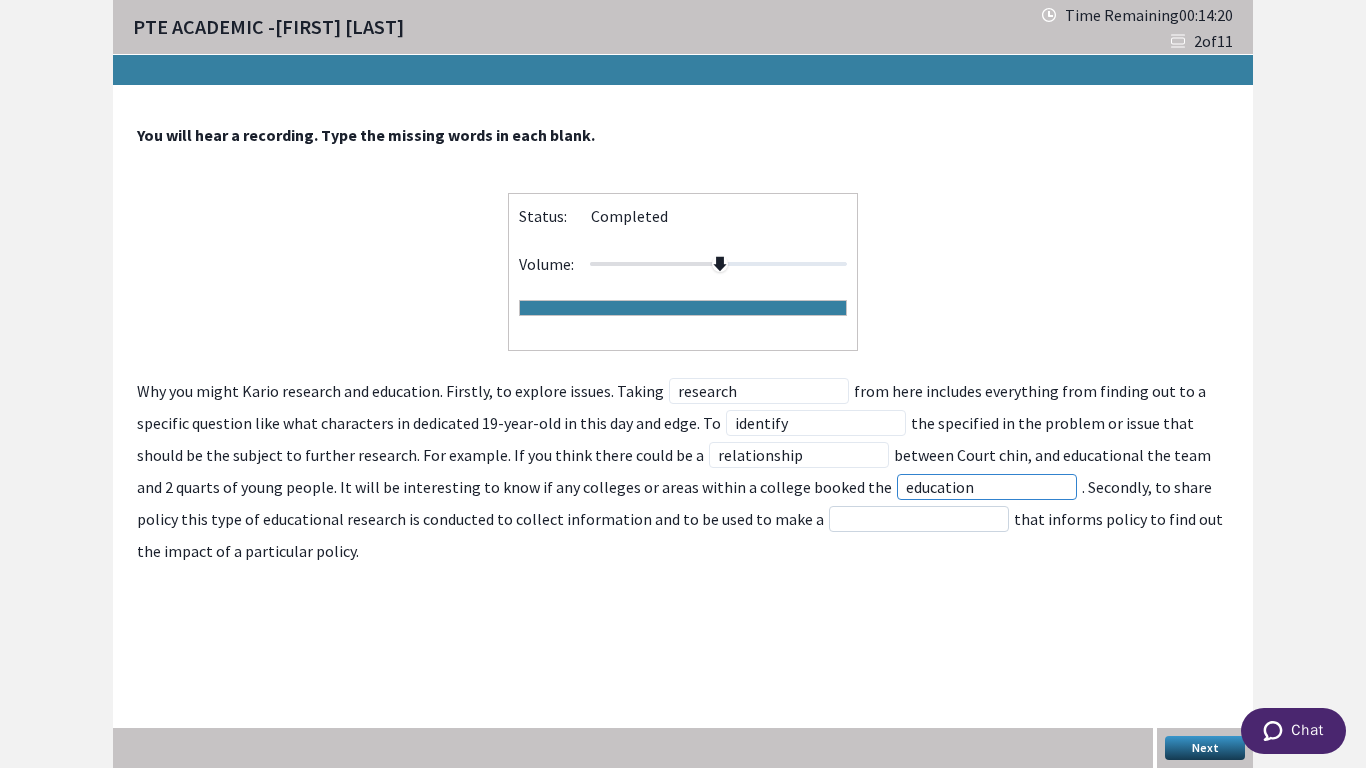 type on "education" 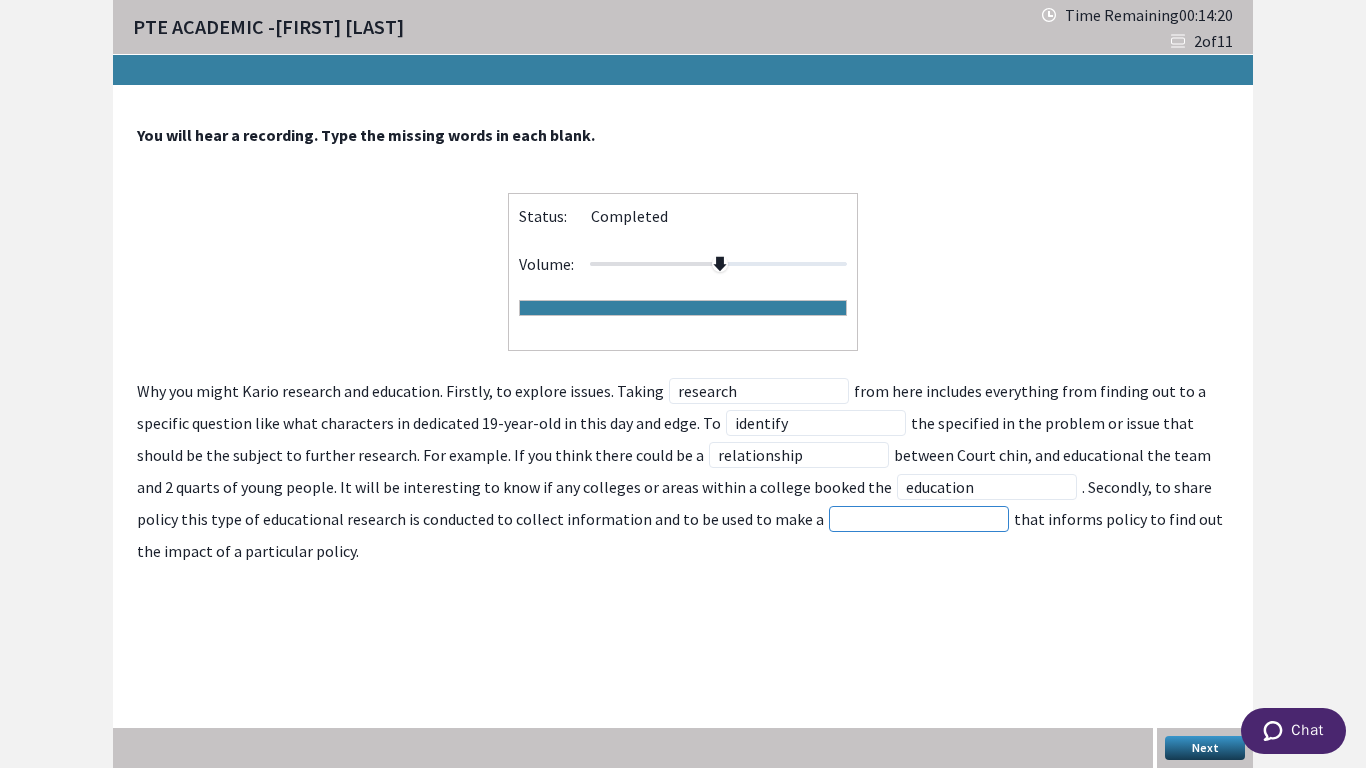 click at bounding box center (919, 519) 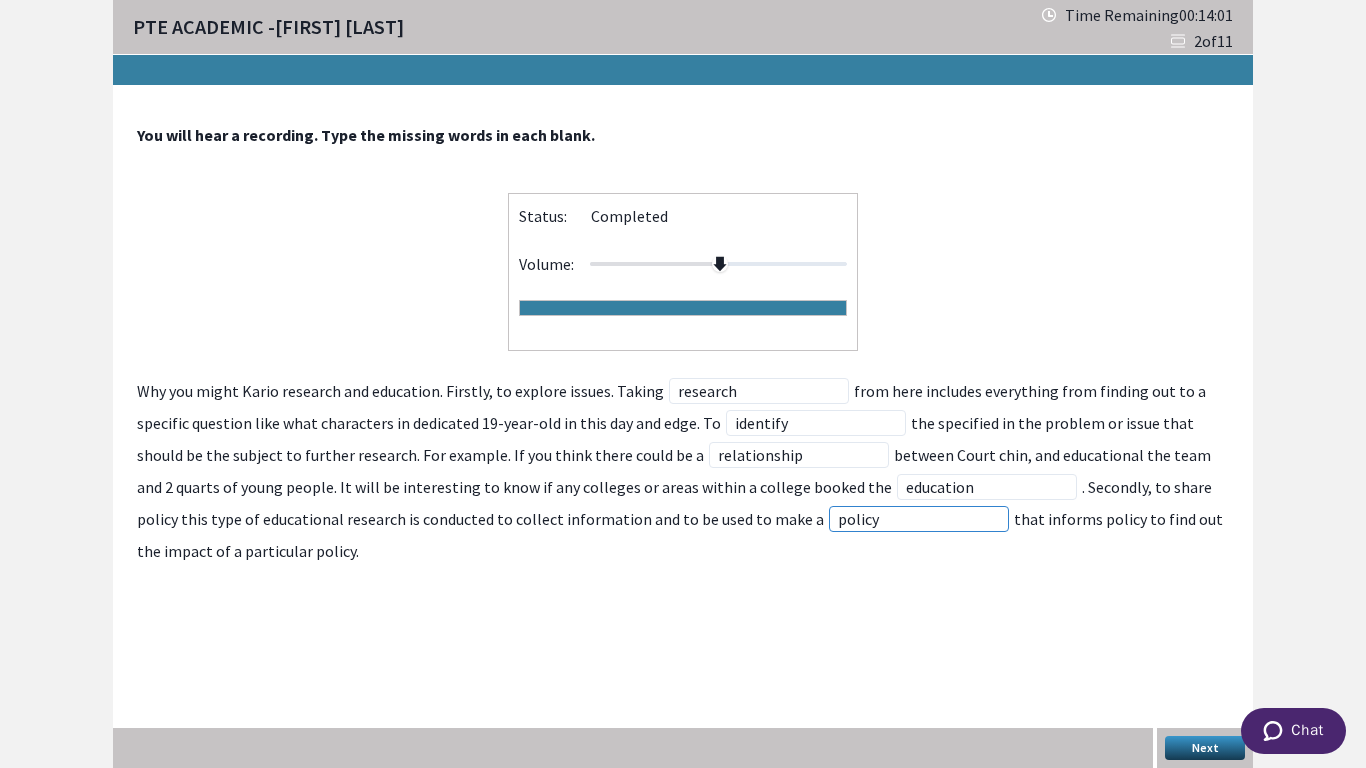 type on "policy" 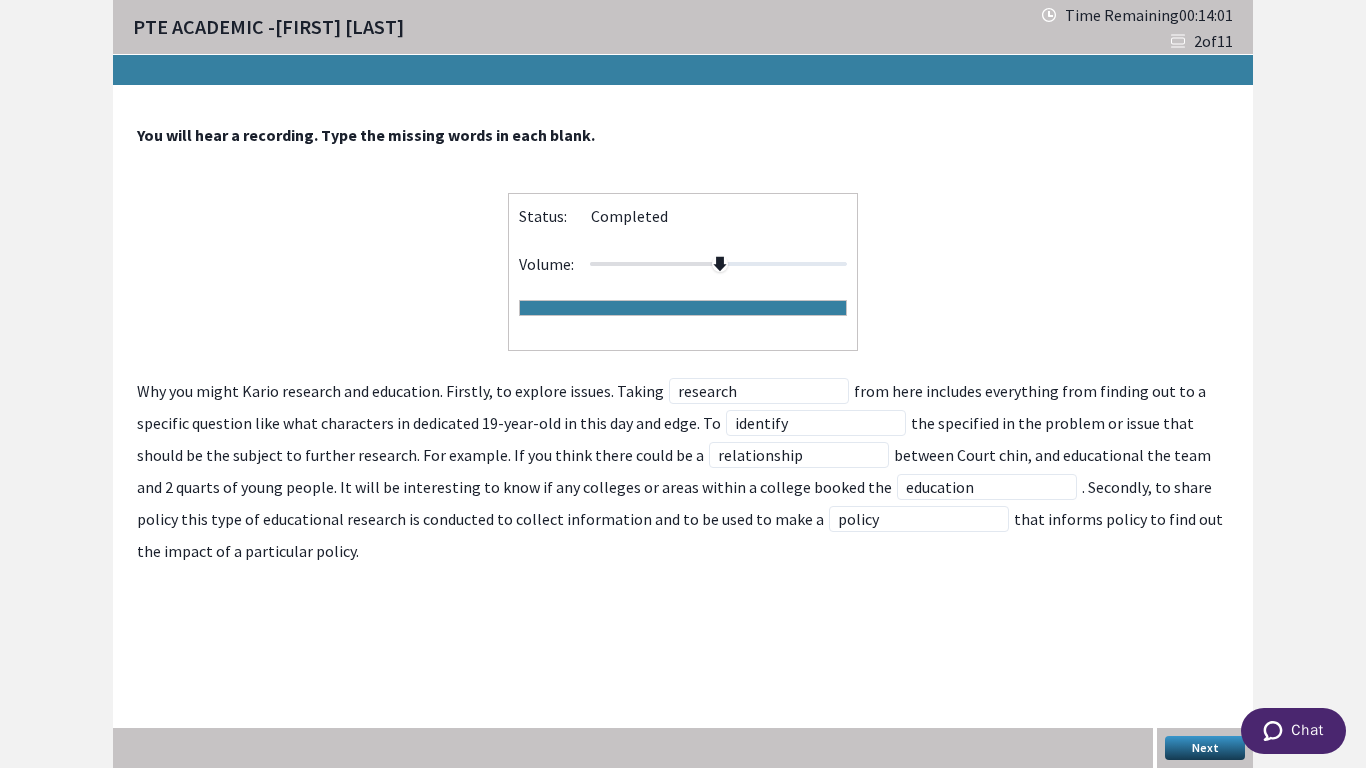 click on "Next" at bounding box center [1205, 748] 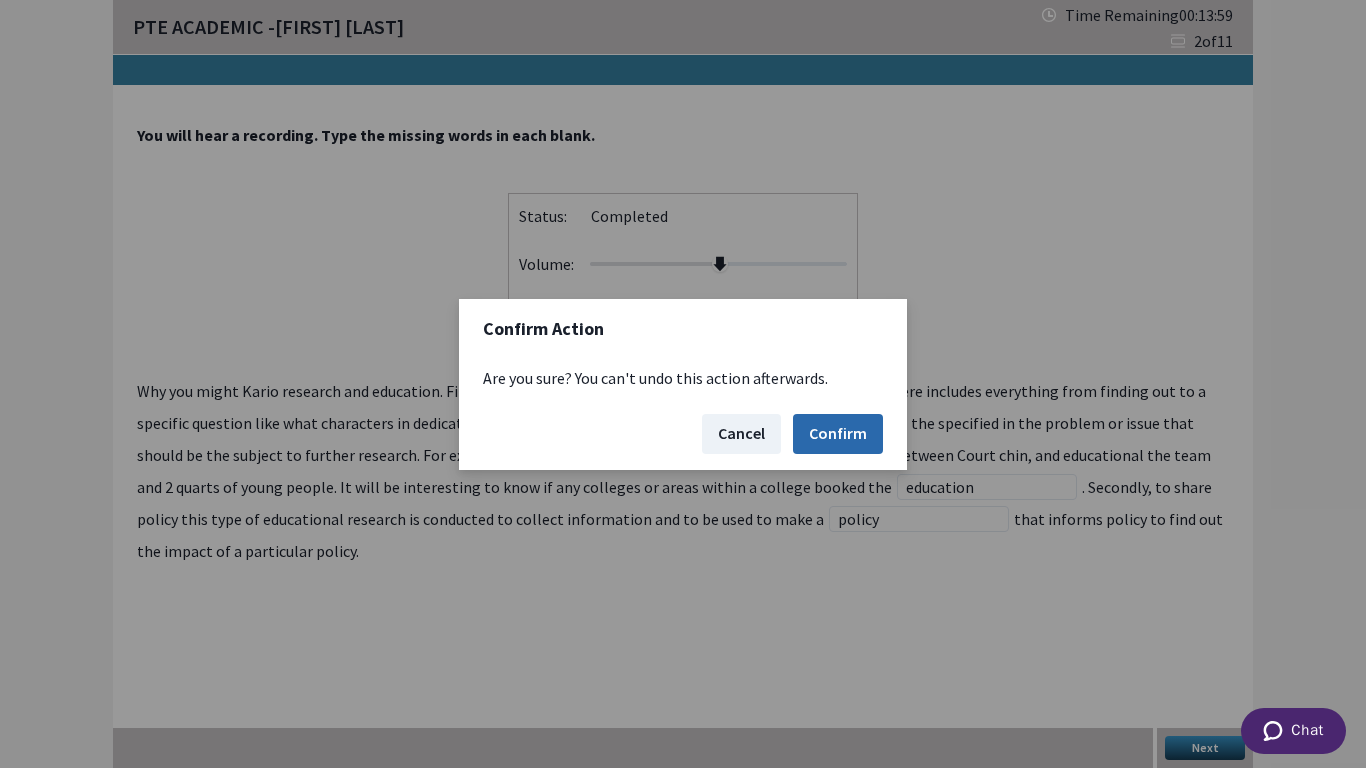 click on "Confirm" at bounding box center [838, 434] 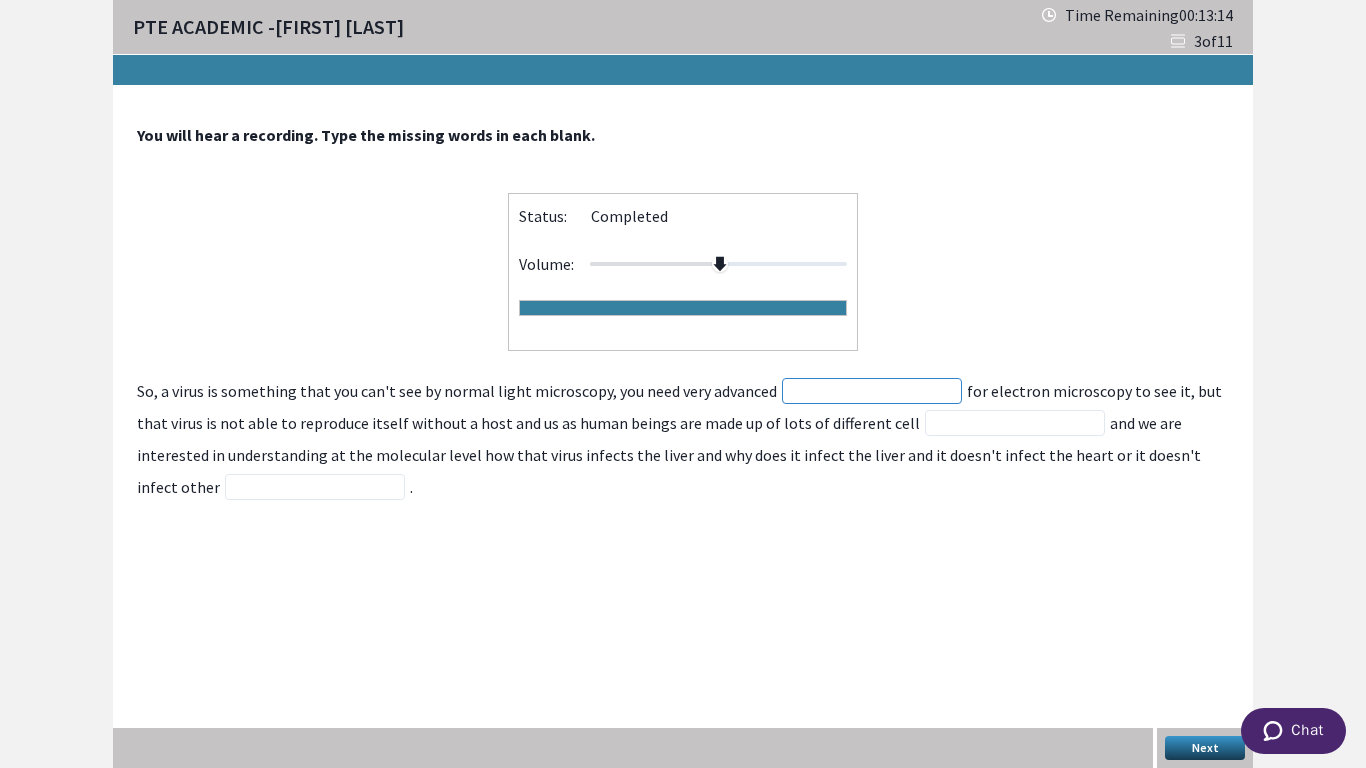 click at bounding box center (872, 391) 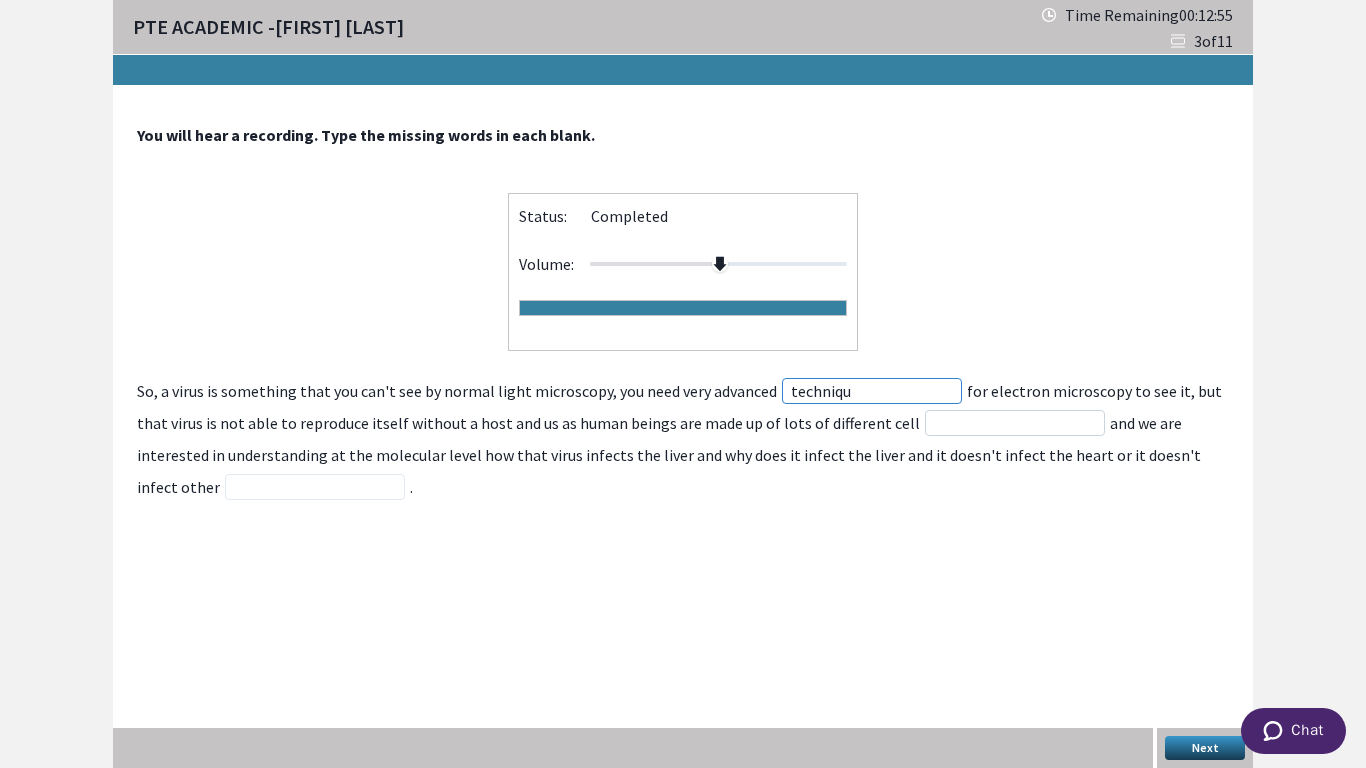 type on "techniqu" 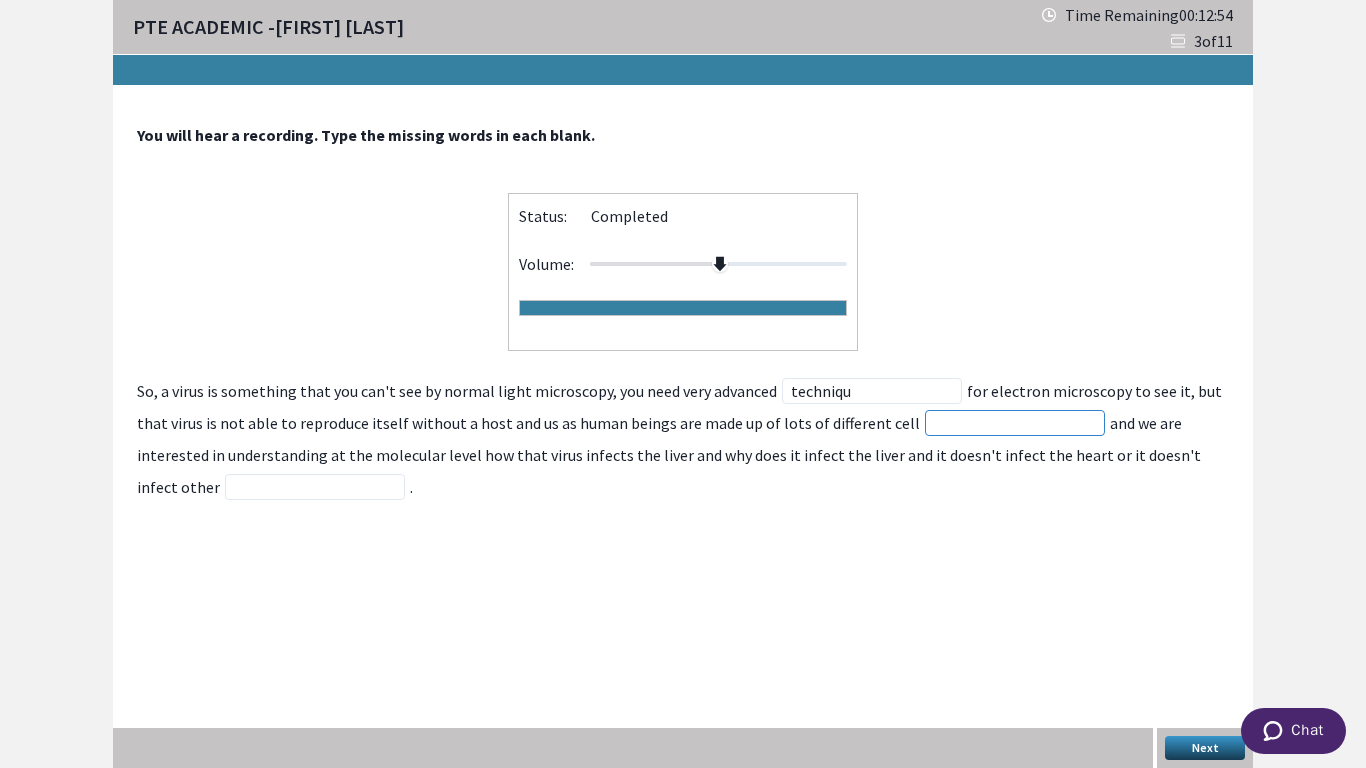 click at bounding box center (1015, 423) 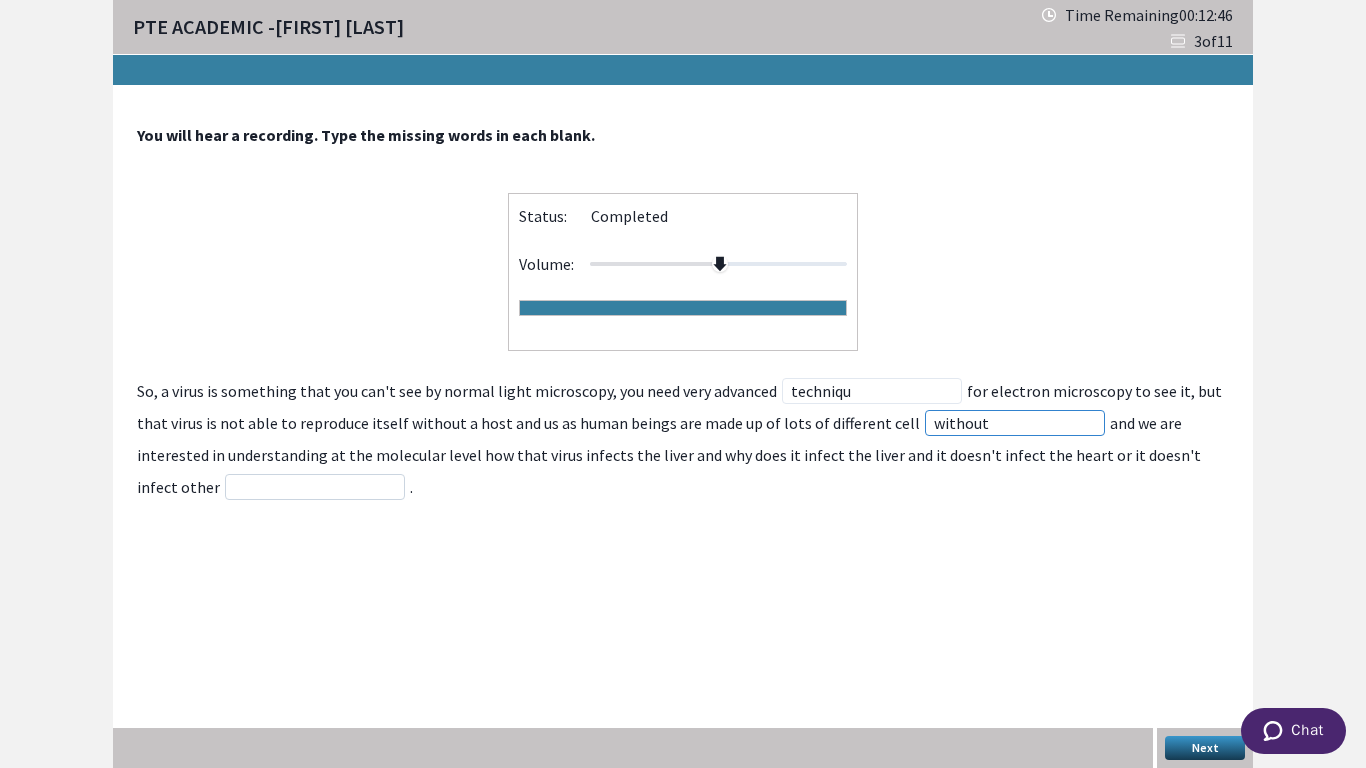 type on "without" 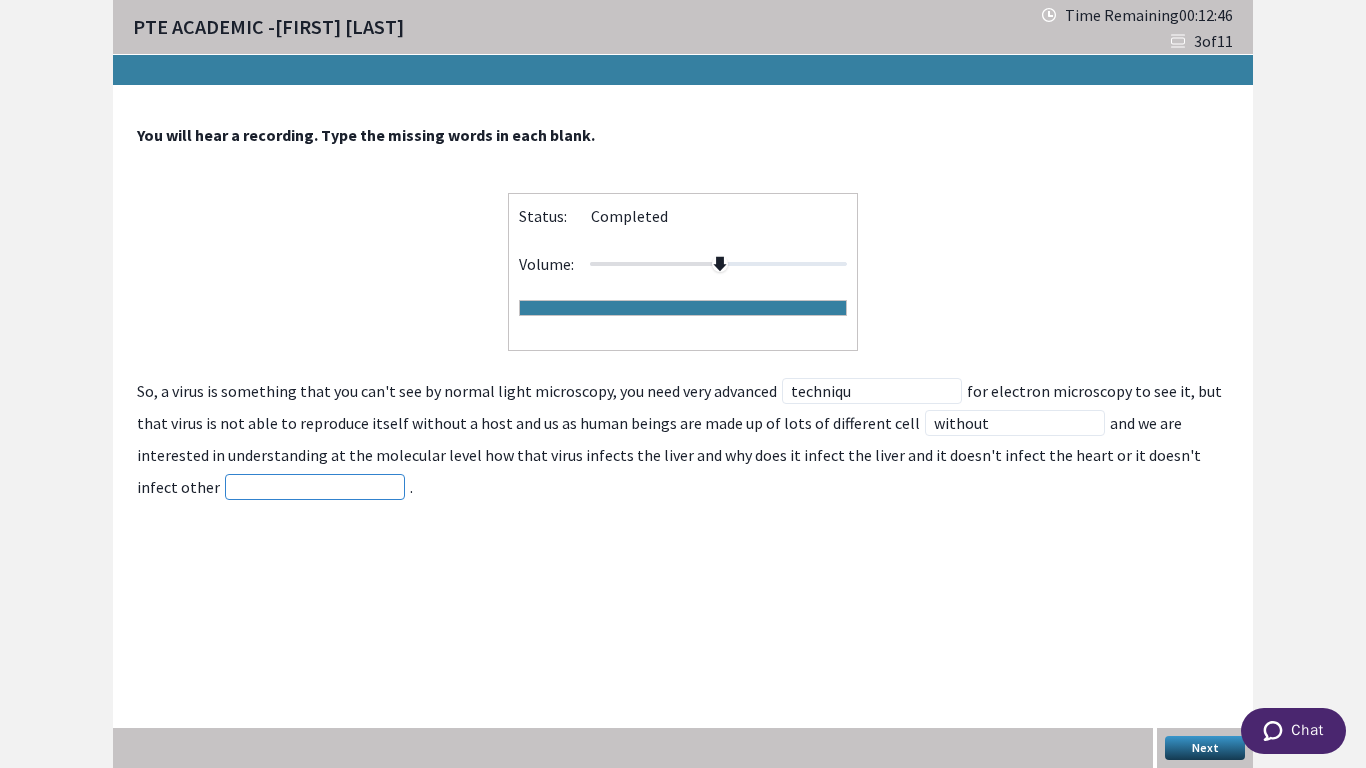 click at bounding box center [315, 487] 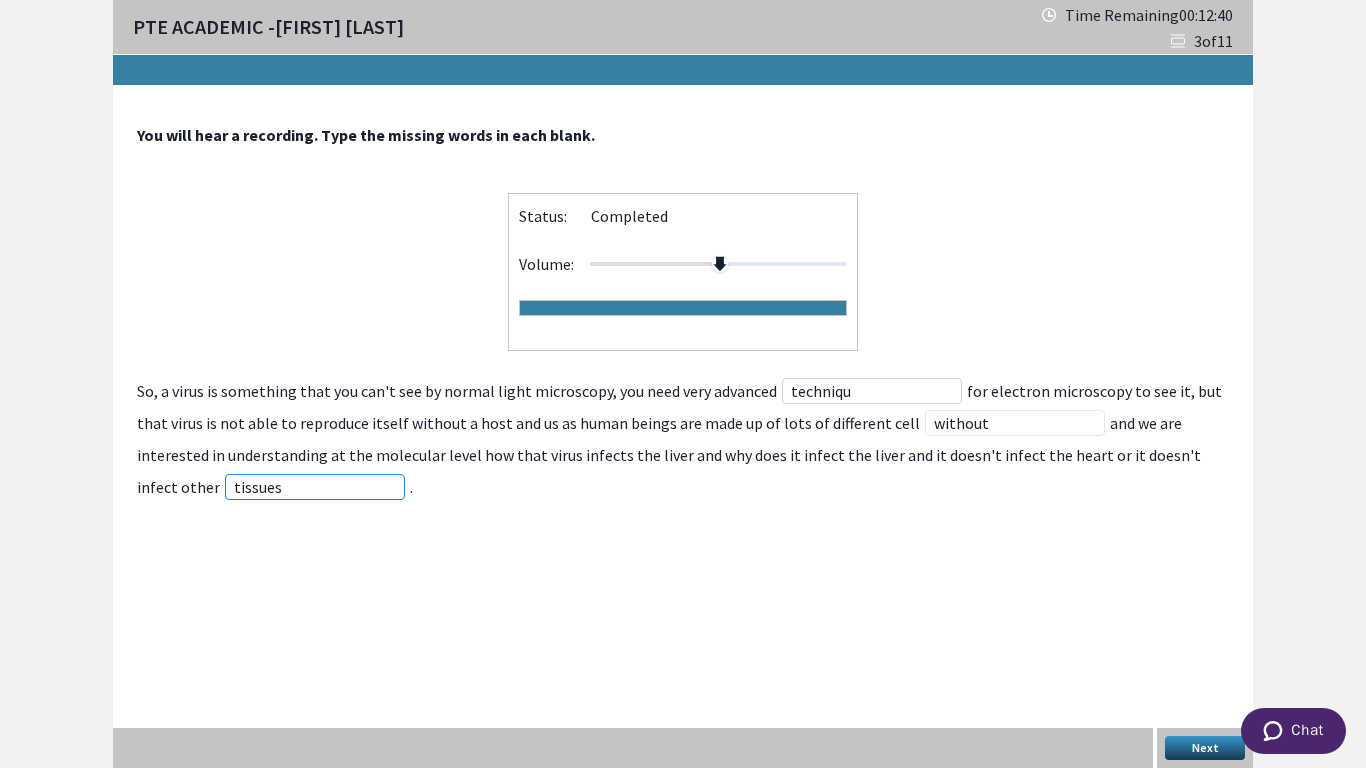 type on "tissues" 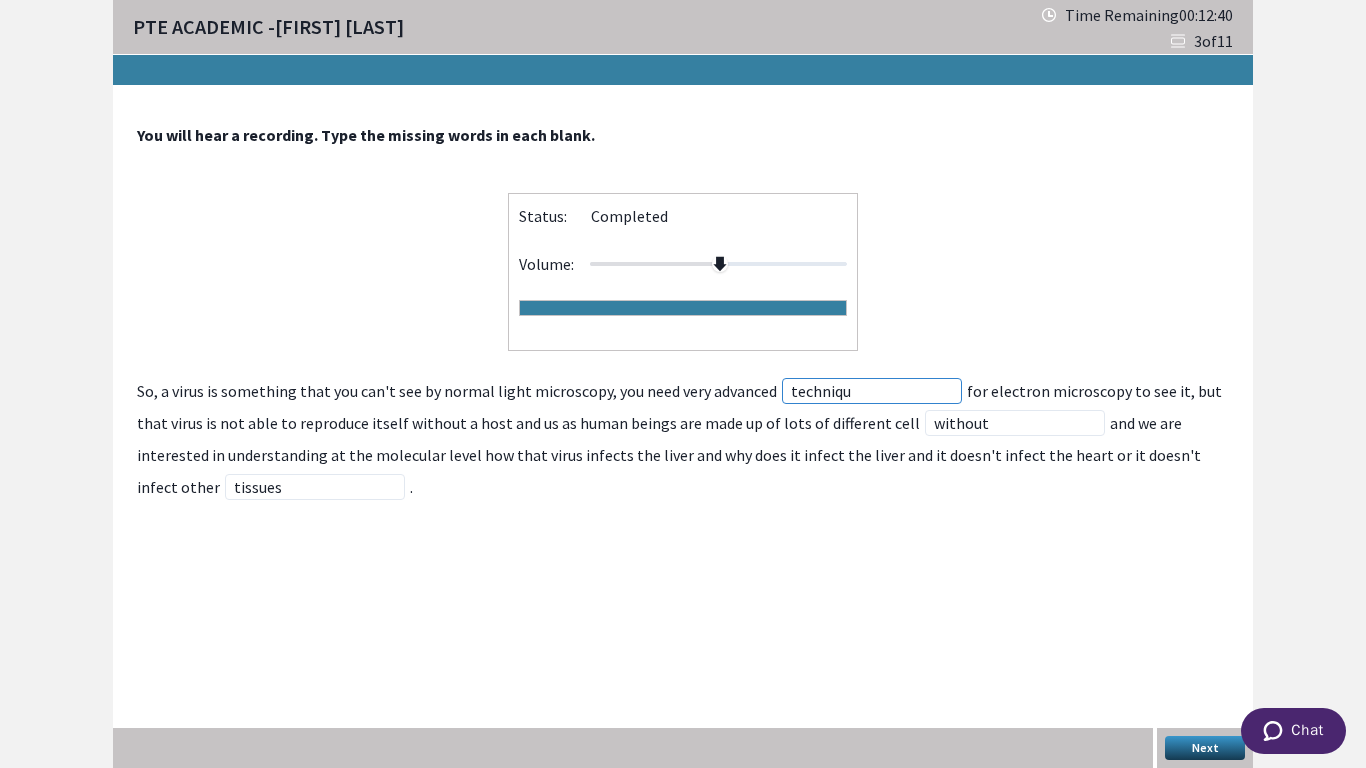 click on "techniqu" at bounding box center [872, 391] 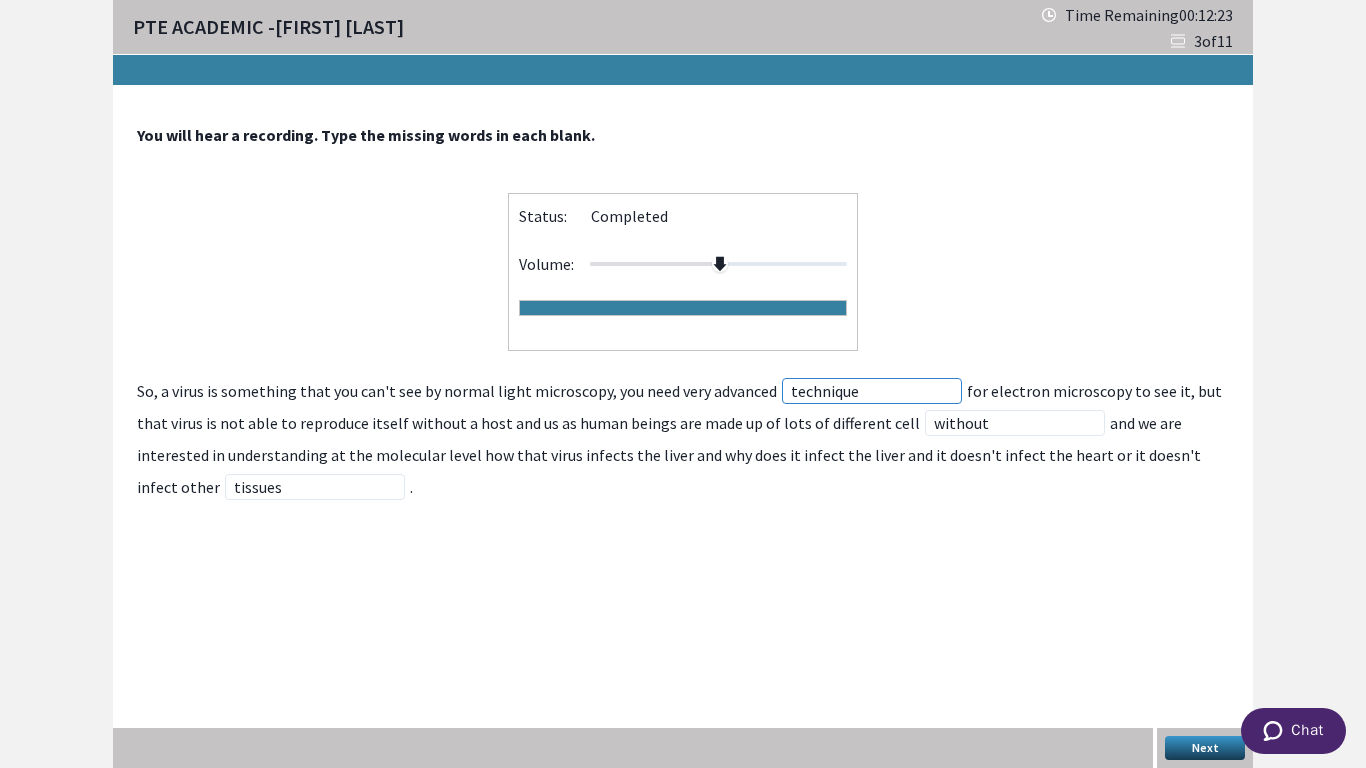 type on "technique" 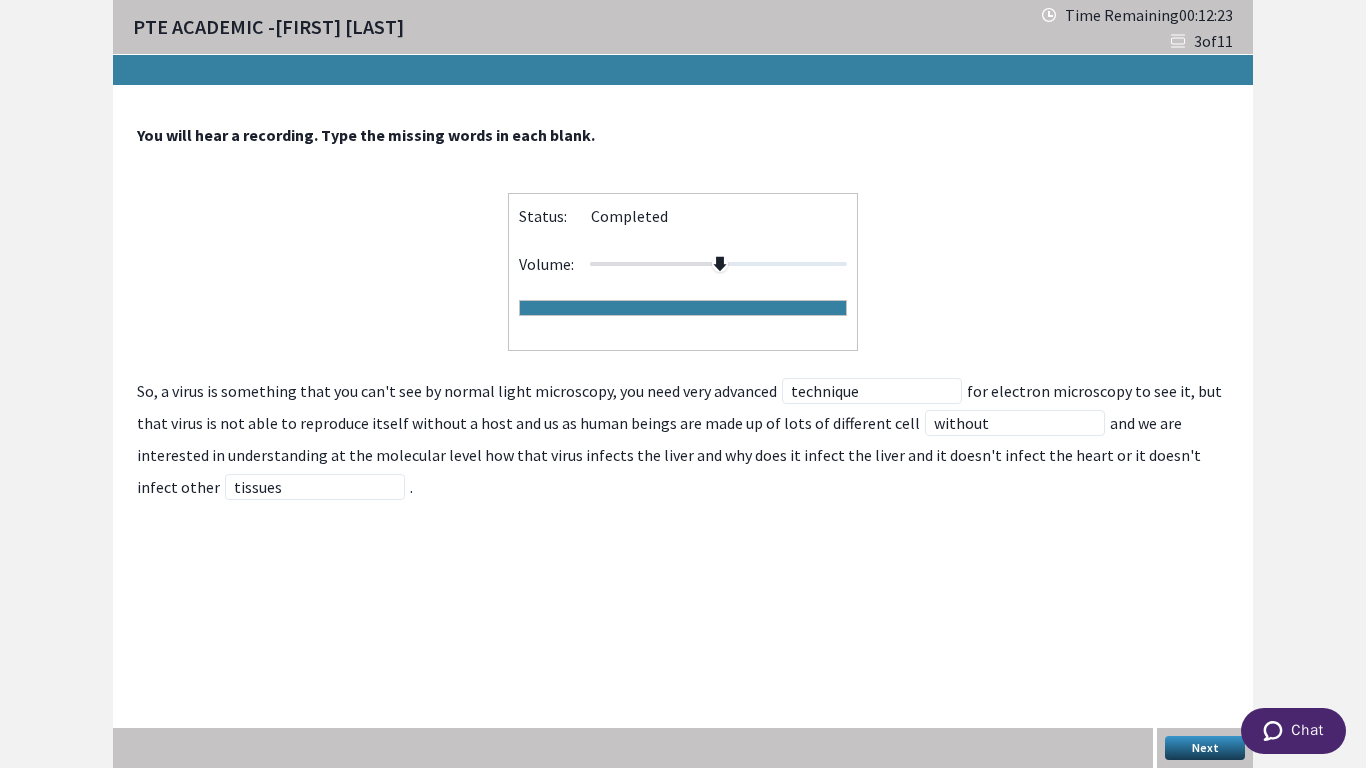 click on "Next" at bounding box center (1205, 748) 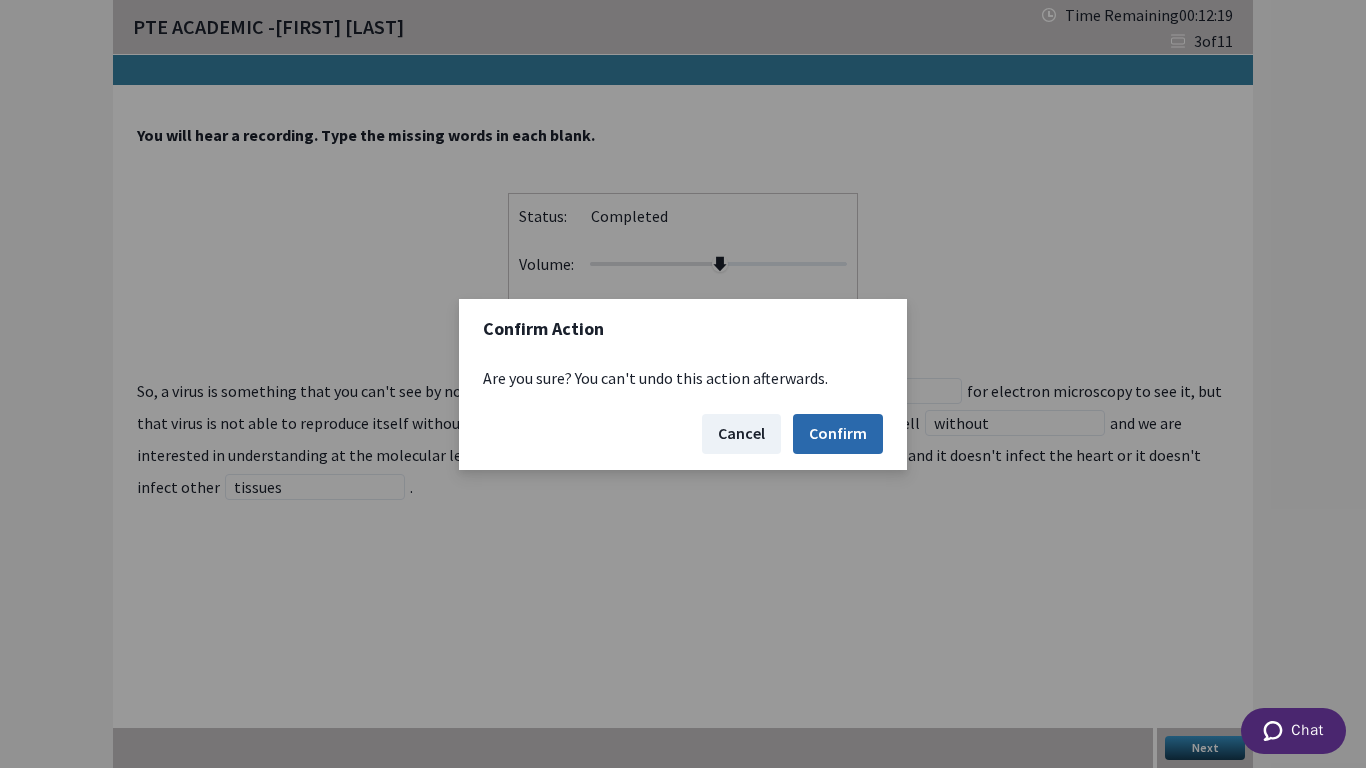 click on "Confirm" at bounding box center [838, 434] 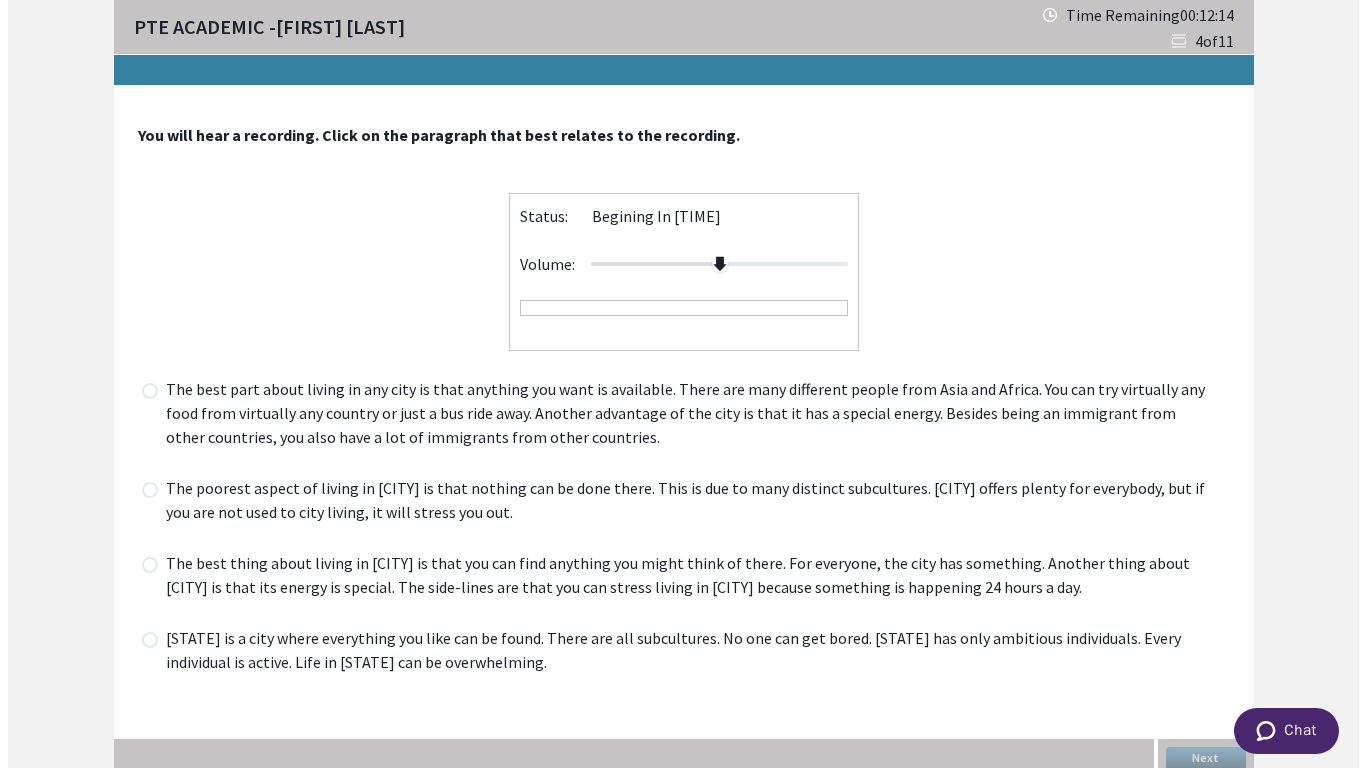 scroll, scrollTop: 11, scrollLeft: 0, axis: vertical 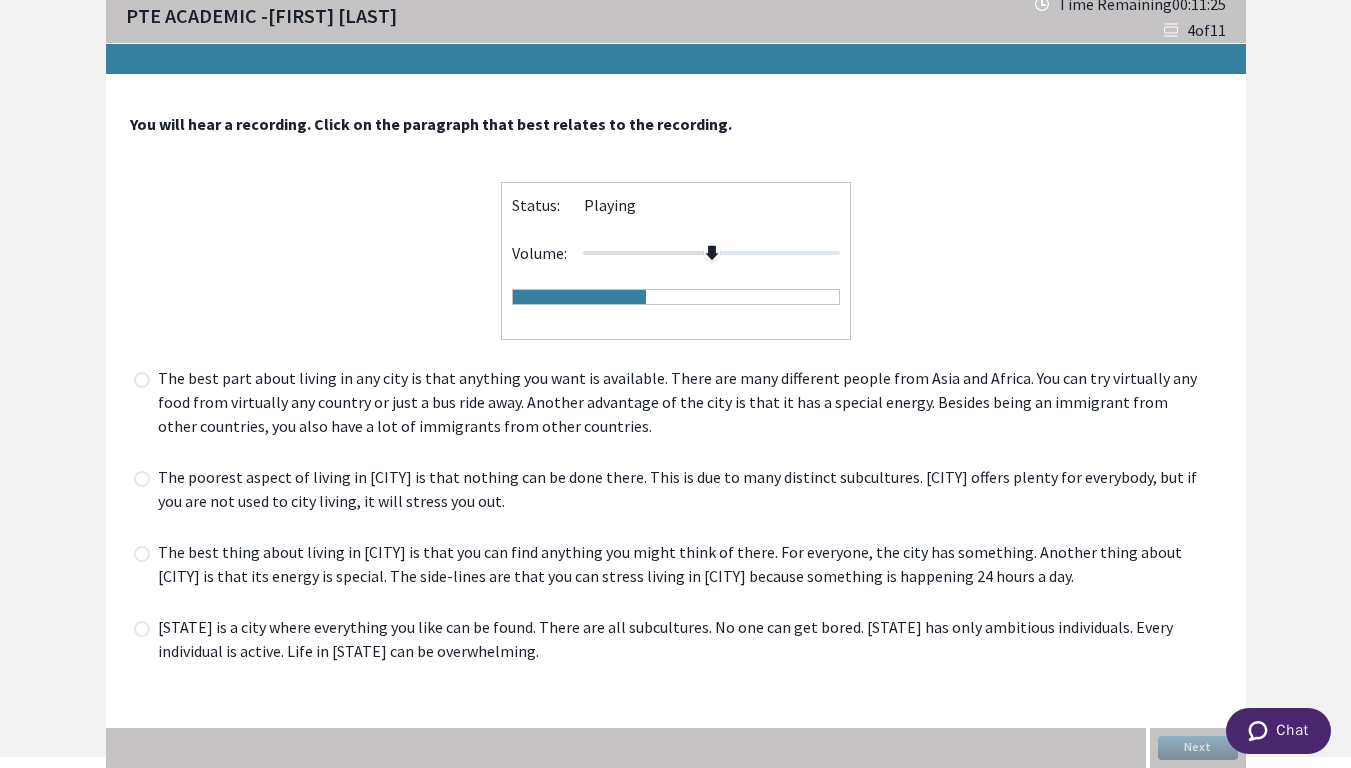 click at bounding box center [142, 380] 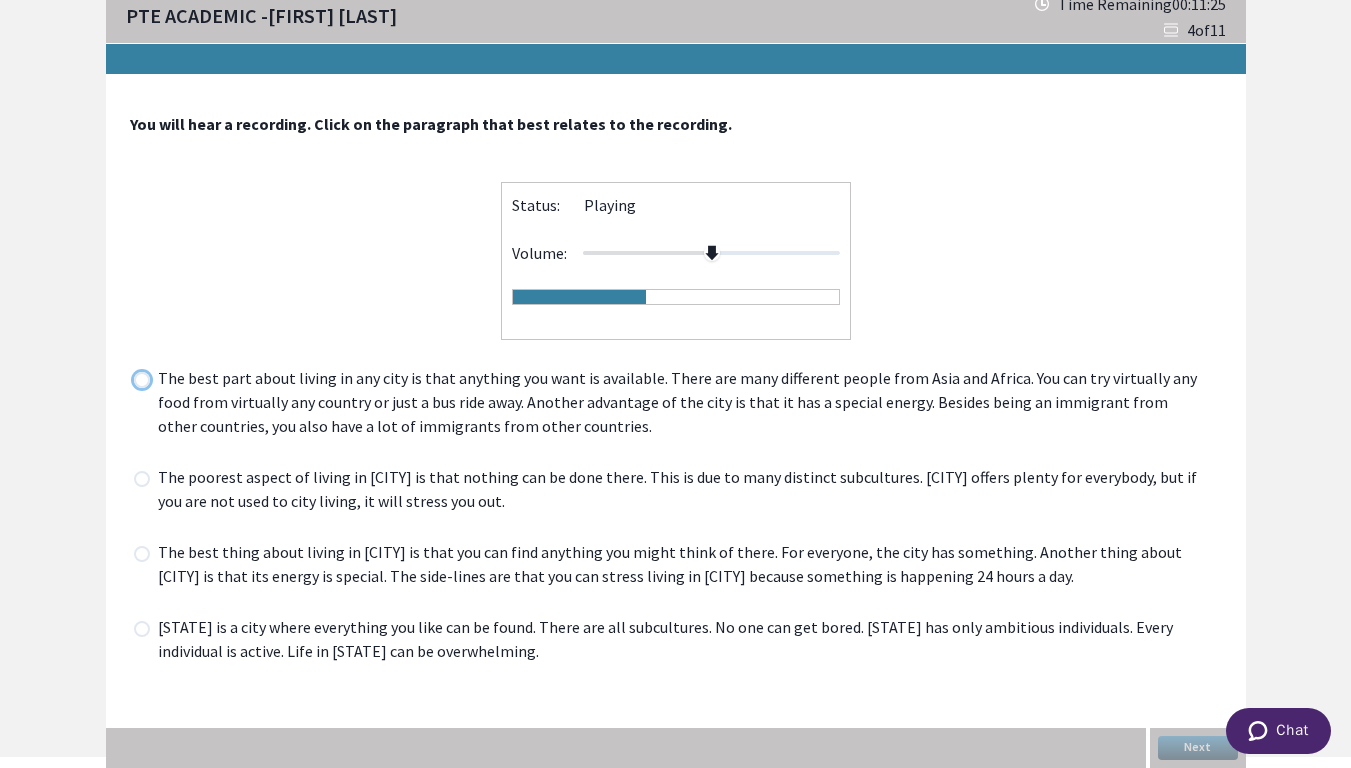 click at bounding box center (133, 379) 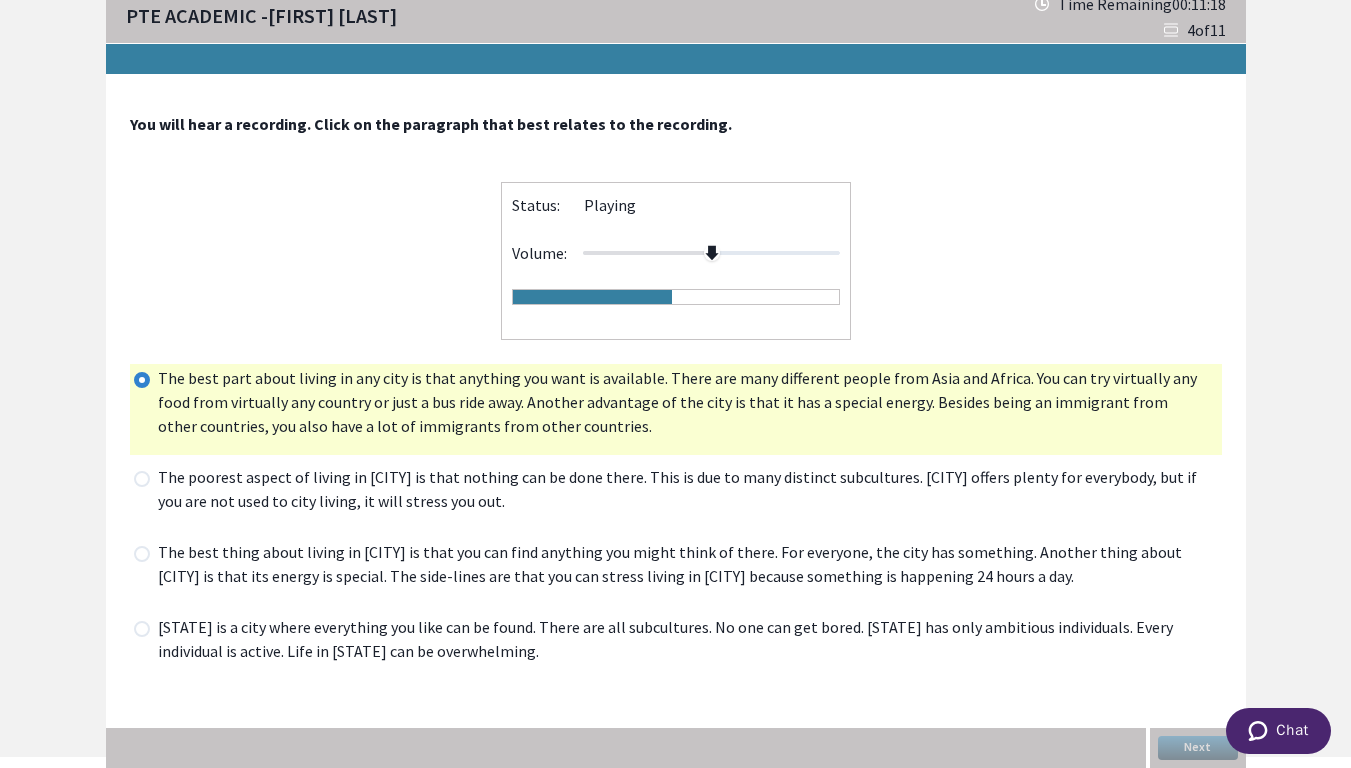 click at bounding box center (142, 554) 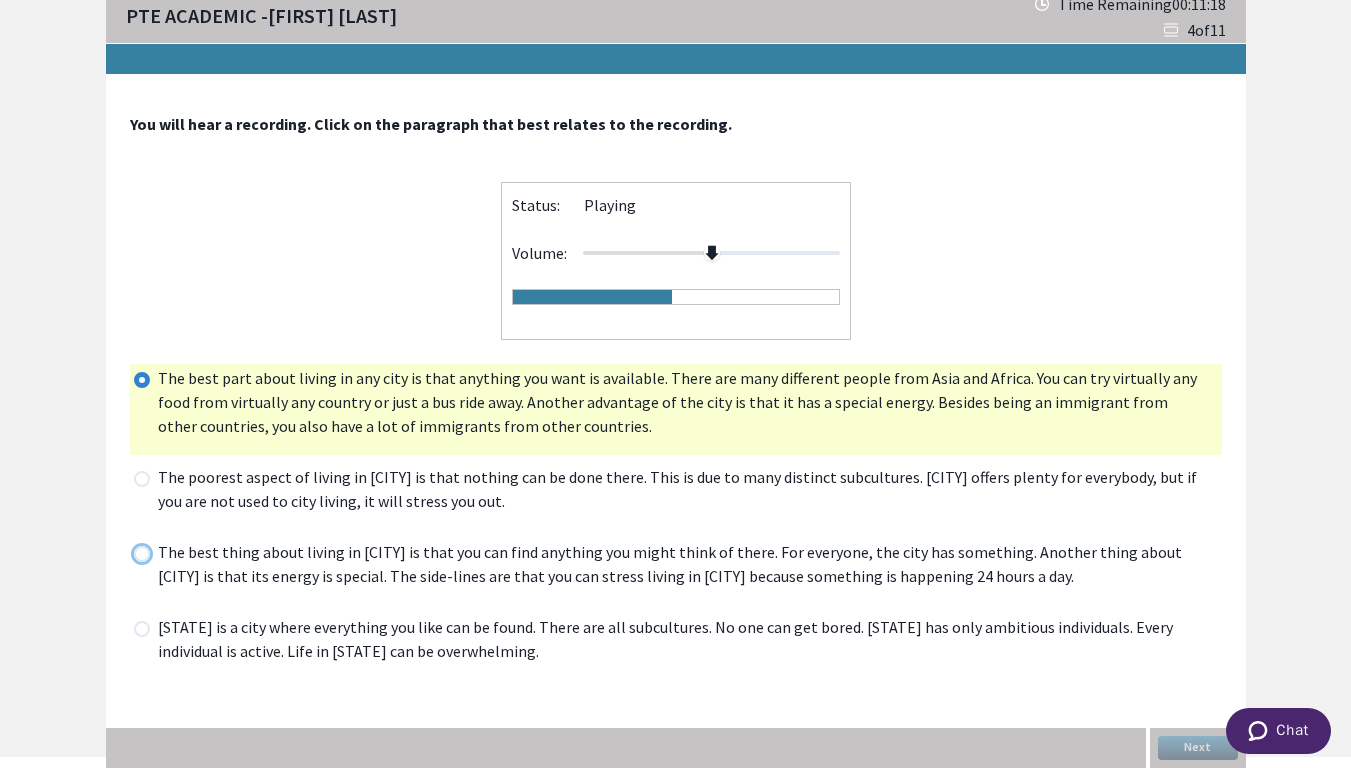 click at bounding box center [133, 553] 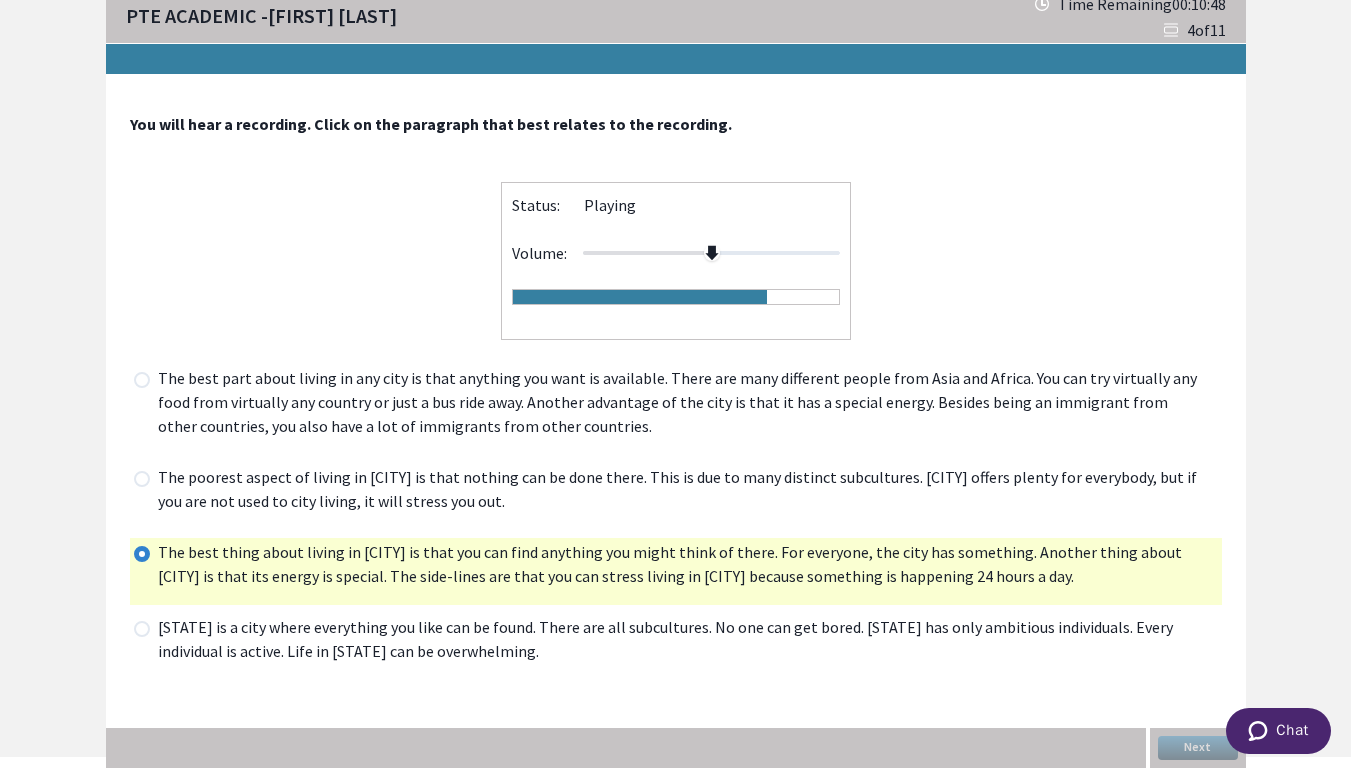 click at bounding box center (142, 380) 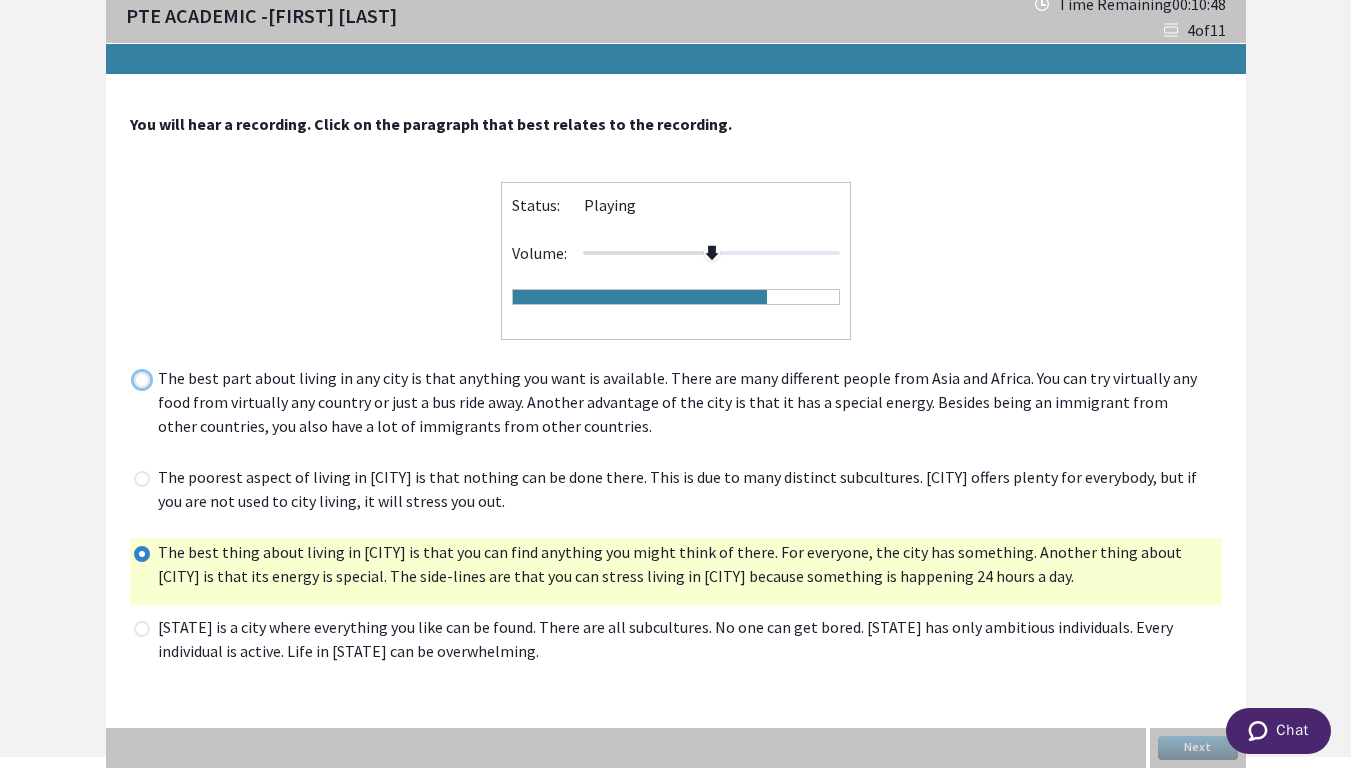 click at bounding box center [133, 379] 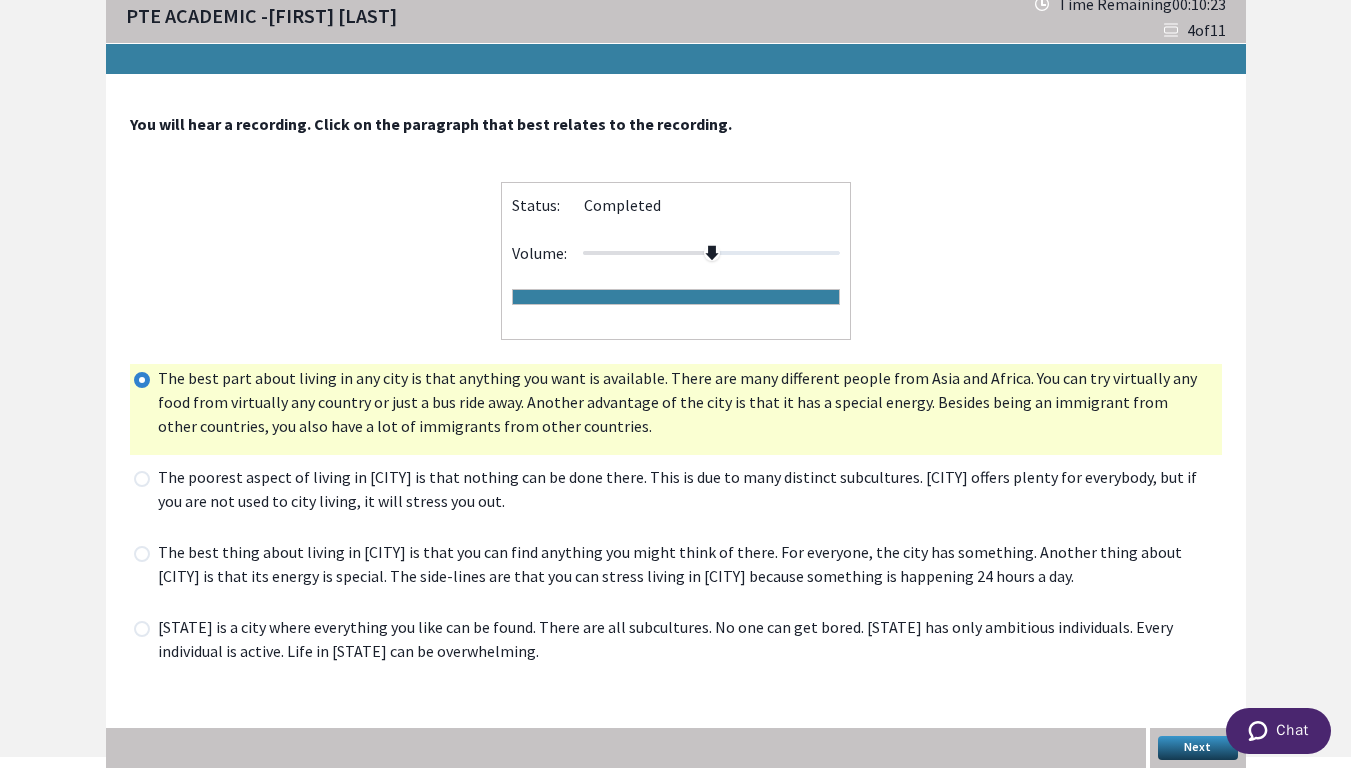 click on "Next" at bounding box center (1198, 748) 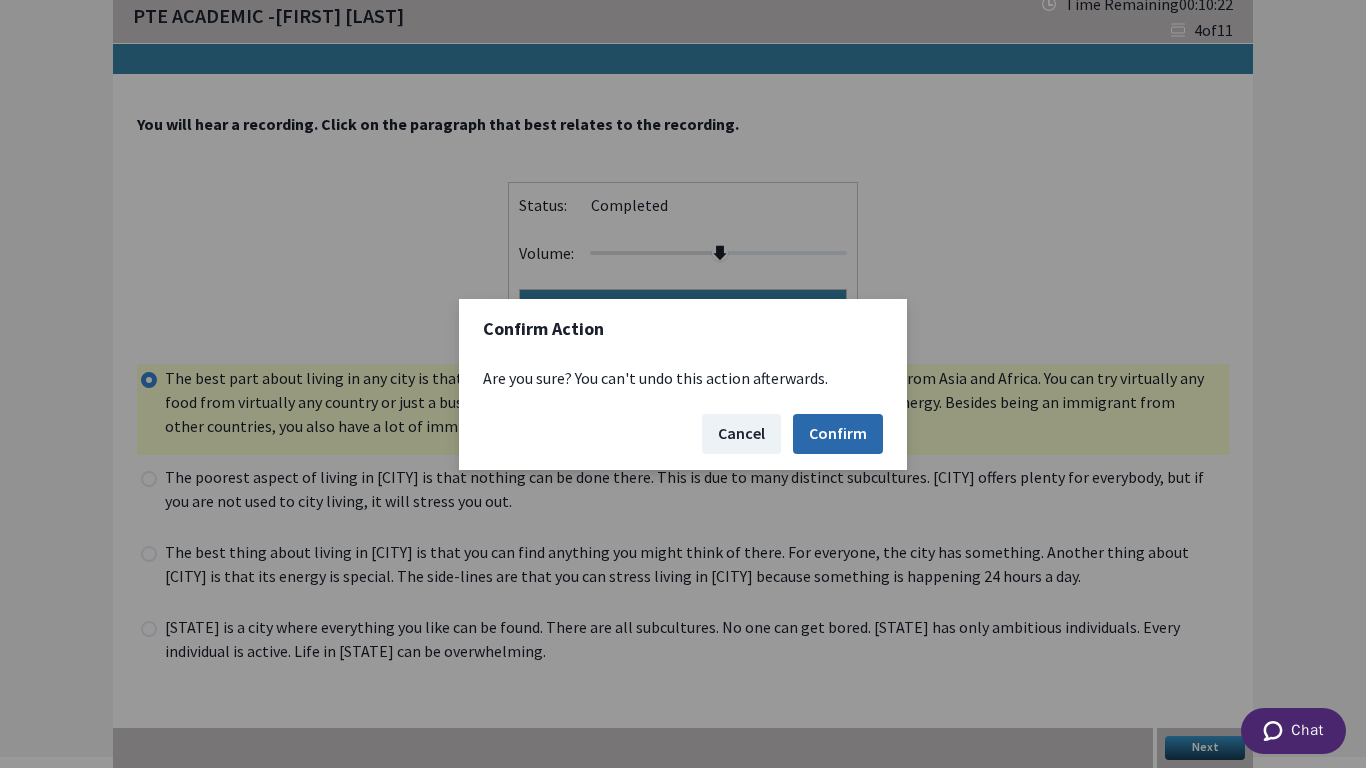 click on "Confirm" at bounding box center (838, 434) 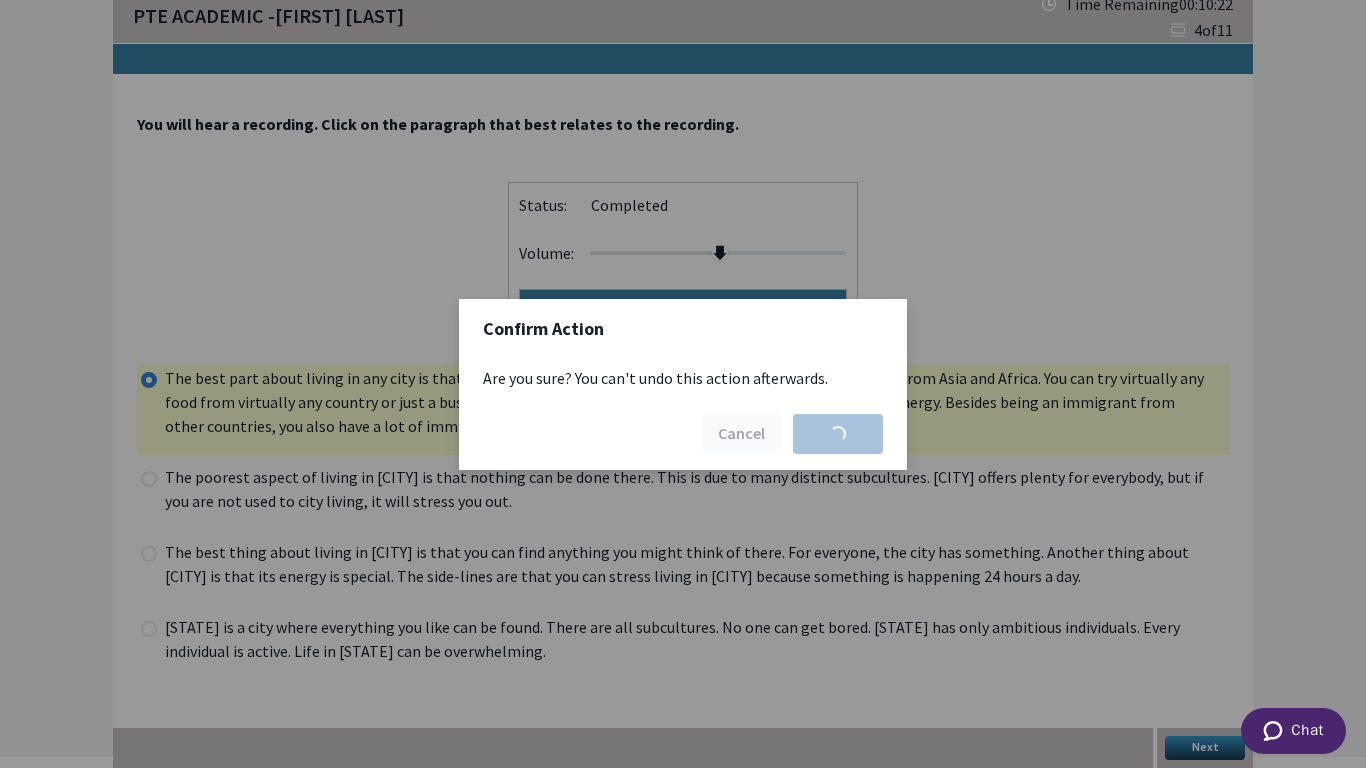 scroll, scrollTop: 0, scrollLeft: 0, axis: both 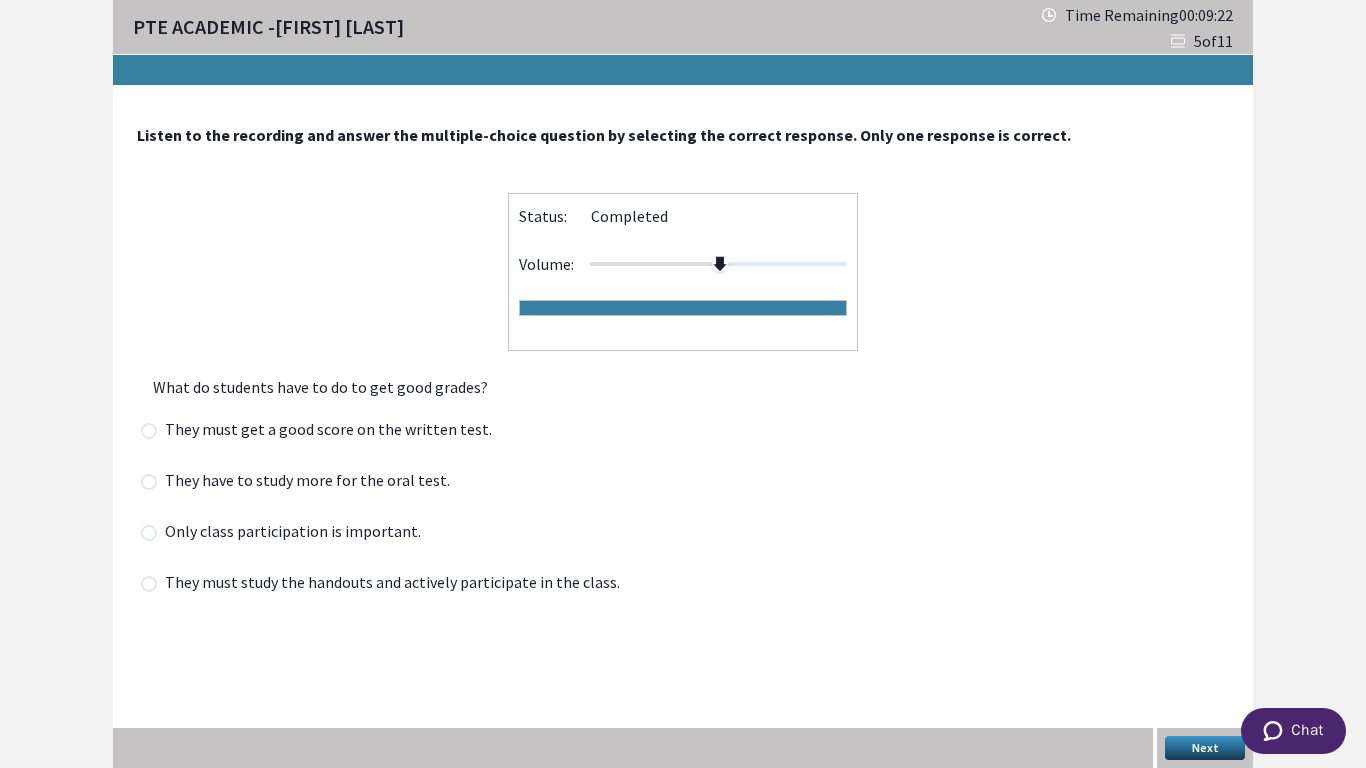 click on "They must study the handouts and actively participate in the class." at bounding box center (322, 434) 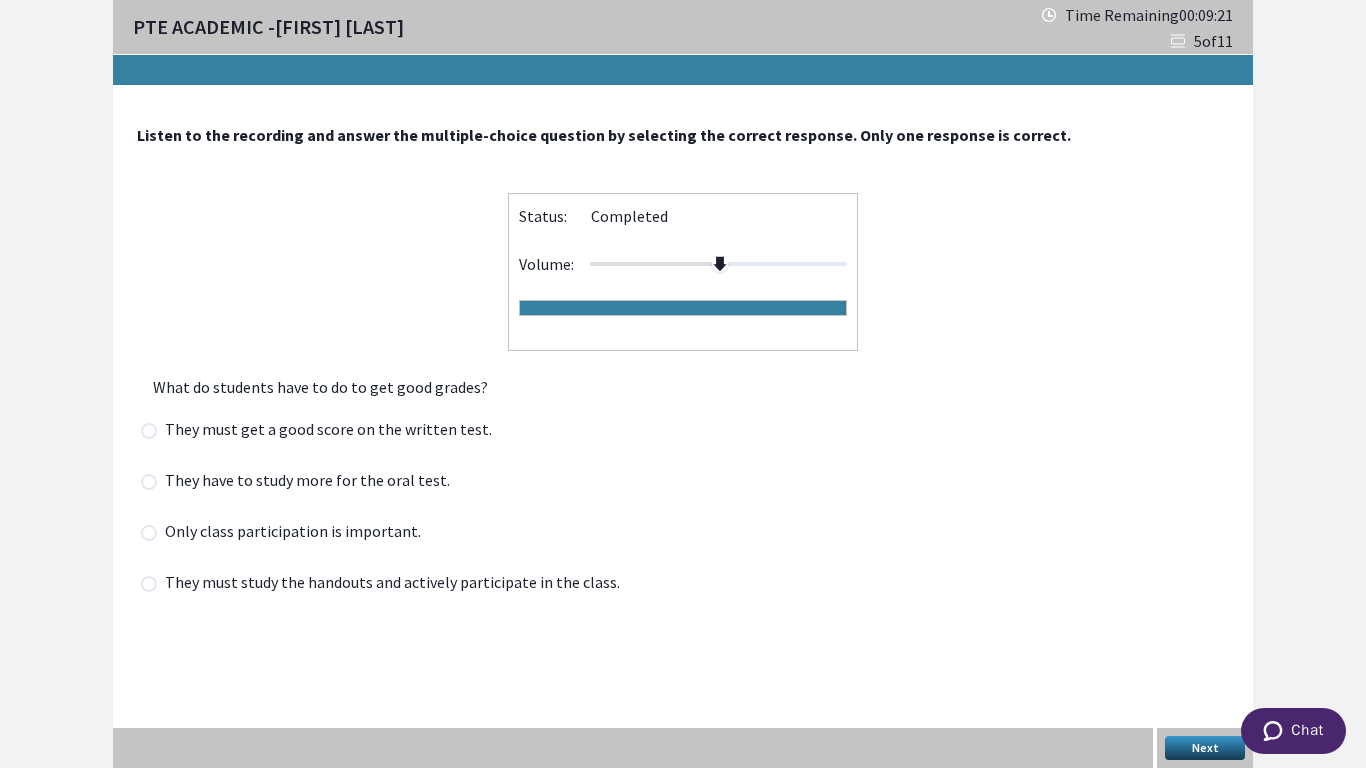 click at bounding box center (149, 584) 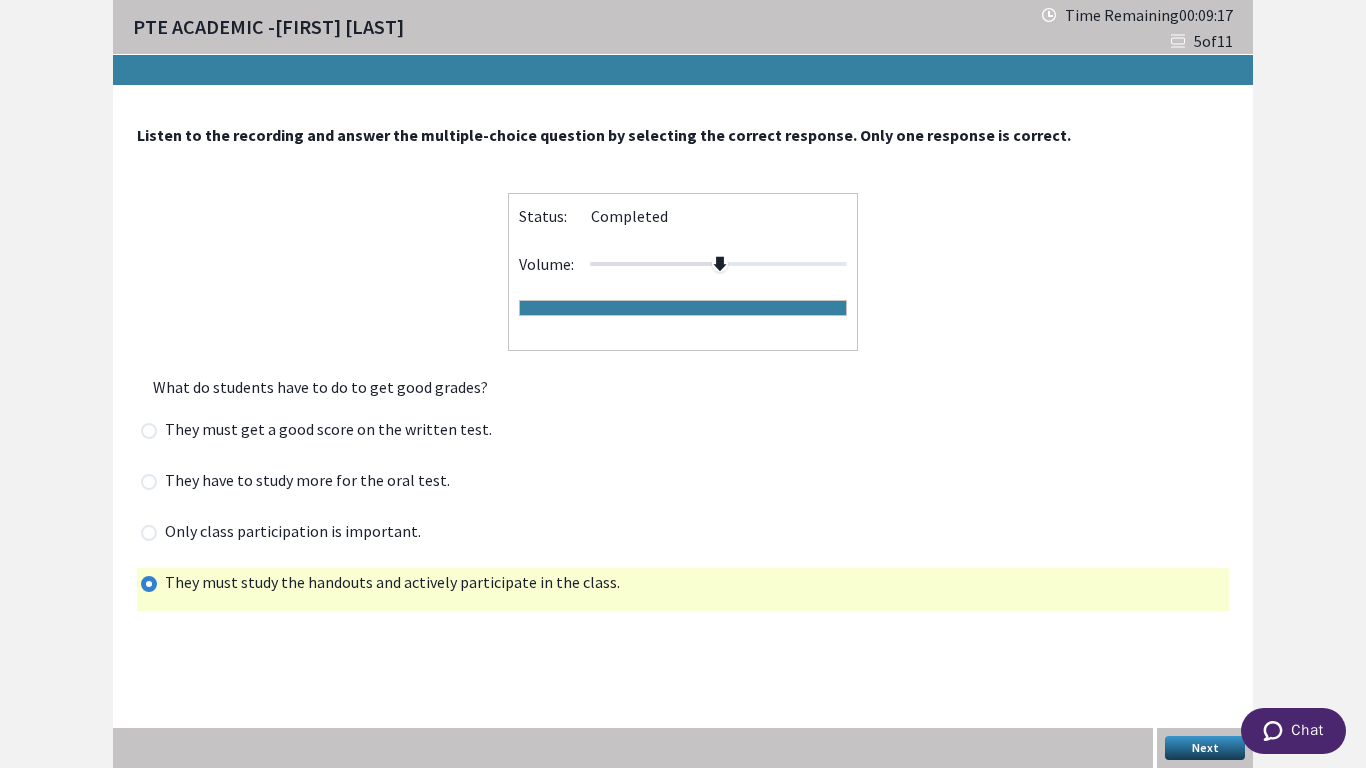click on "Next" at bounding box center [1205, 748] 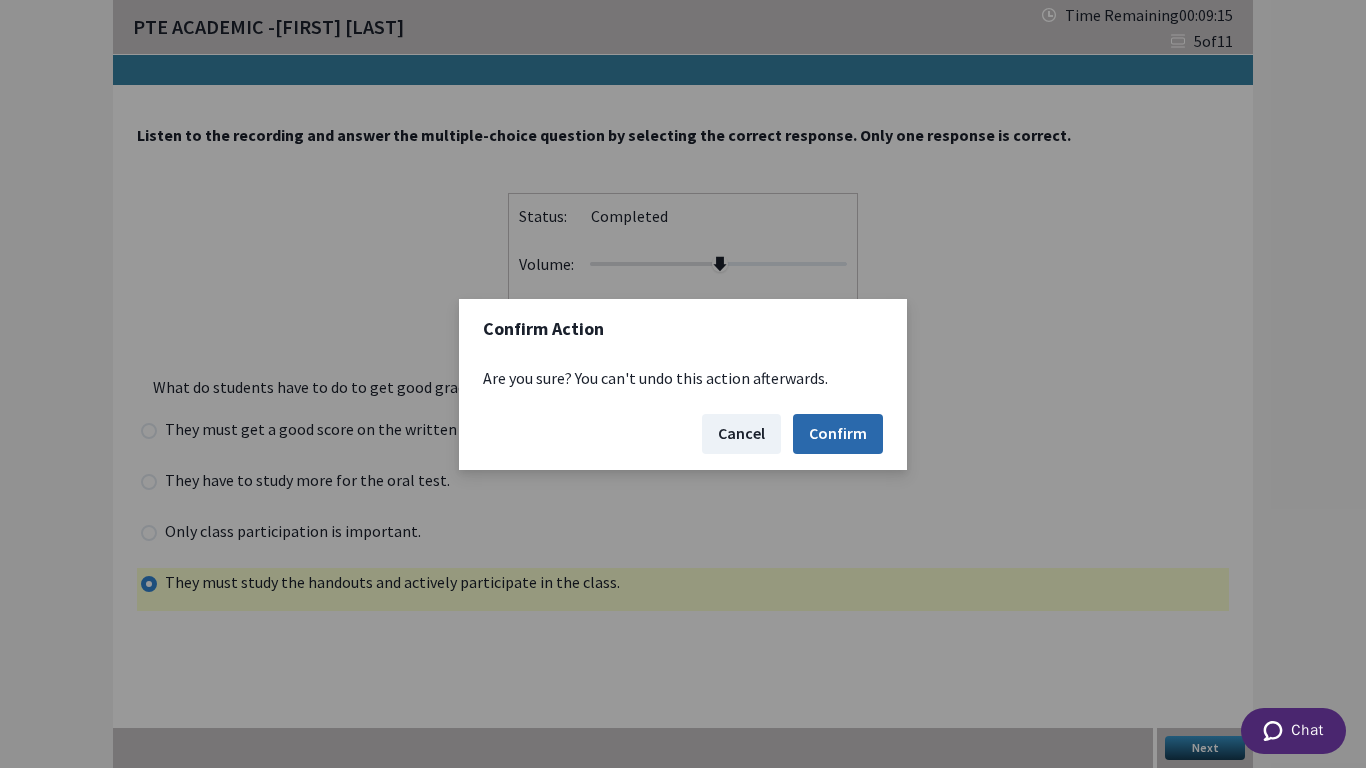 click on "Confirm" at bounding box center [838, 434] 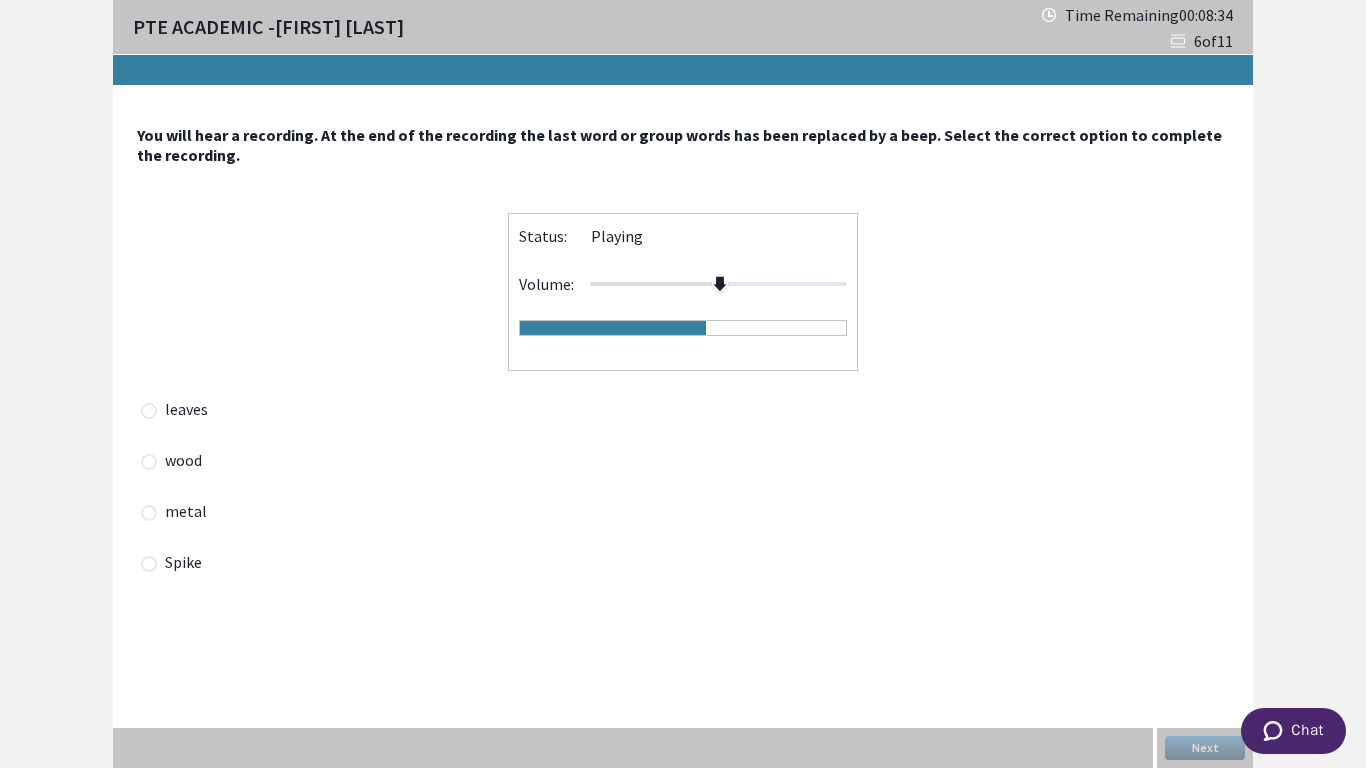 click on "wood" at bounding box center [683, 467] 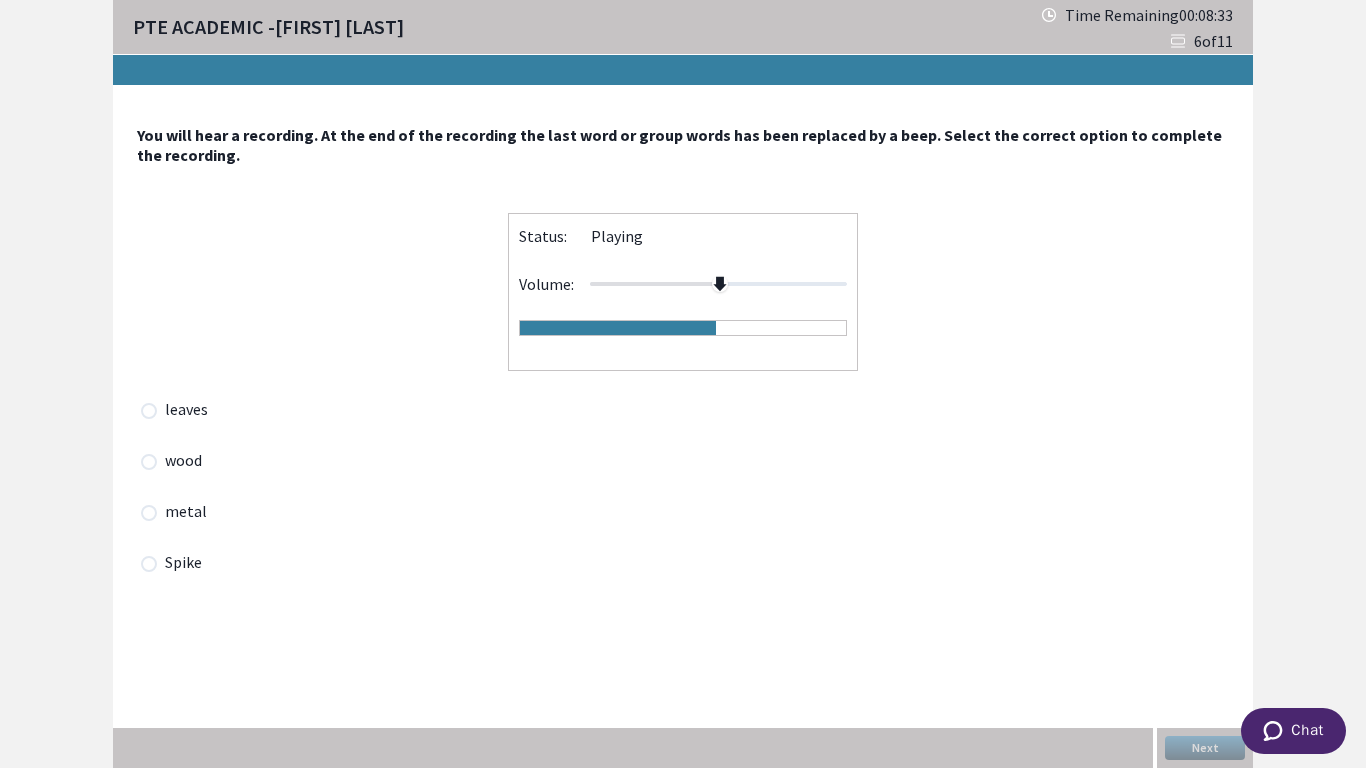 click on "wood" at bounding box center [683, 467] 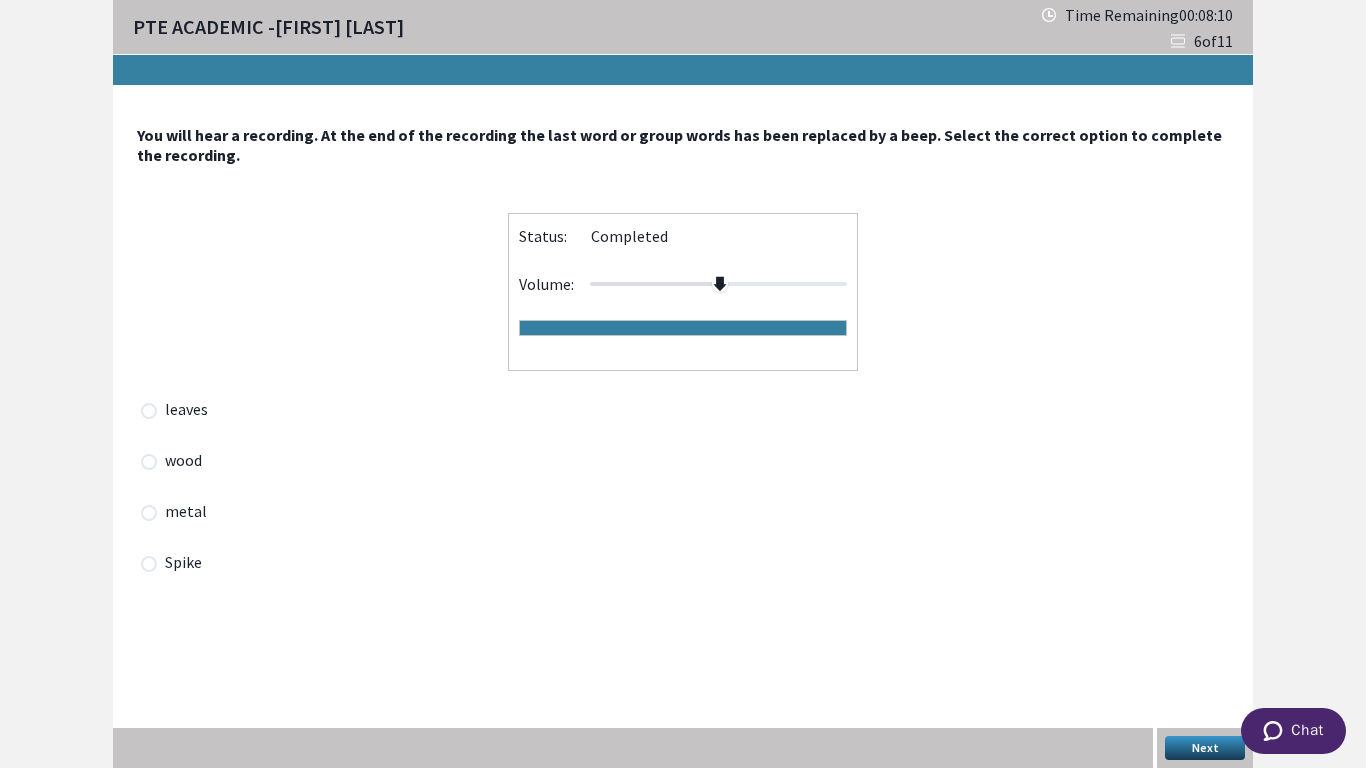 click at bounding box center [149, 513] 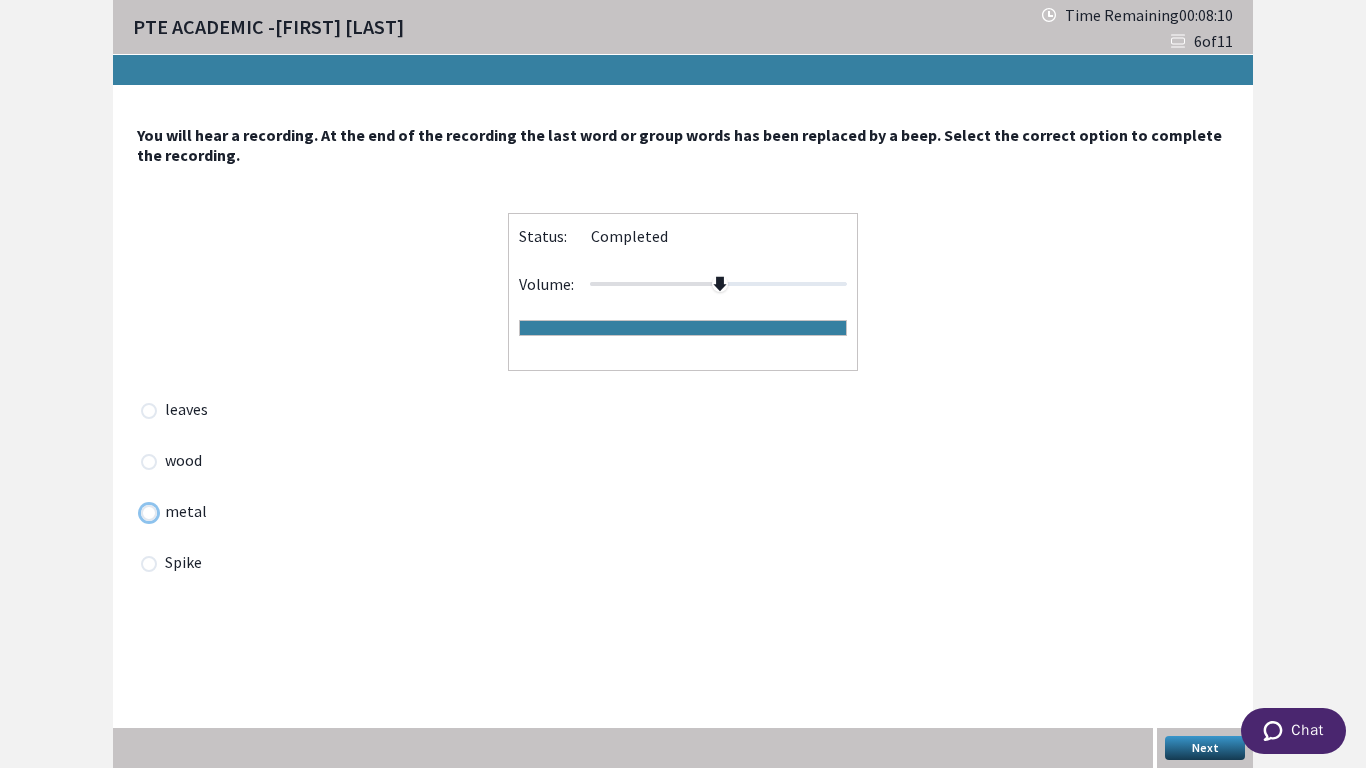 click at bounding box center [140, 512] 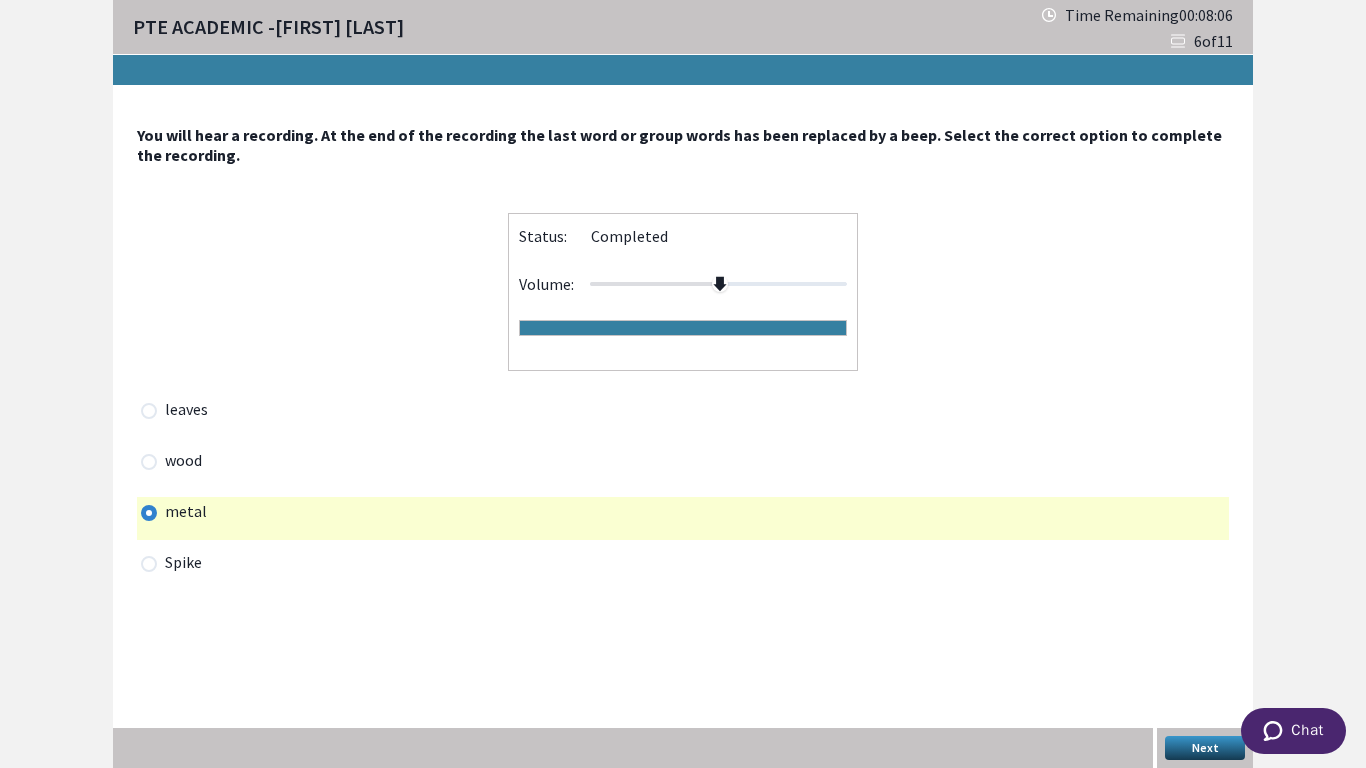 click on "Next" at bounding box center [1205, 748] 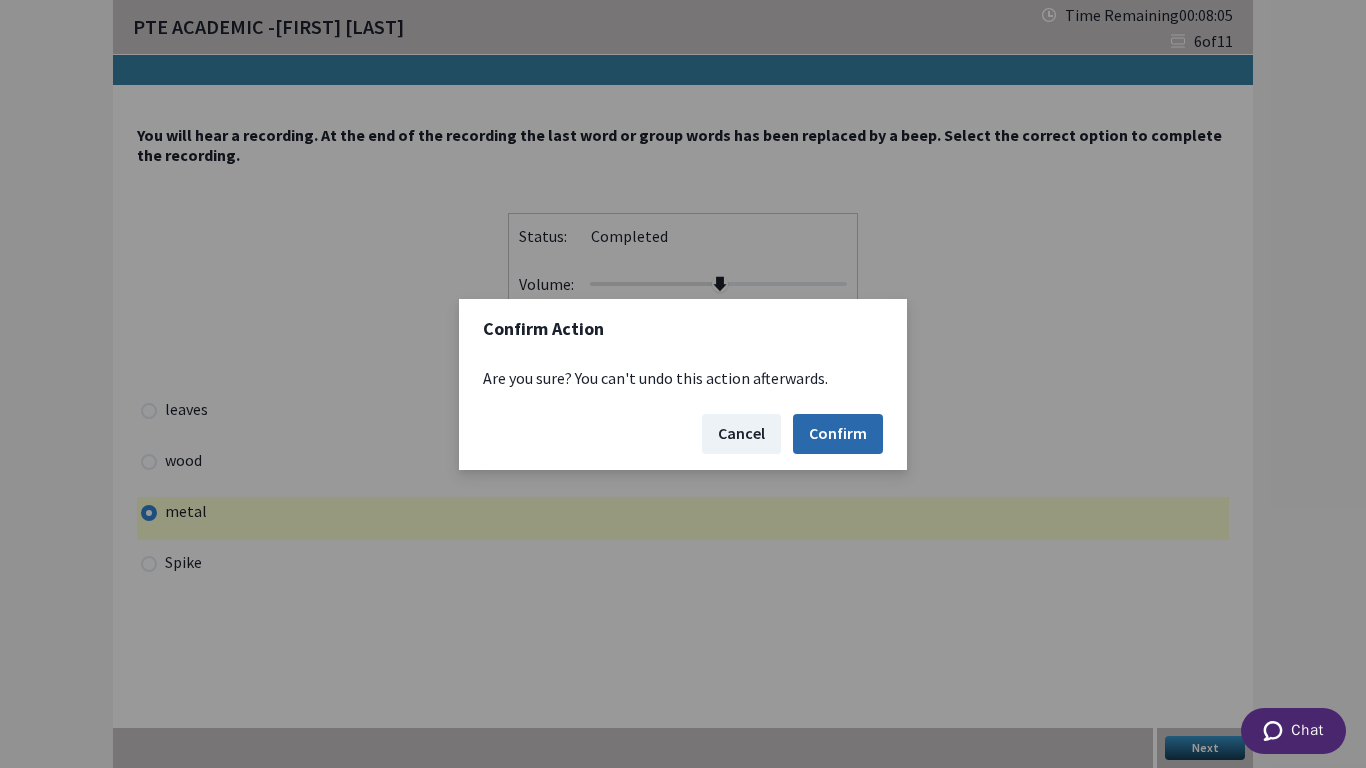 click on "Confirm" at bounding box center (838, 434) 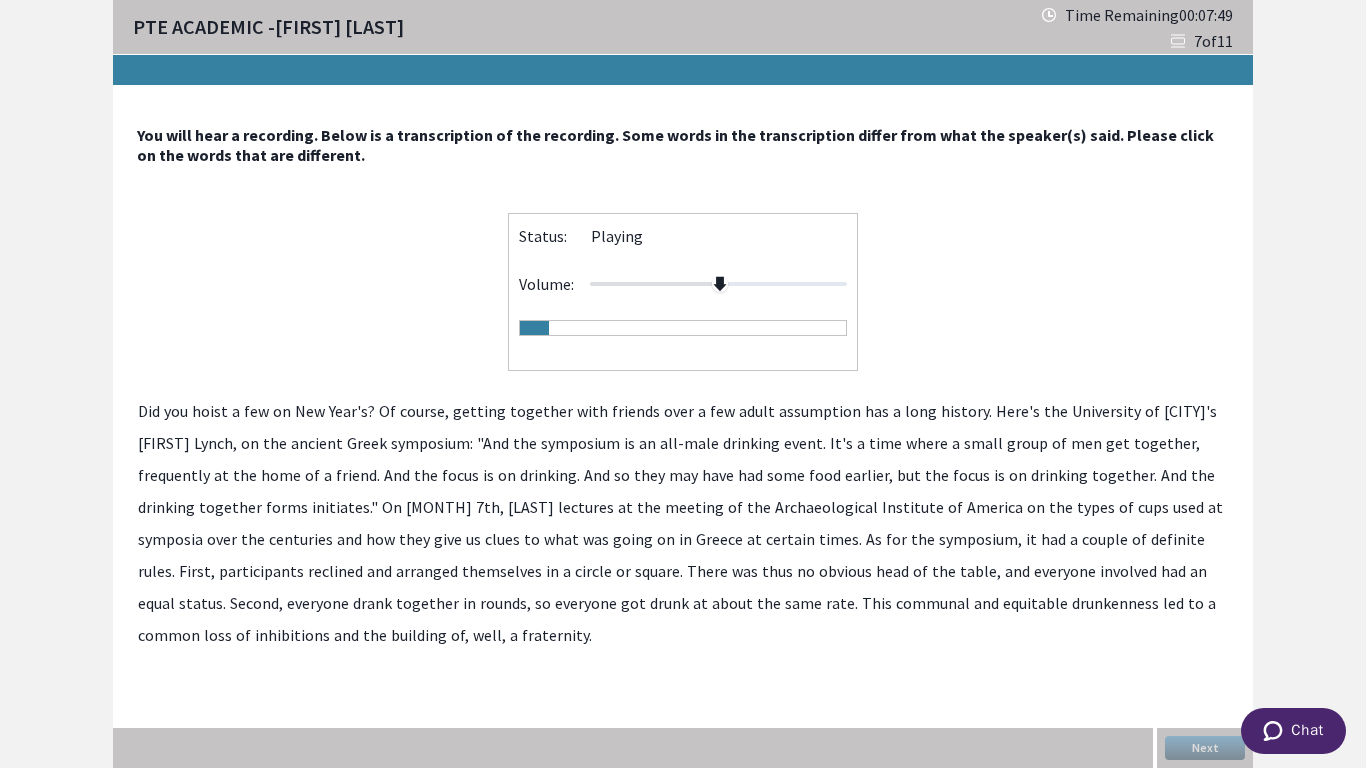 click on "assumption" at bounding box center (876, 411) 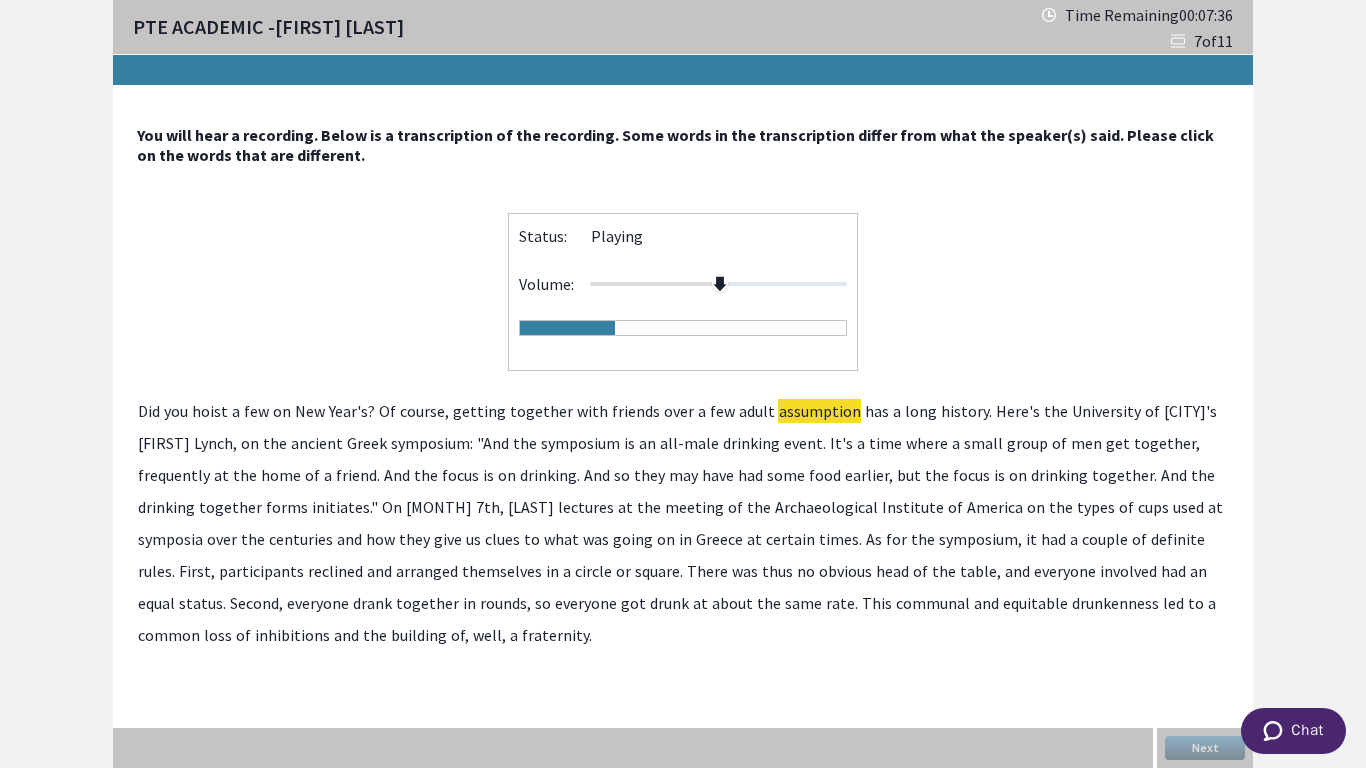 click on "frequently" at bounding box center (221, 475) 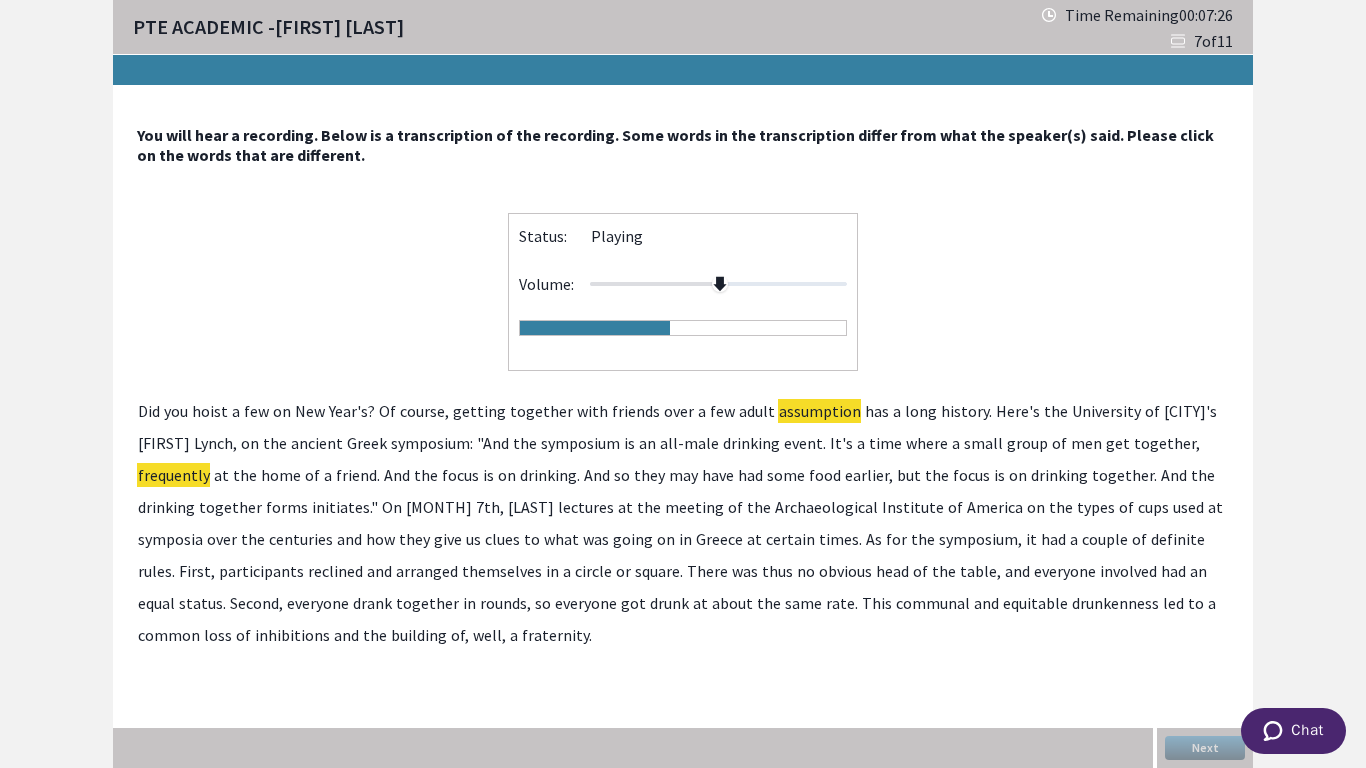 click on "initiates."" at bounding box center (391, 507) 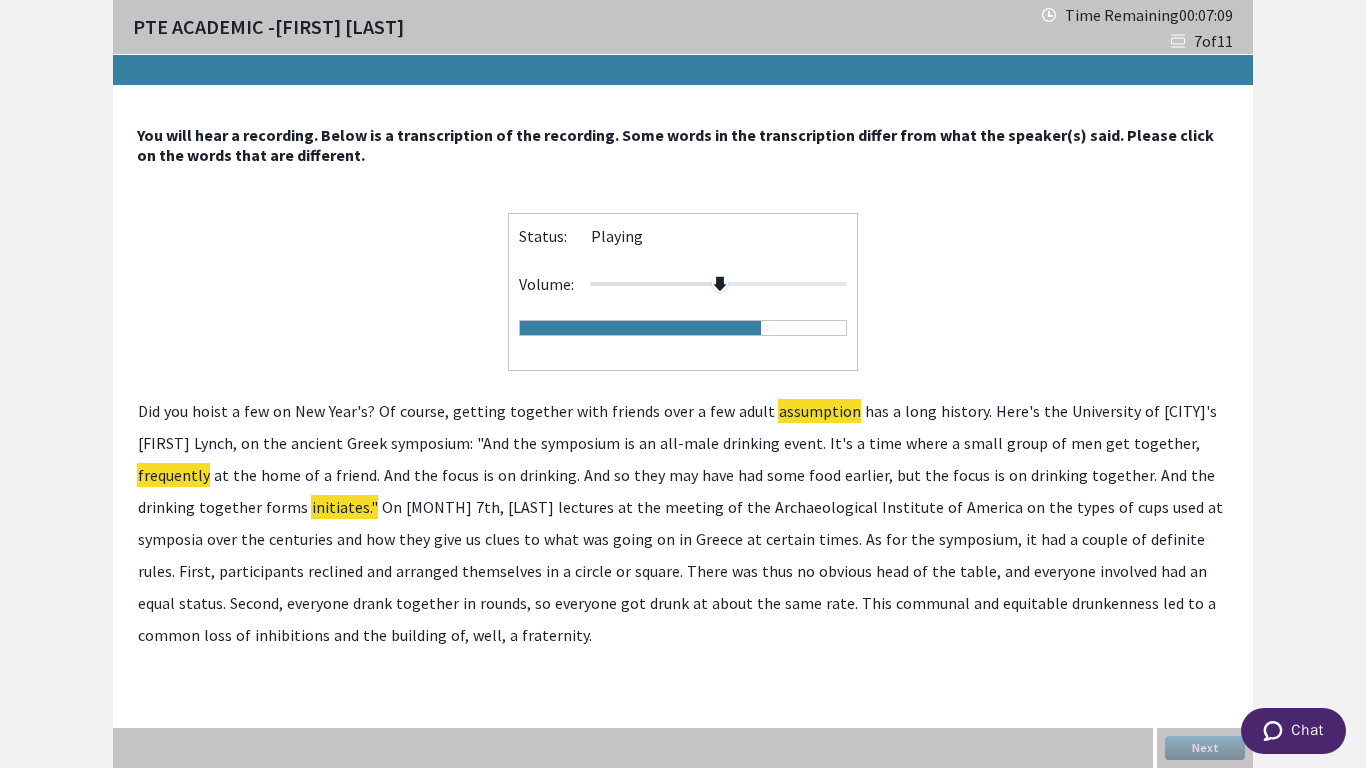 drag, startPoint x: 306, startPoint y: 573, endPoint x: 295, endPoint y: 567, distance: 12.529964 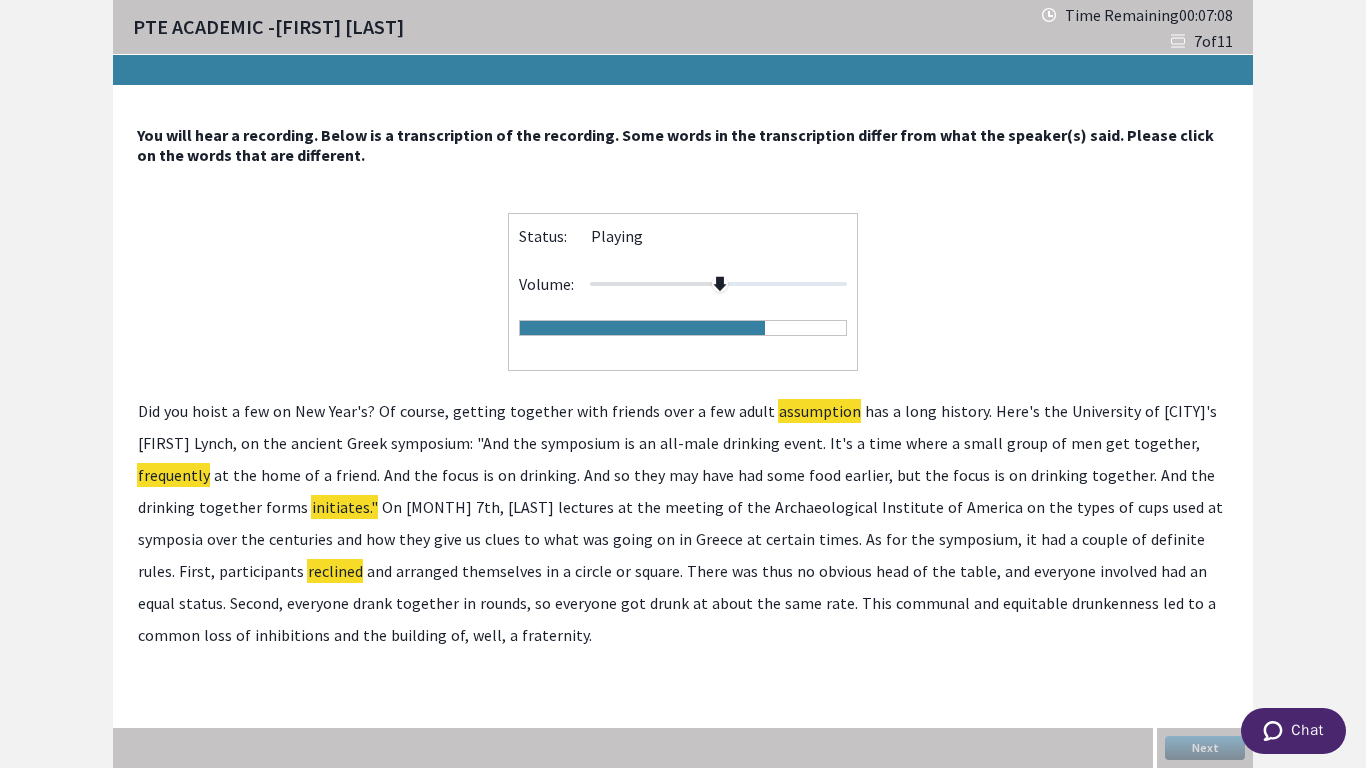 click on "reclined" at bounding box center [379, 571] 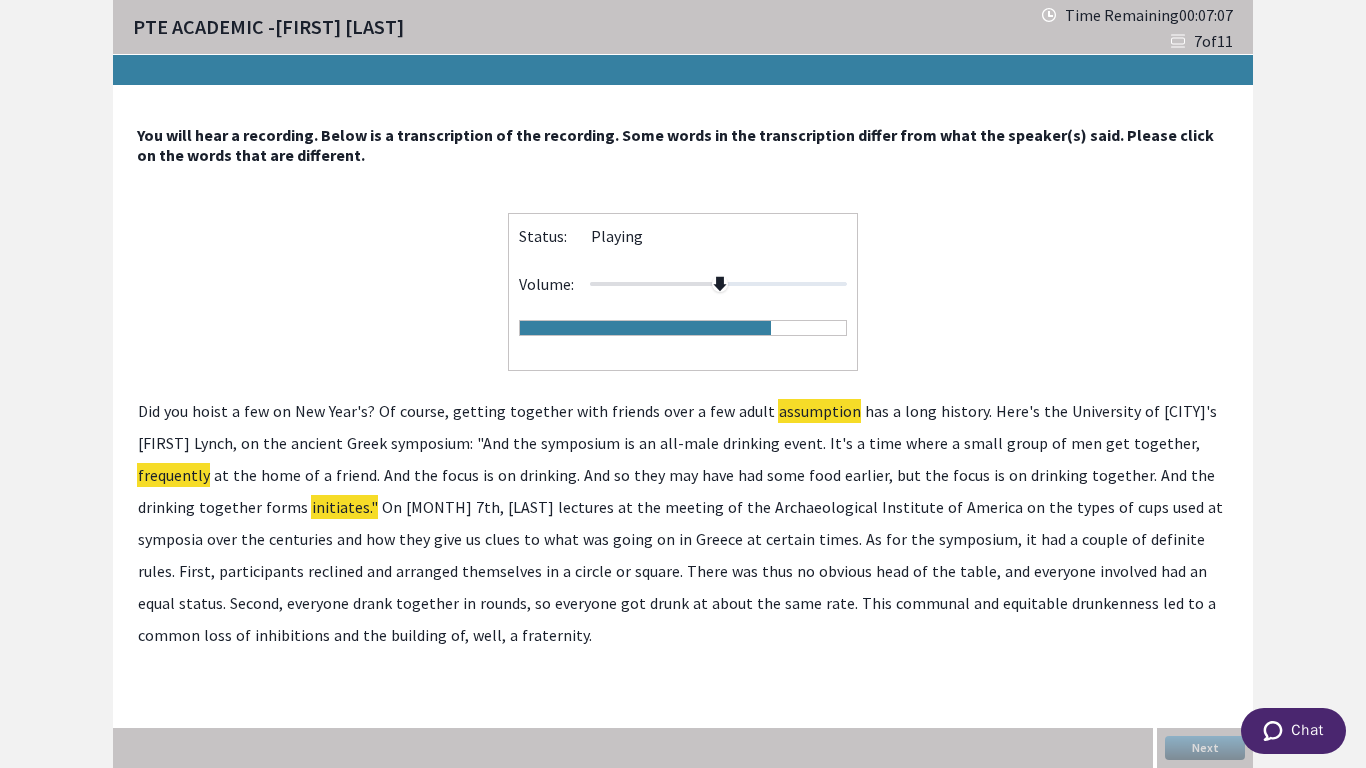 click on "reclined" at bounding box center [379, 571] 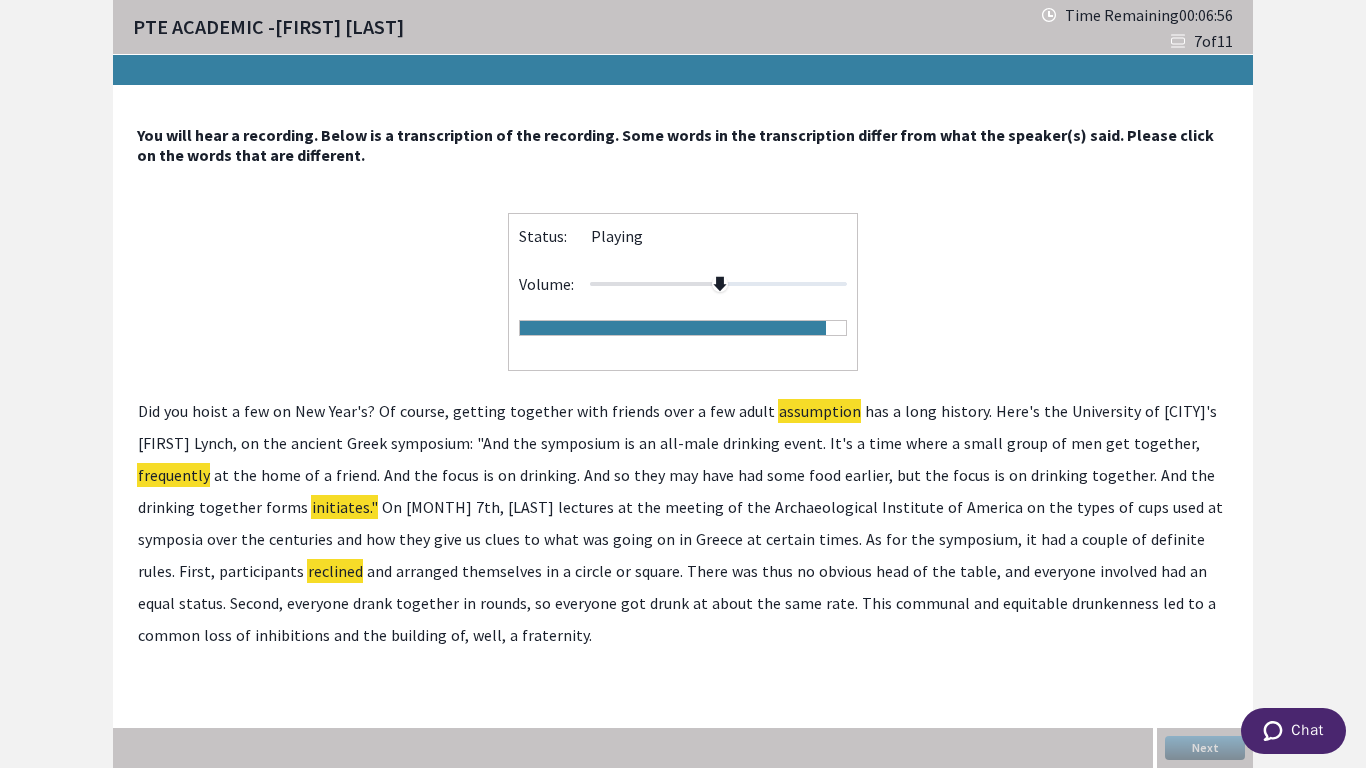 click on "drunkenness" at bounding box center (1173, 603) 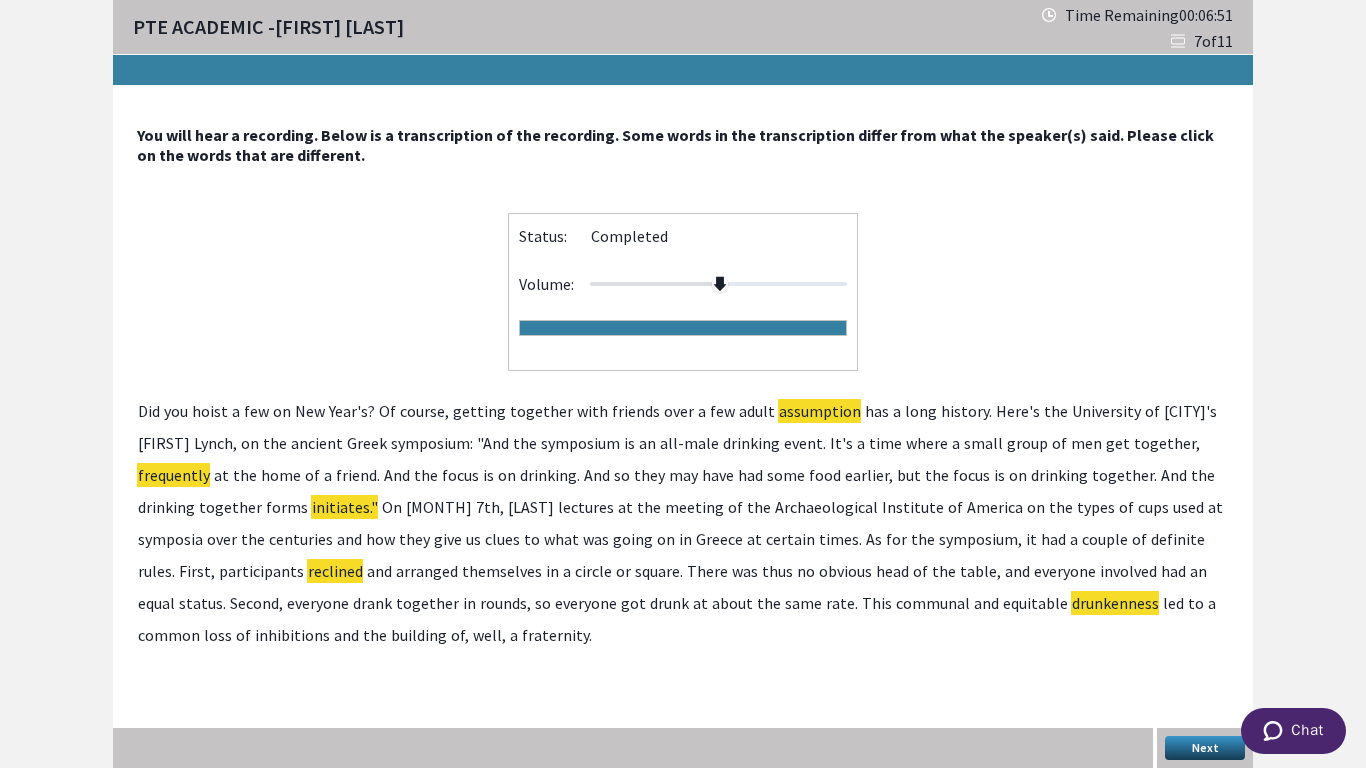 click on "Next" at bounding box center [1205, 748] 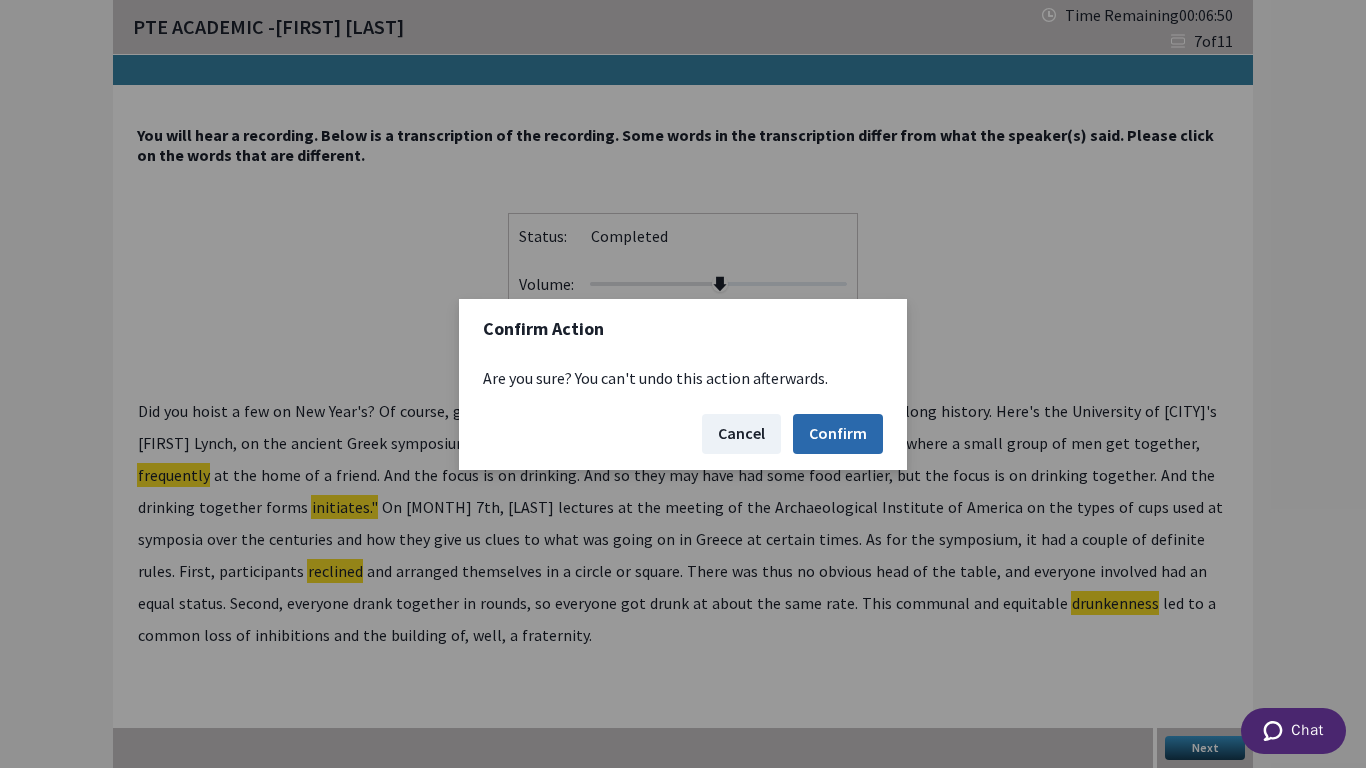 click on "Confirm" at bounding box center (838, 434) 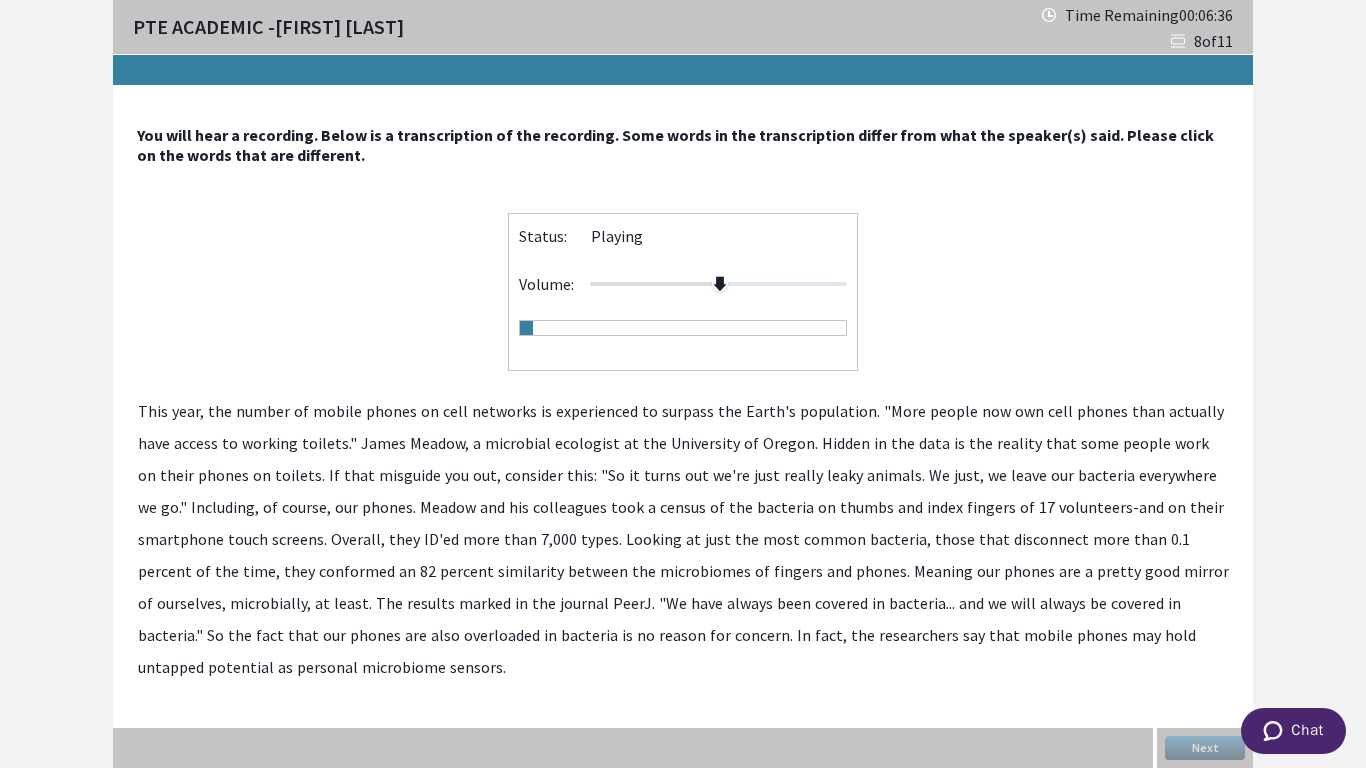 click on "experienced" at bounding box center (649, 411) 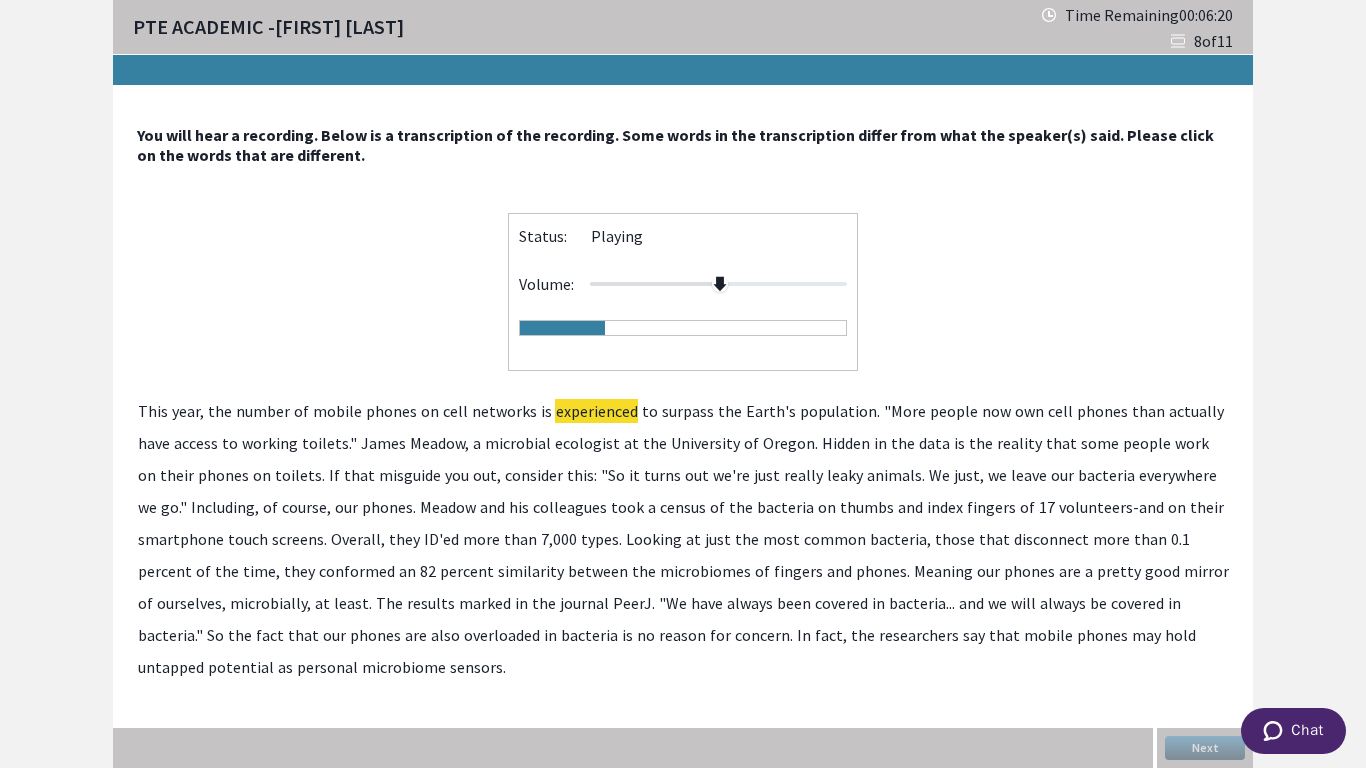 click on "misguide" at bounding box center (456, 475) 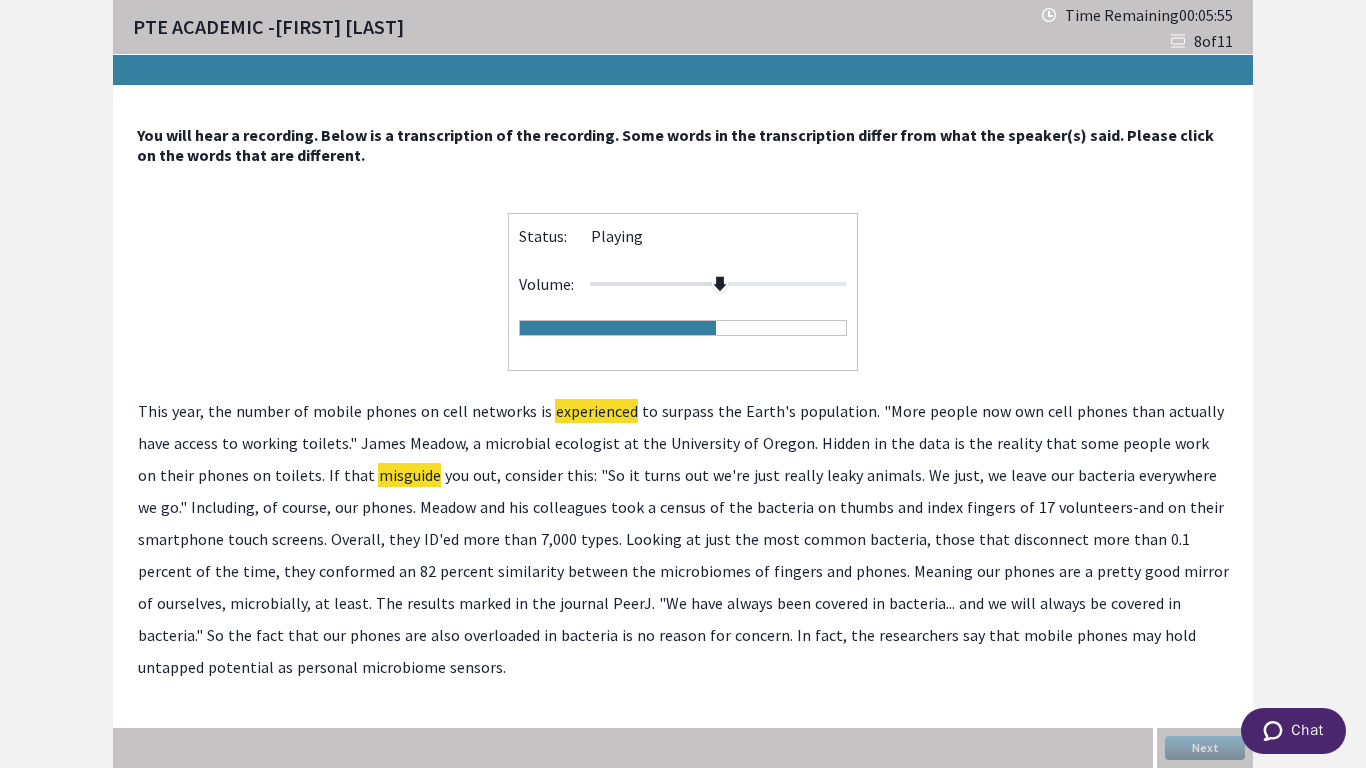 click on "disconnect" at bounding box center (1111, 539) 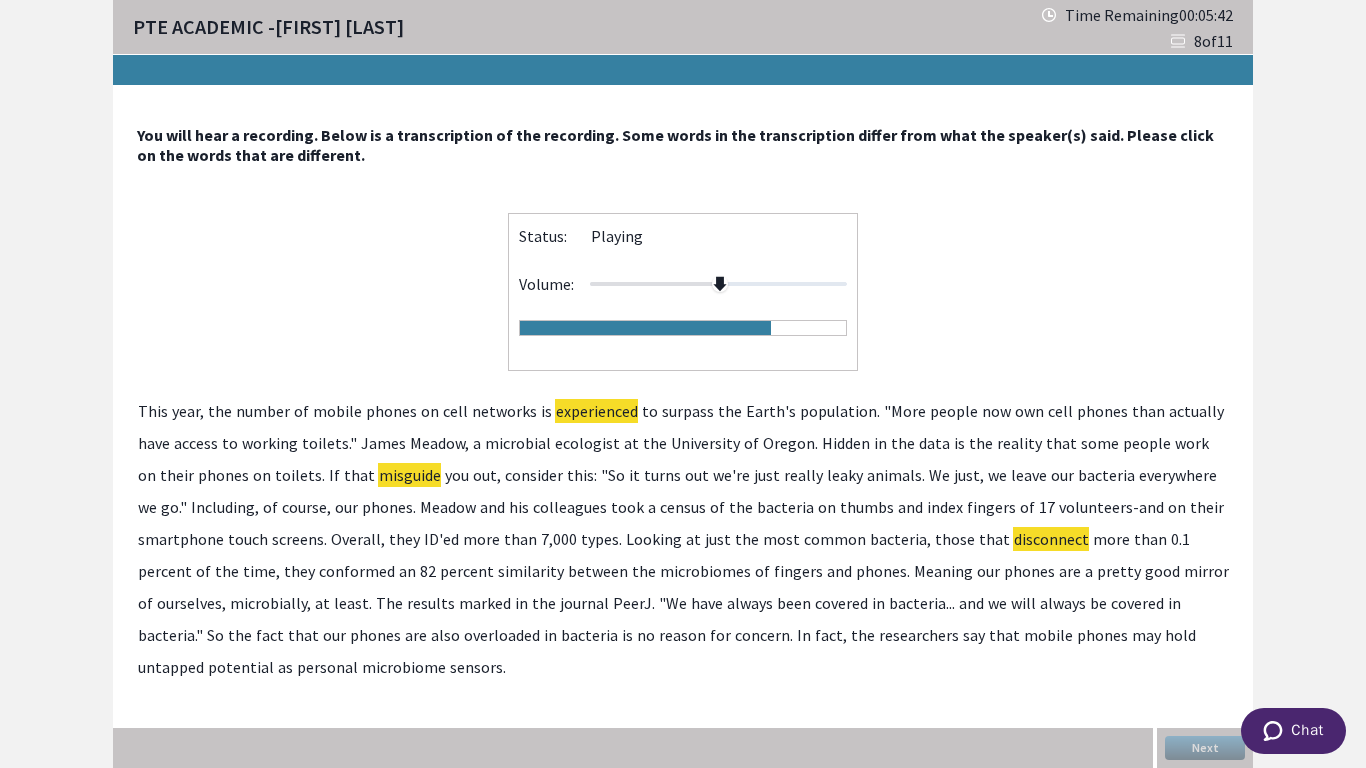click on "marked" at bounding box center [521, 603] 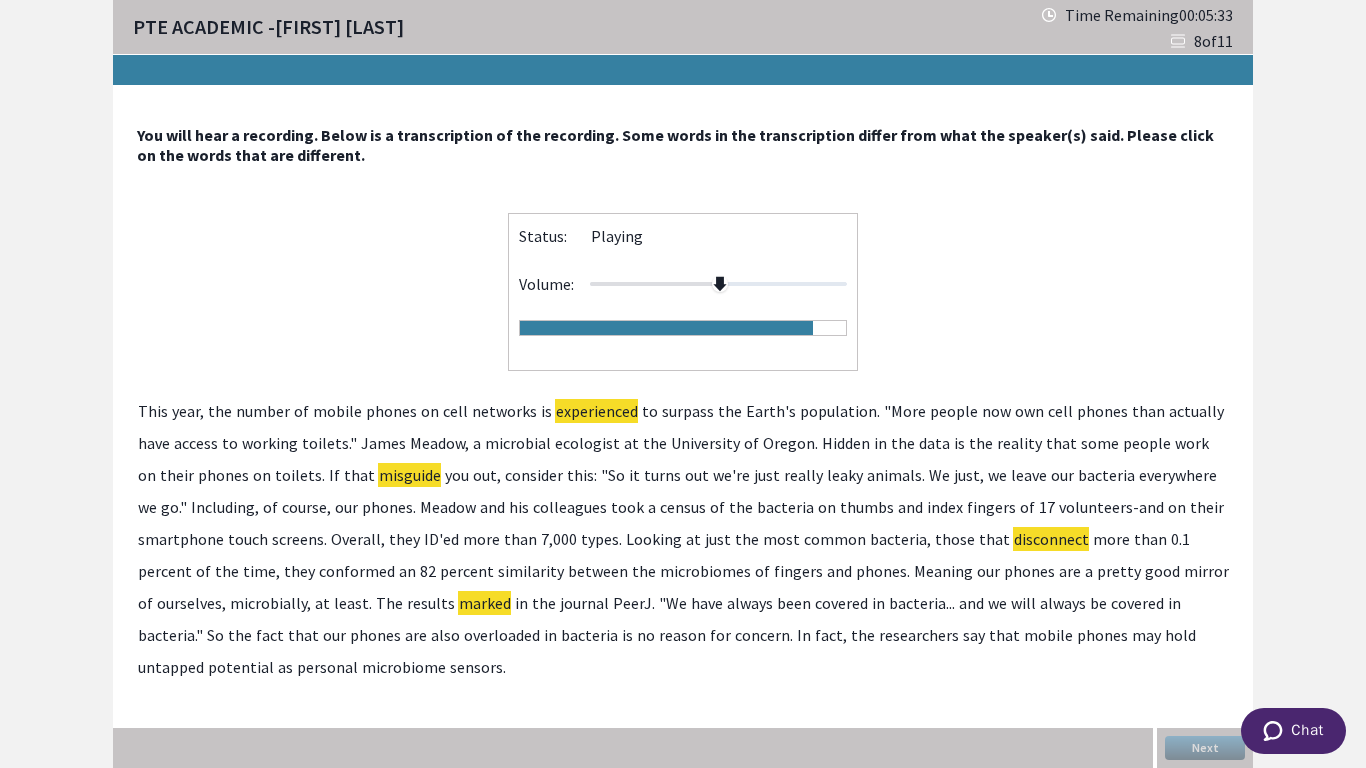 click on "overloaded" at bounding box center (550, 635) 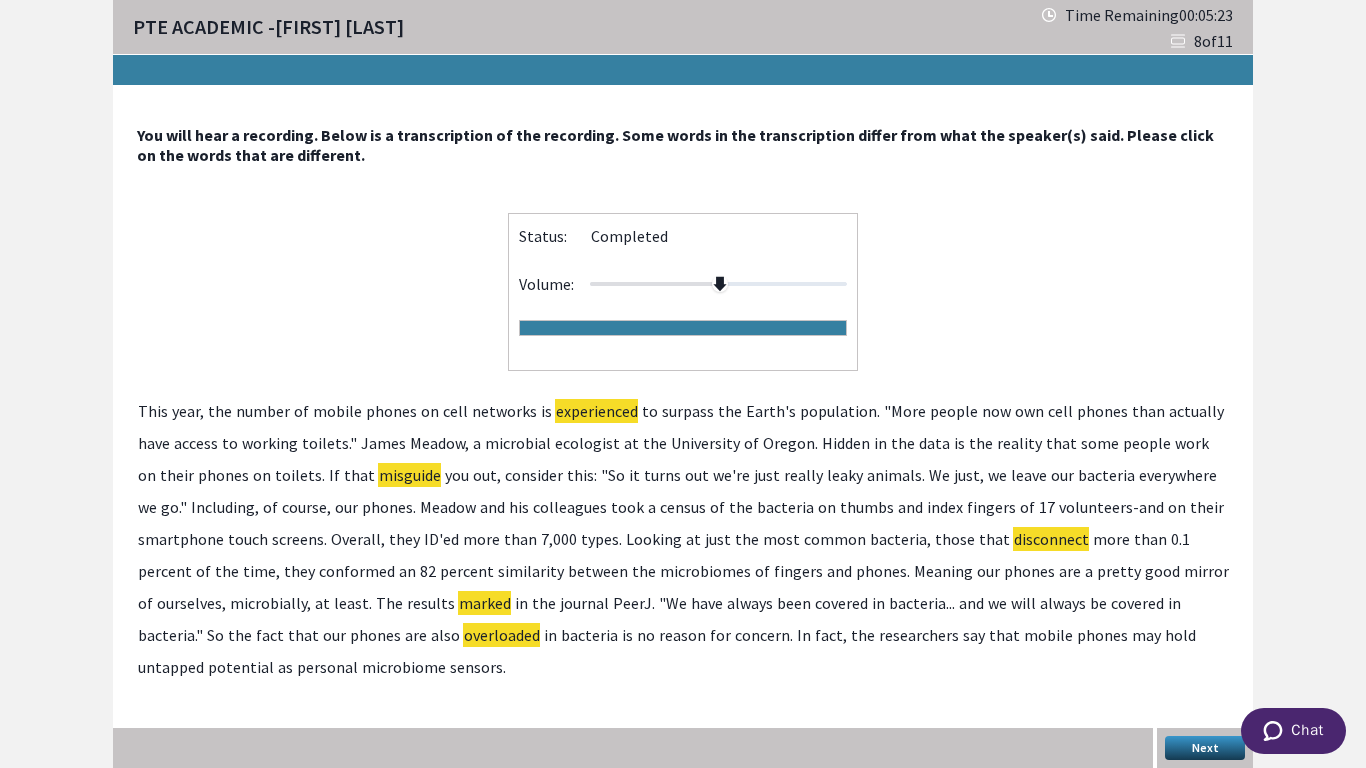 click on "Next" at bounding box center (1205, 748) 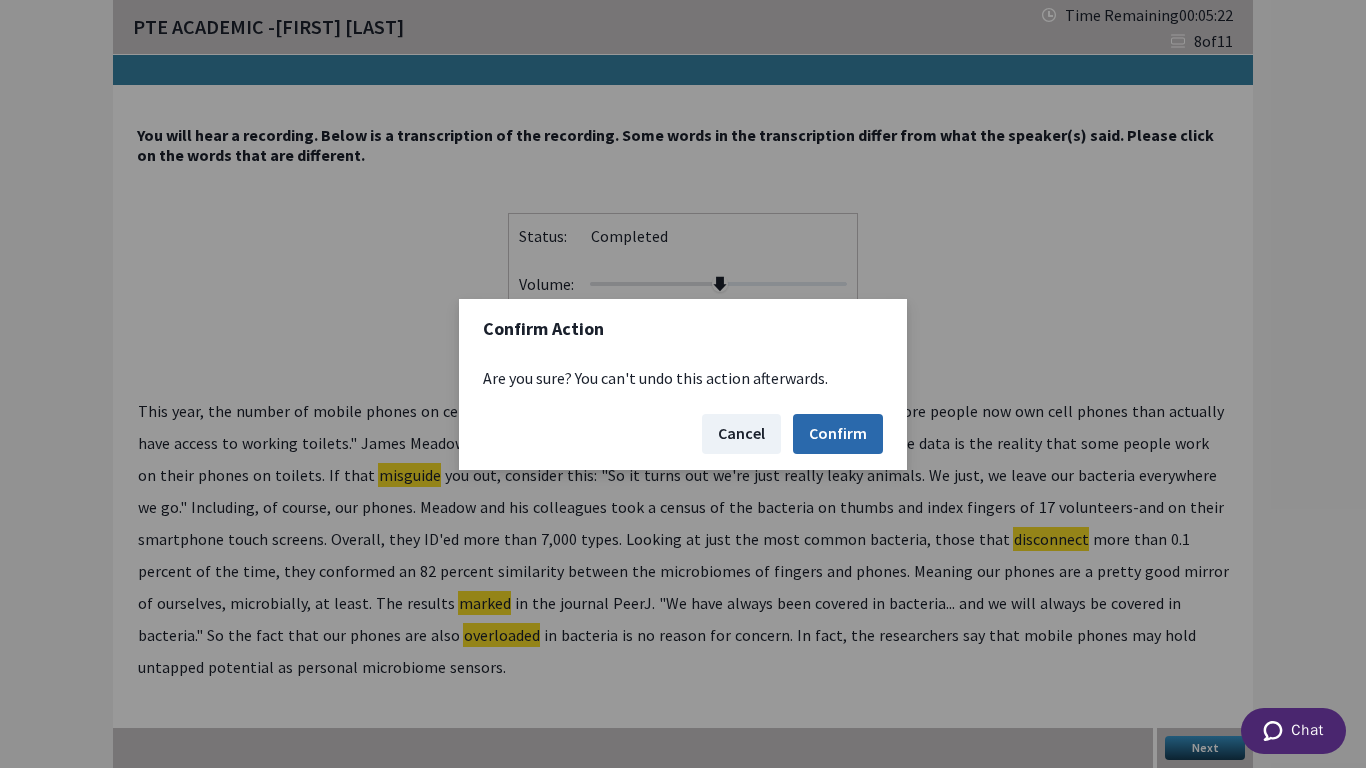 click on "Confirm" at bounding box center [838, 434] 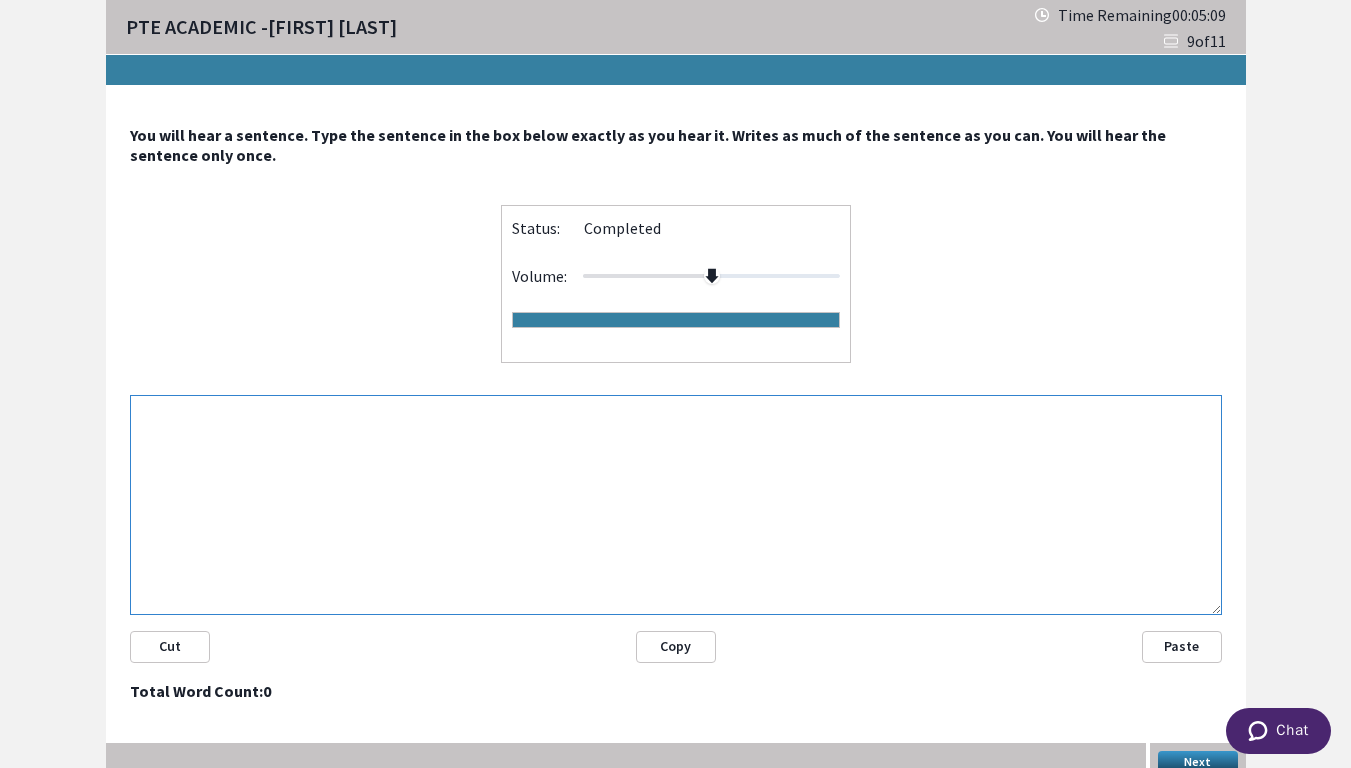 click at bounding box center [676, 505] 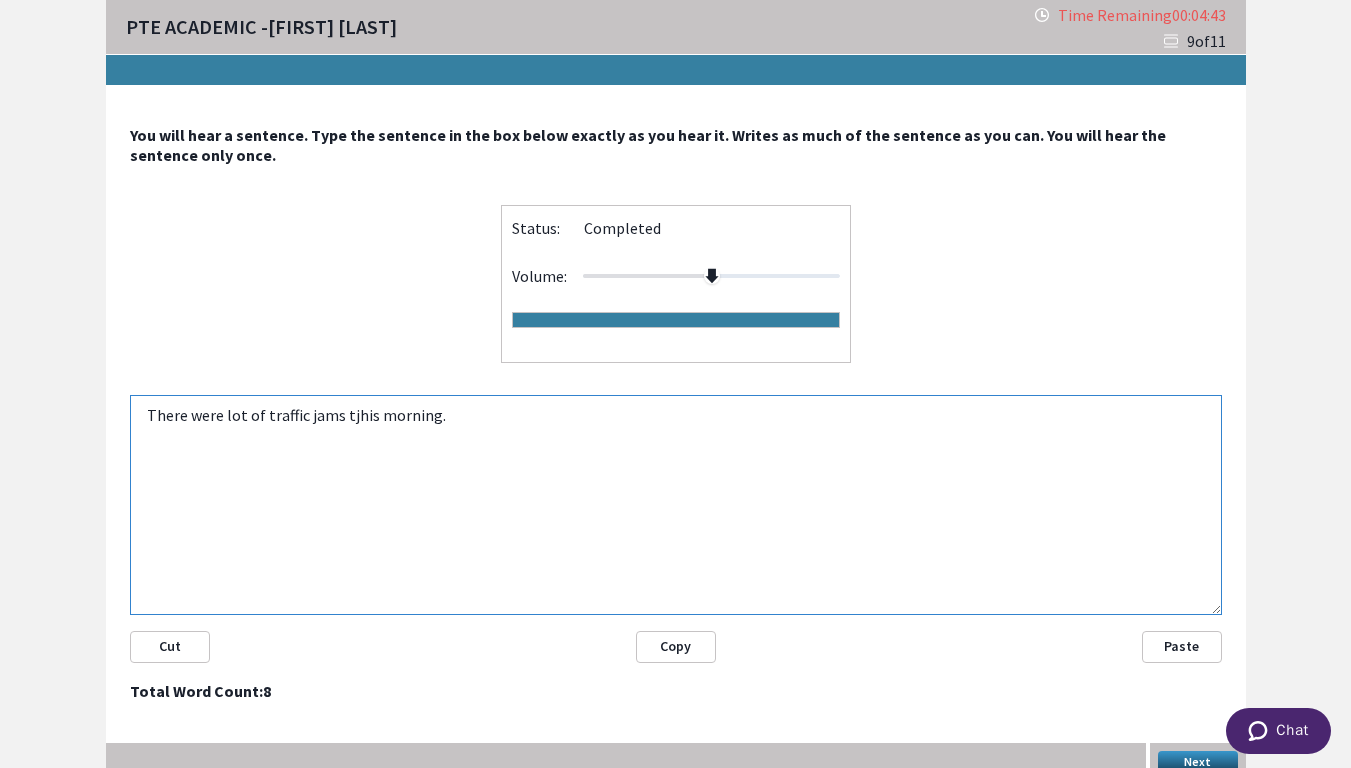 click on "There were lot of traffic jams tjhis morning." at bounding box center [676, 505] 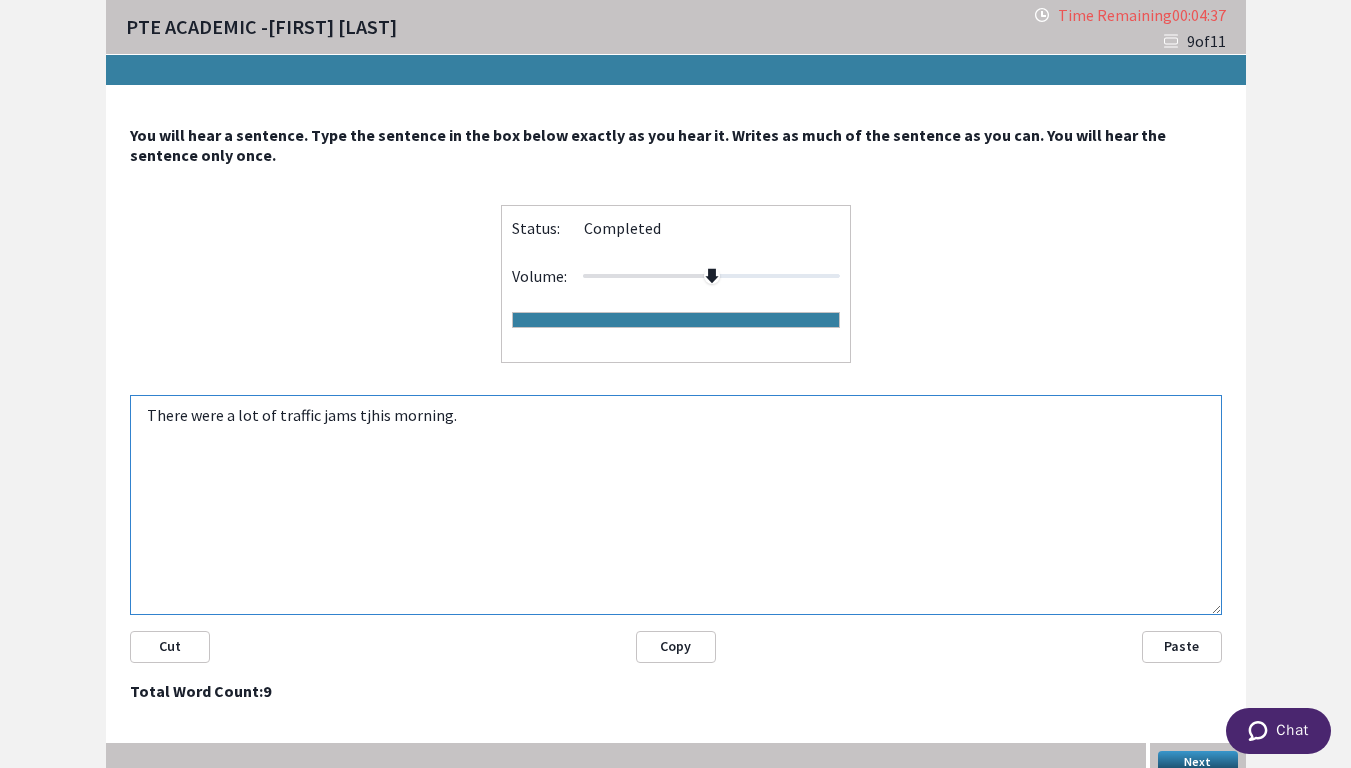 click on "There were a lot of traffic jams tjhis morning." at bounding box center (676, 505) 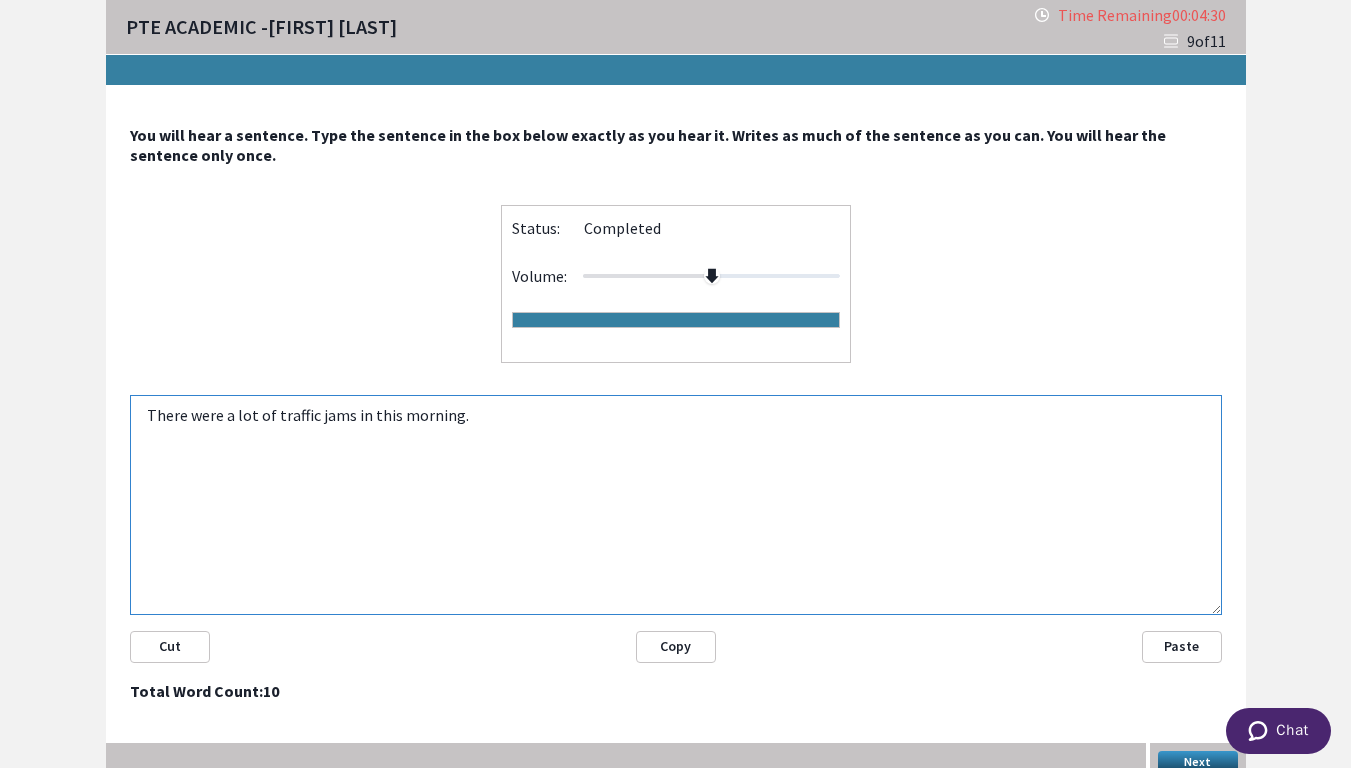 click on "There were a lot of traffic jams in this morning." at bounding box center (676, 505) 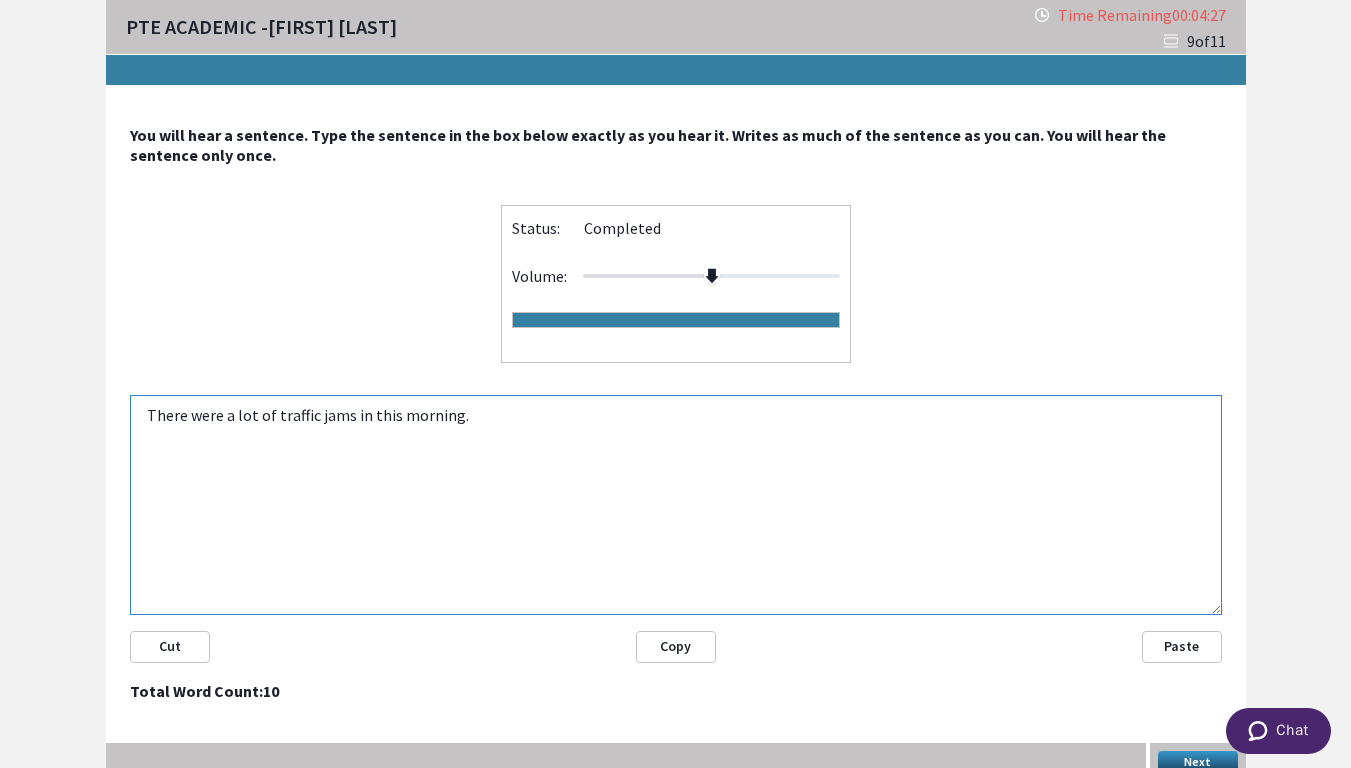 click on "There were a lot of traffic jams in this morning." at bounding box center (676, 505) 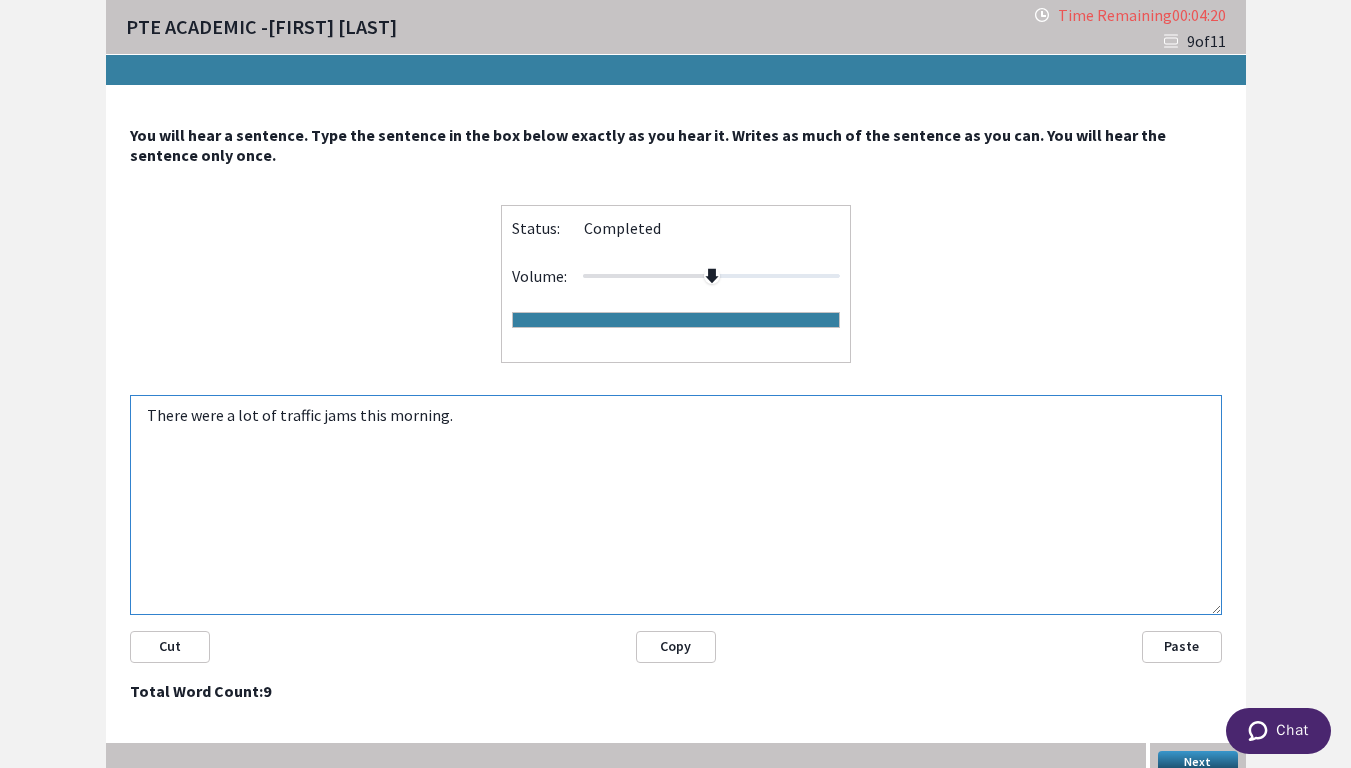 click on "There were a lot of traffic jams this morning." at bounding box center (676, 505) 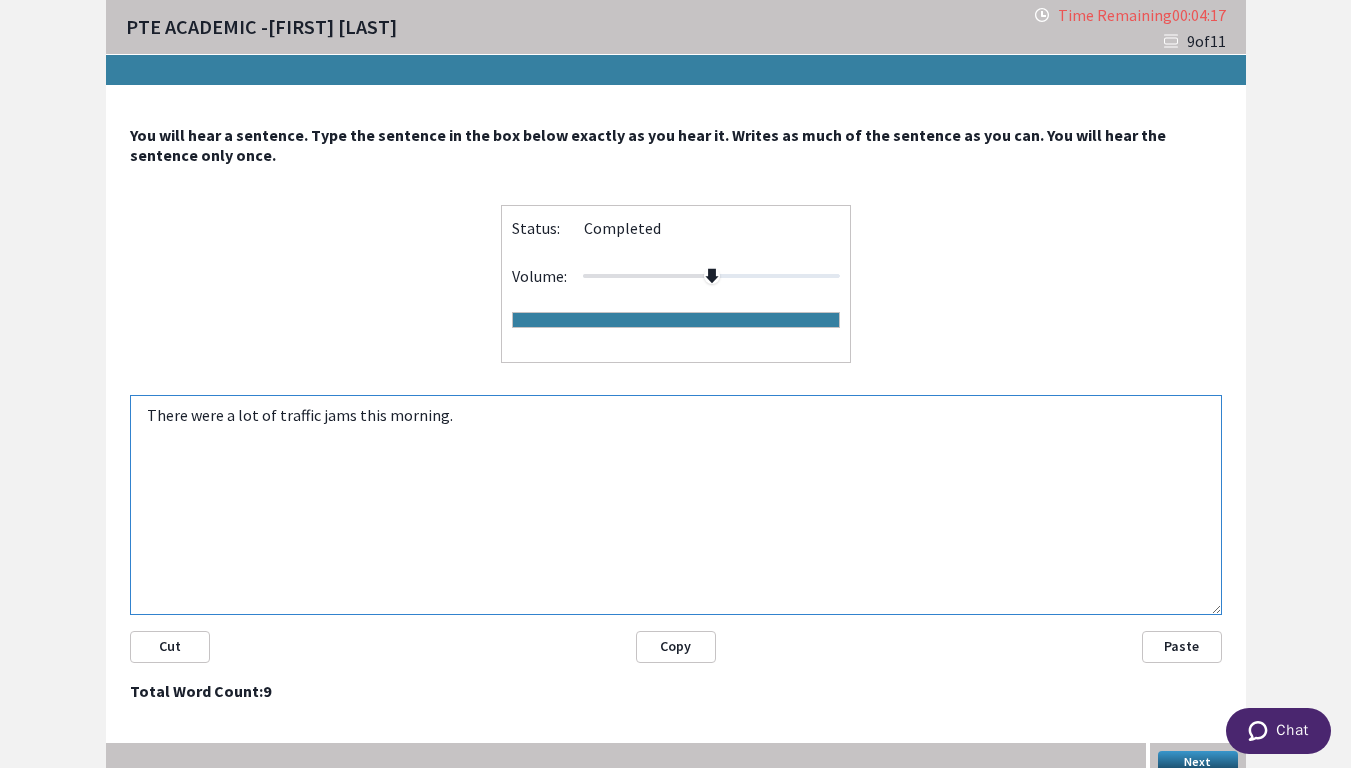 type on "There were a lot of traffic jams this morning." 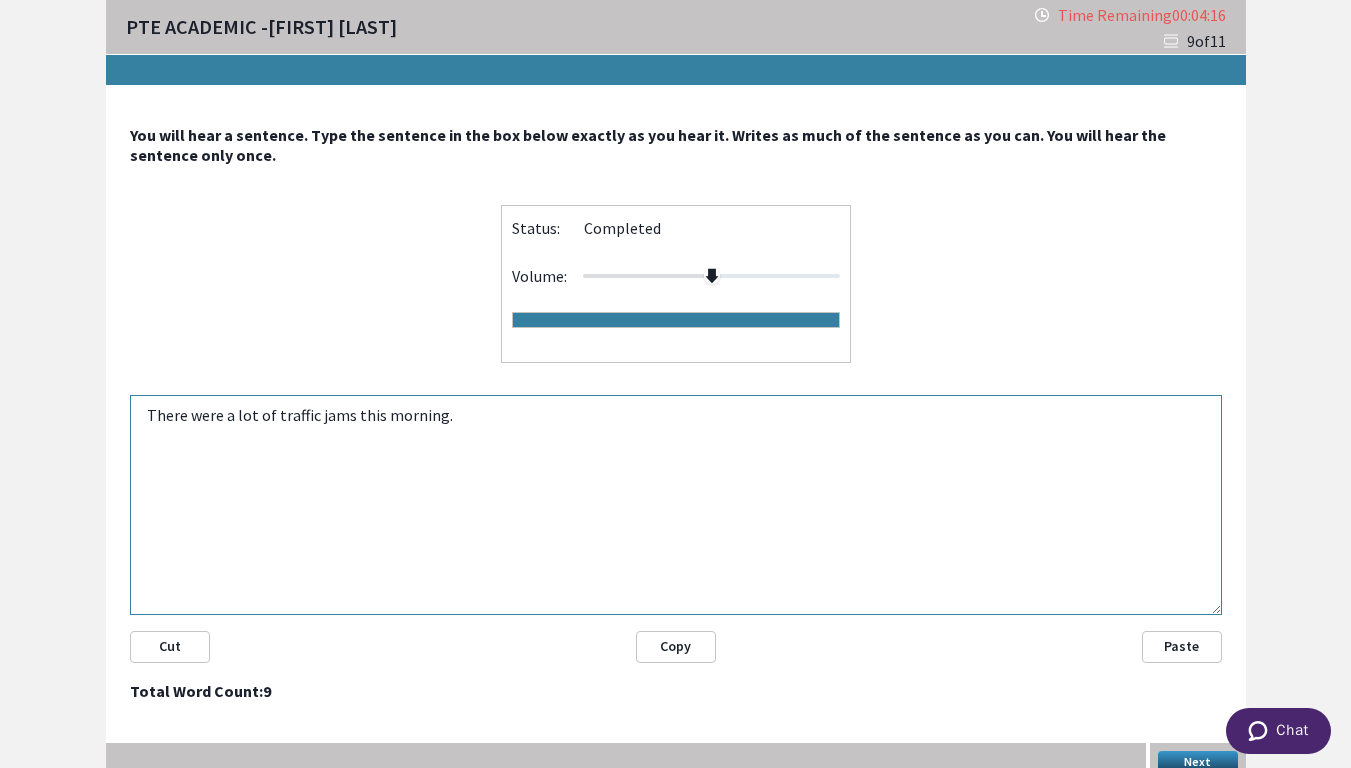 click on "Next" at bounding box center (1198, 763) 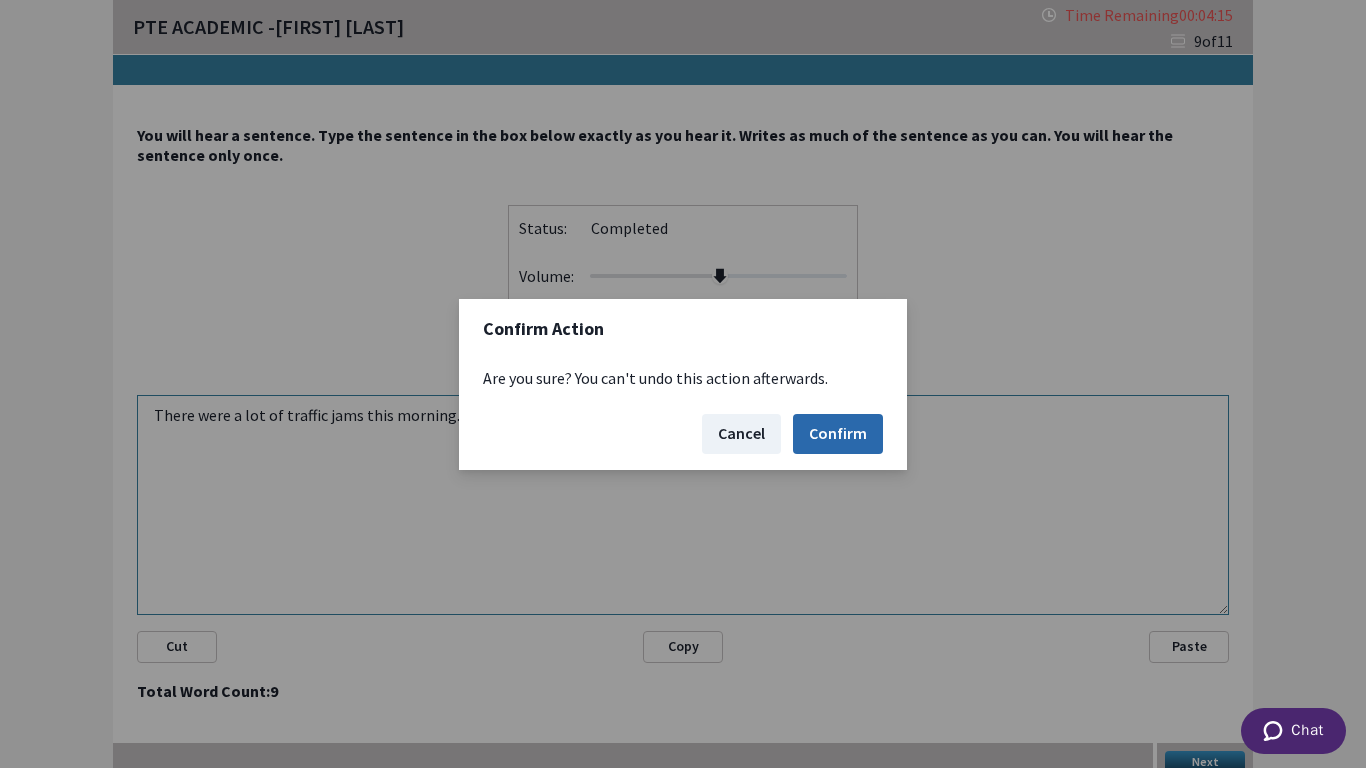 click on "Confirm" at bounding box center (838, 434) 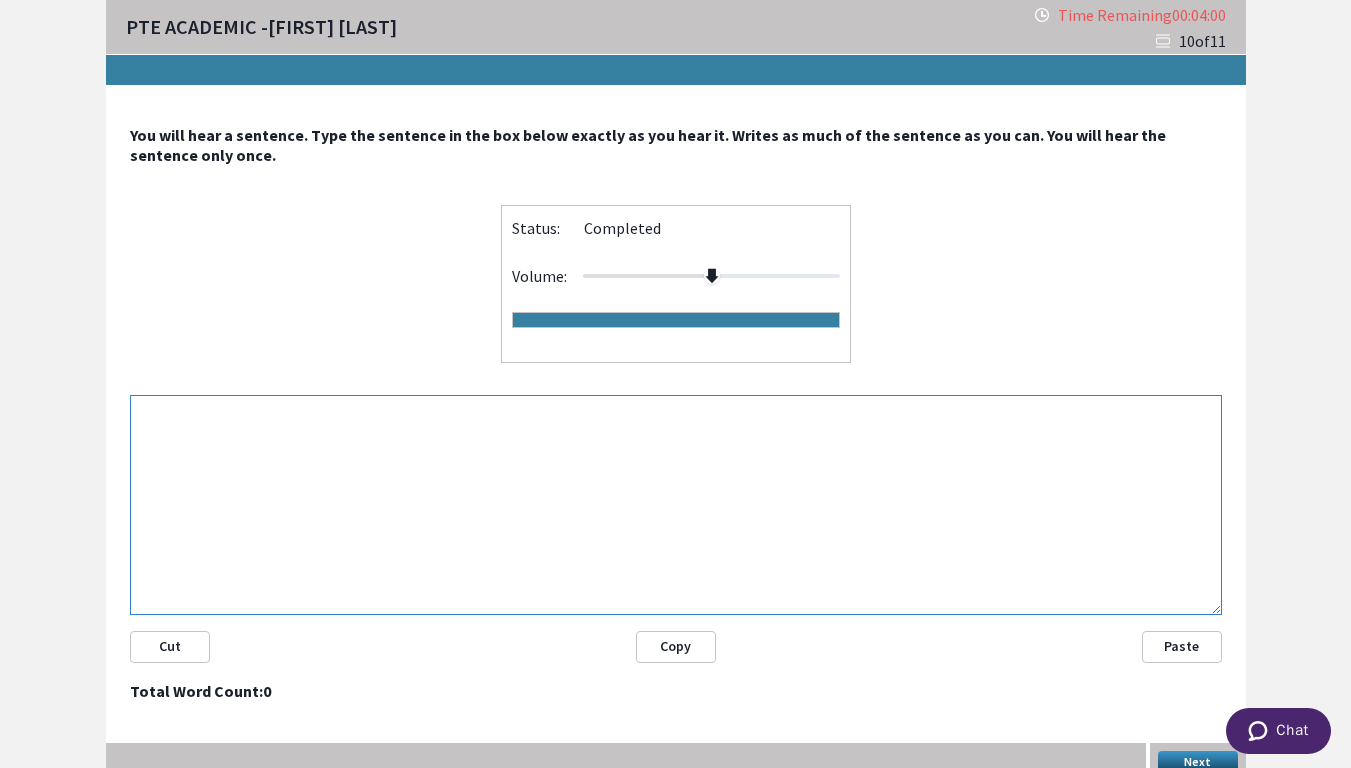 click at bounding box center [676, 505] 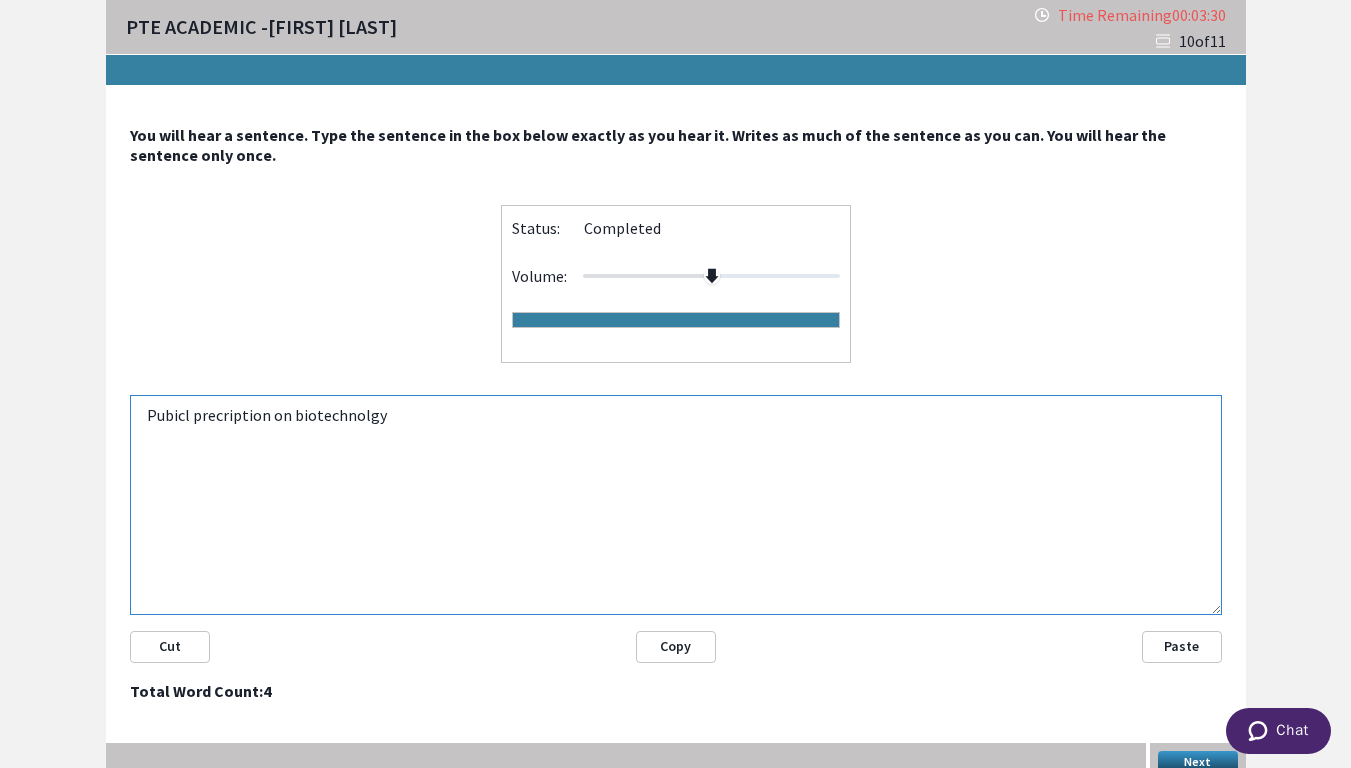 click on "Pubicl precription on biotechnolgy" at bounding box center [676, 505] 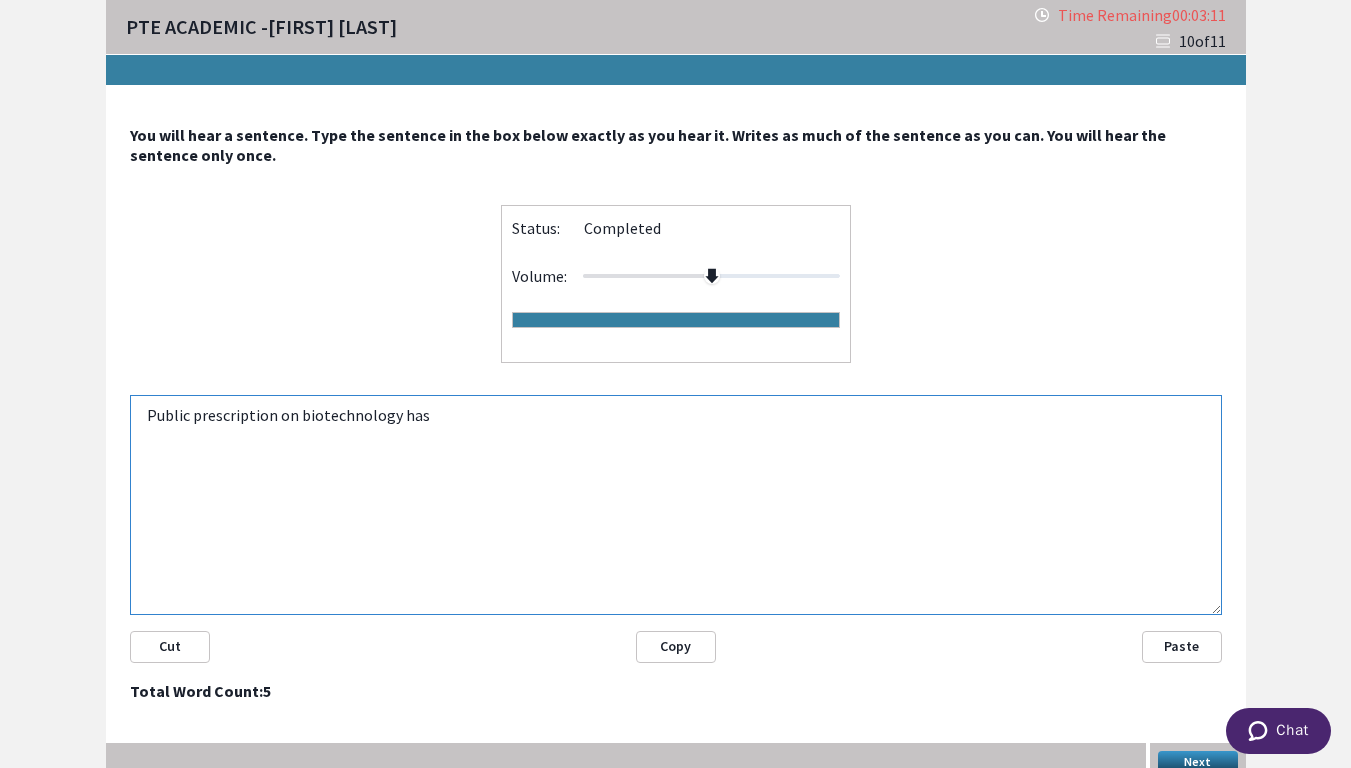 click on "Public prescription on biotechnology has" at bounding box center (676, 505) 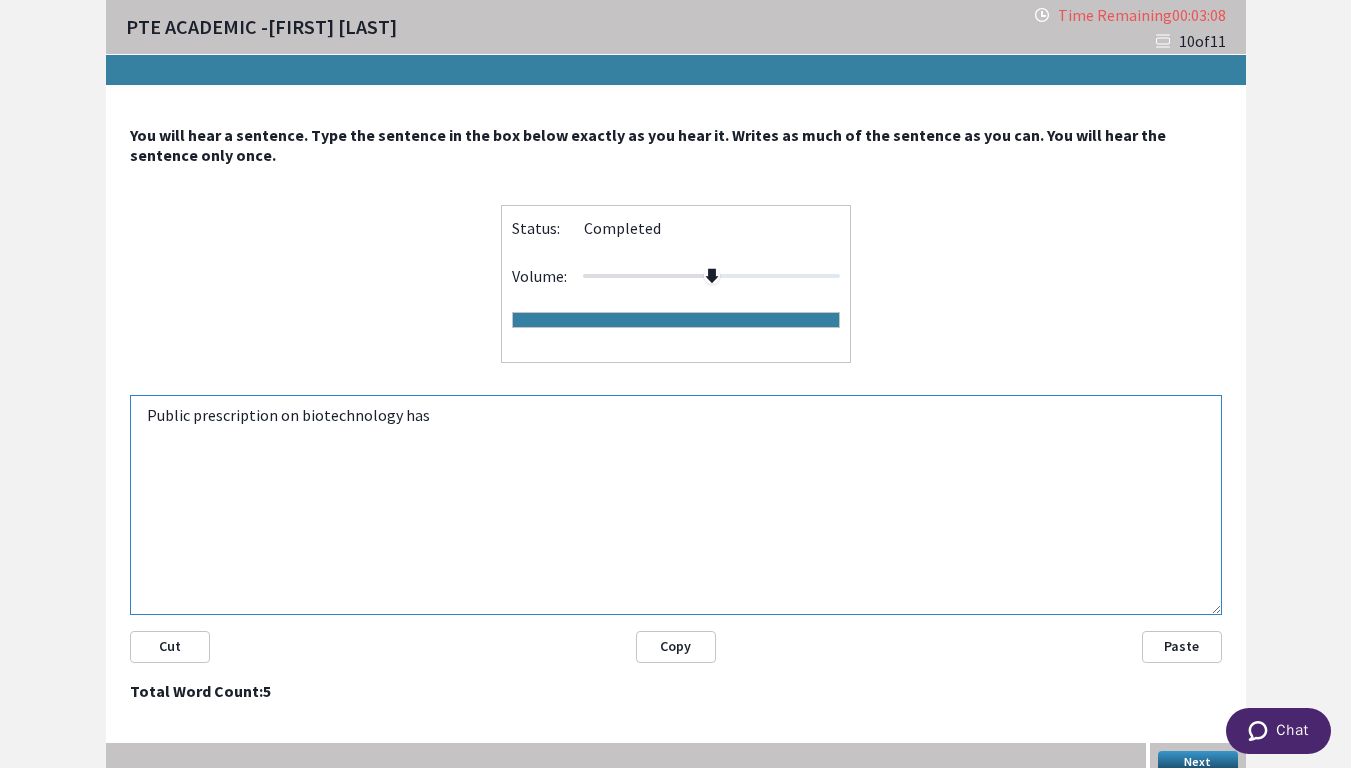 type on "Public prescription on biotechnology has" 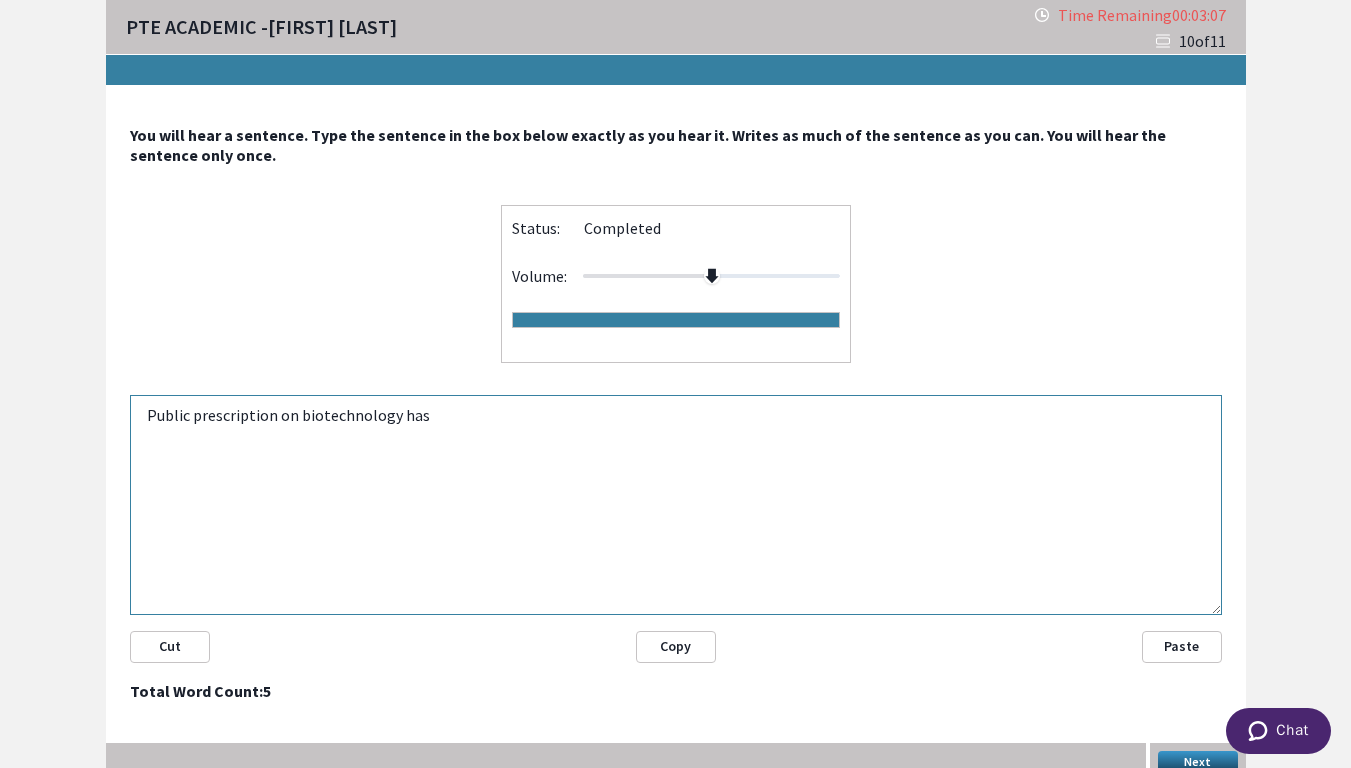 click on "Next" at bounding box center [1198, 763] 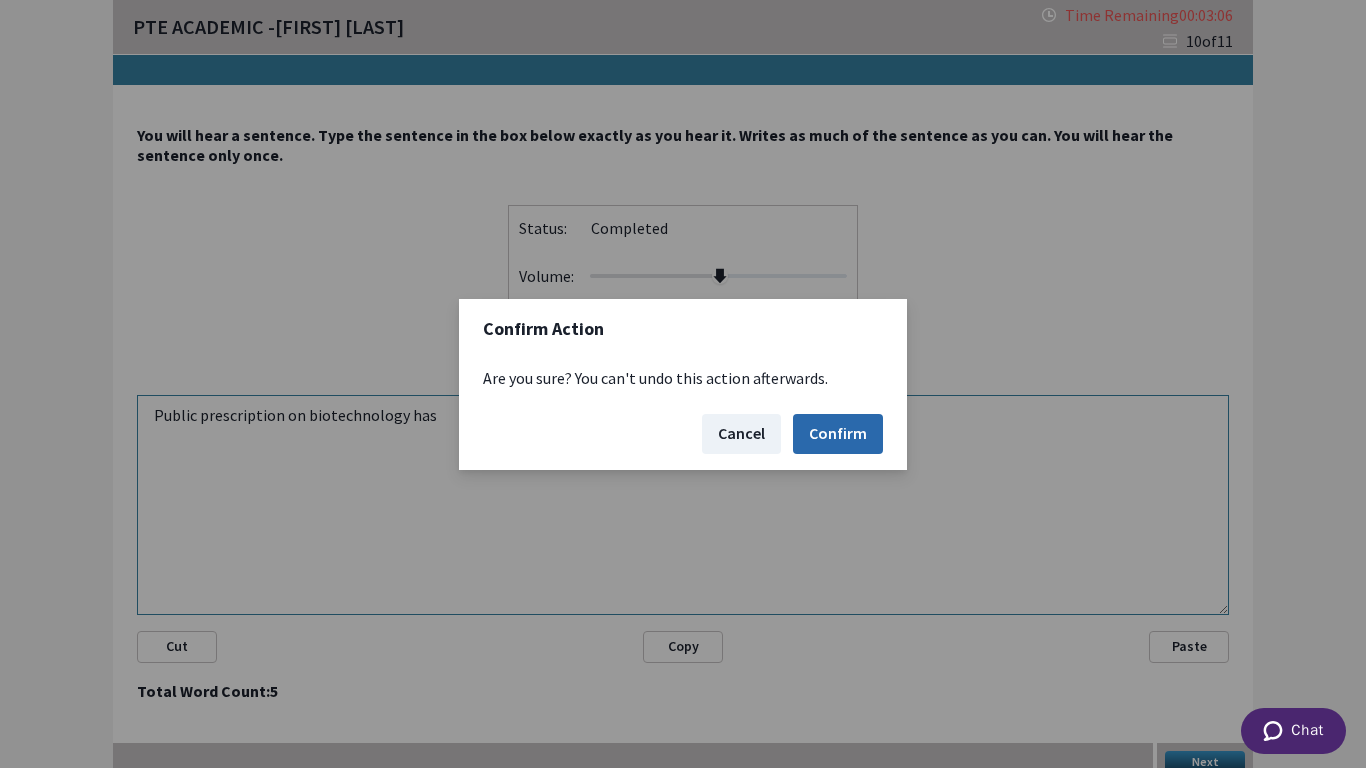 click on "Confirm" at bounding box center [838, 434] 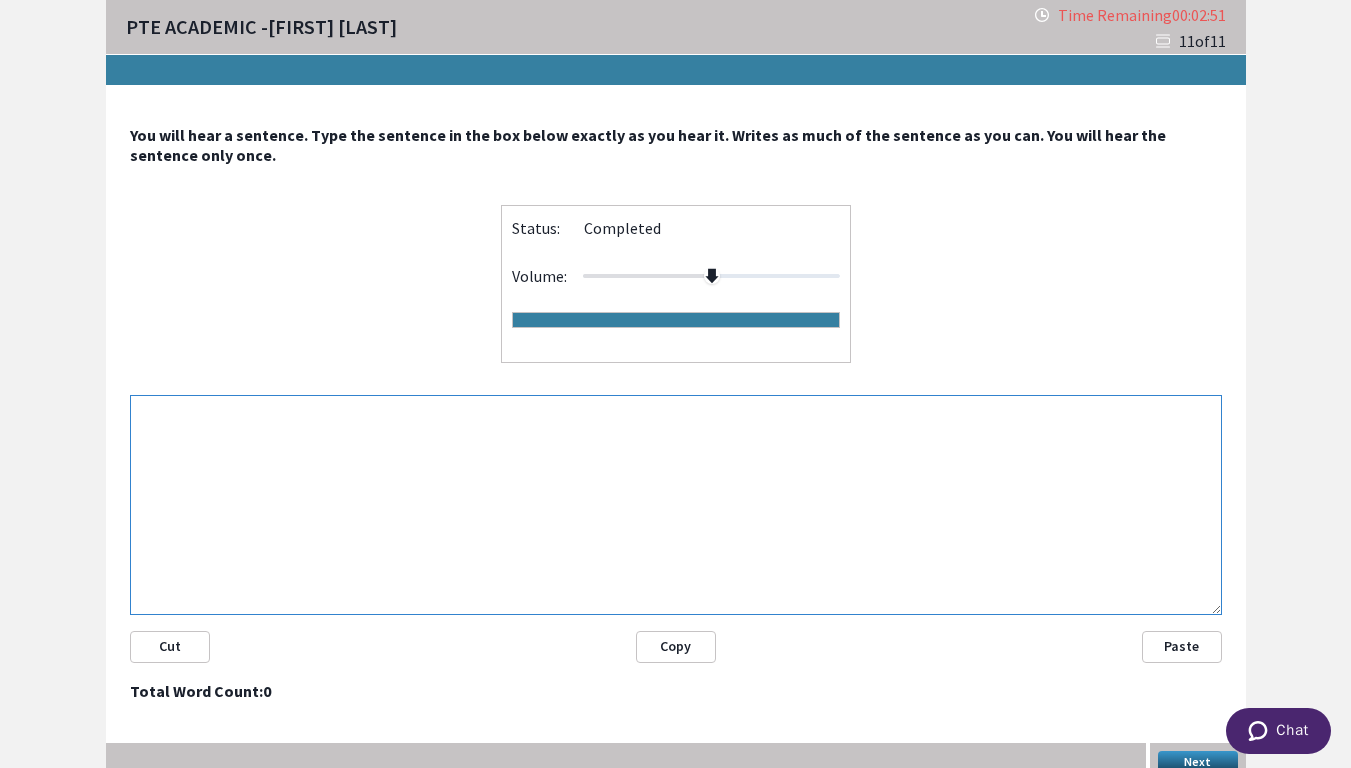 click at bounding box center [676, 505] 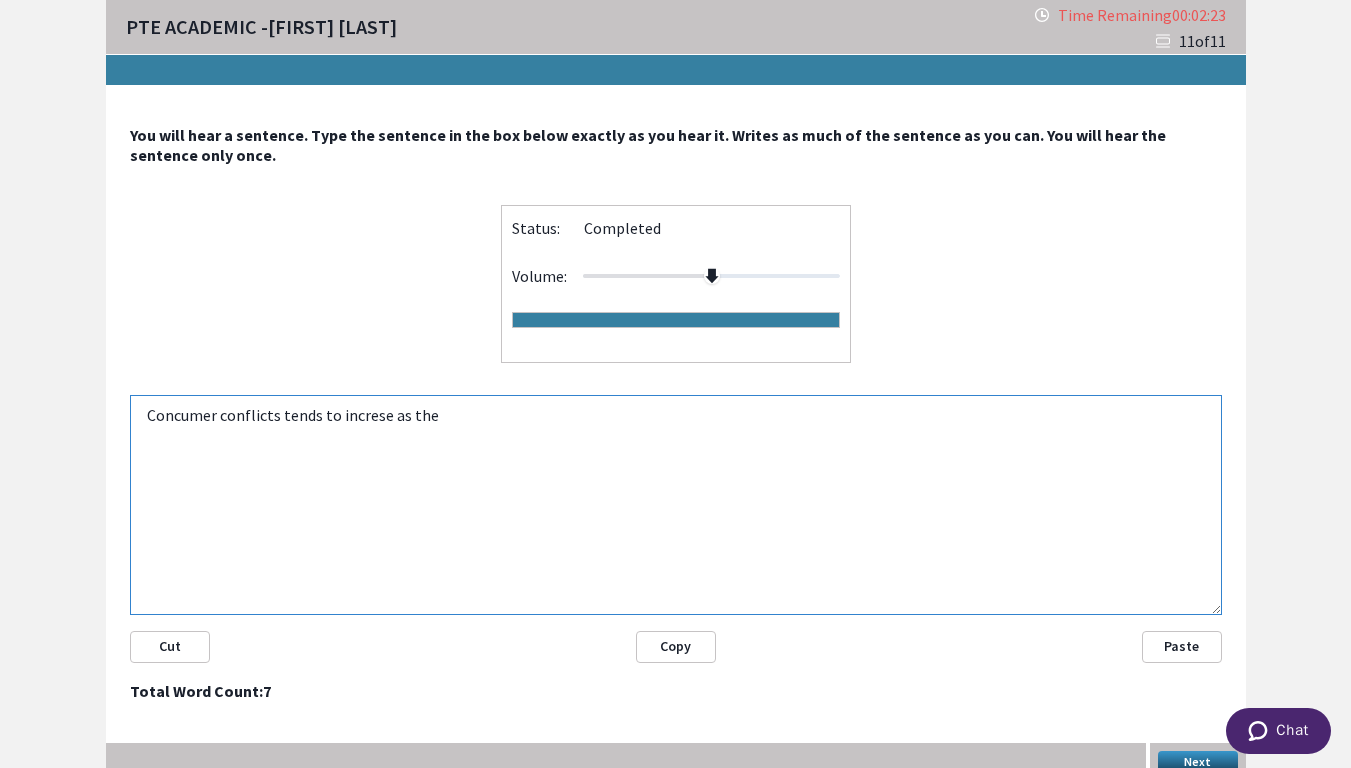 click on "Concumer conflicts tends to increse as the" at bounding box center [676, 505] 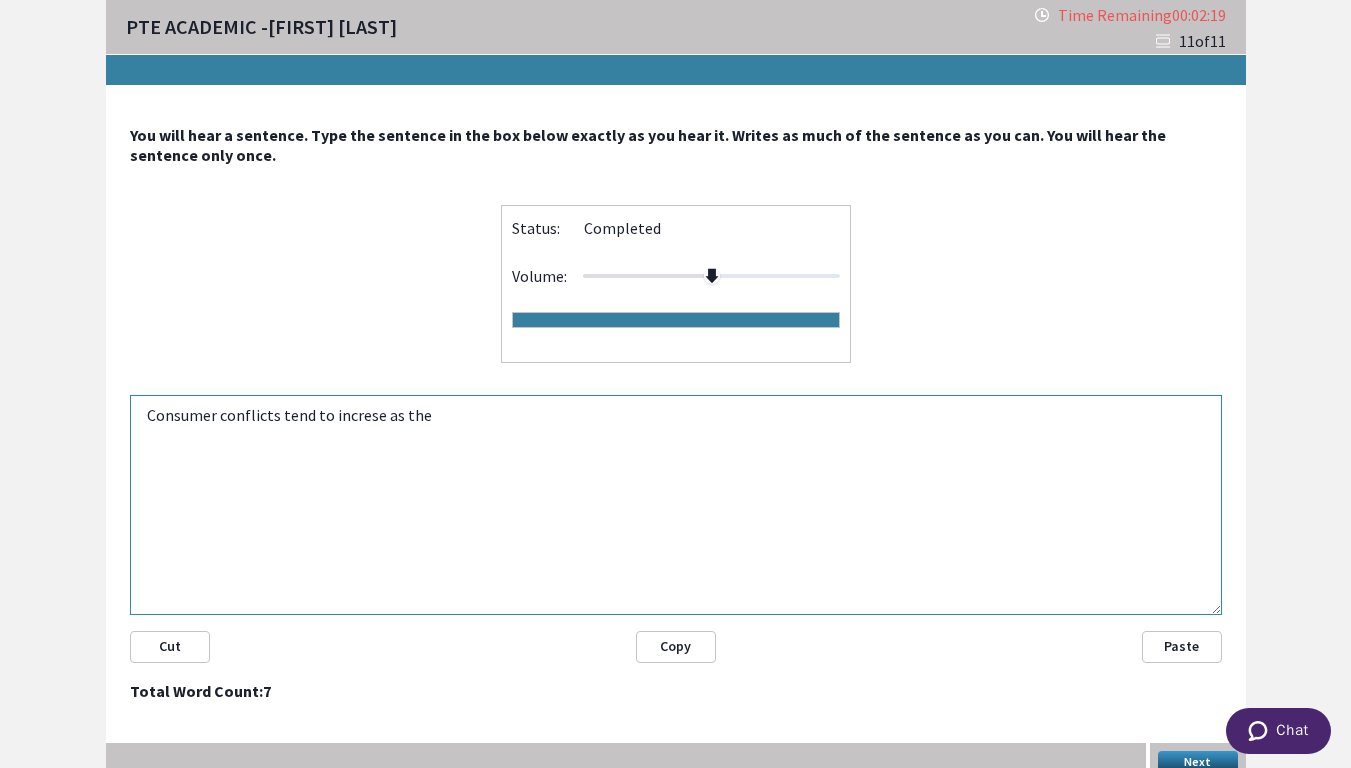 click on "Consumer conflicts tend to increse as the" at bounding box center (676, 505) 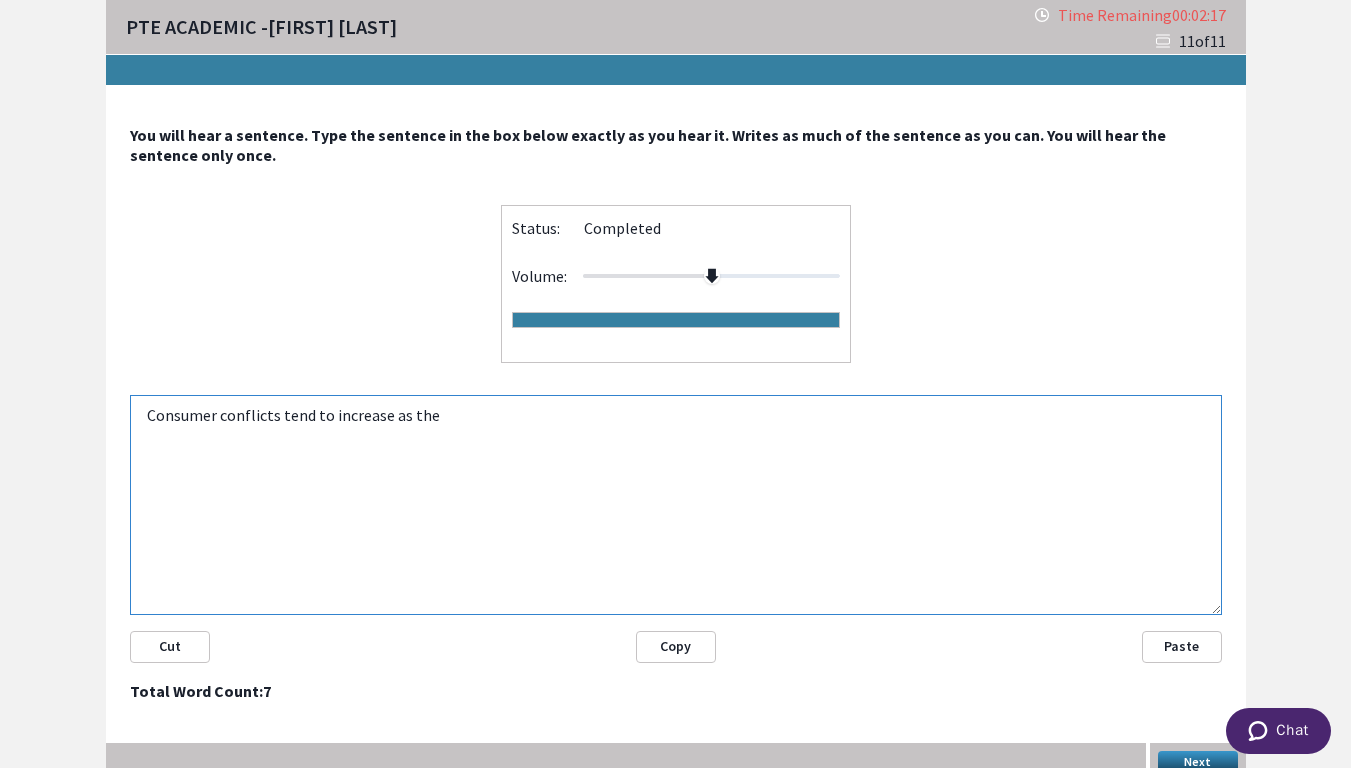 click on "Consumer conflicts tend to increase as the" at bounding box center (676, 505) 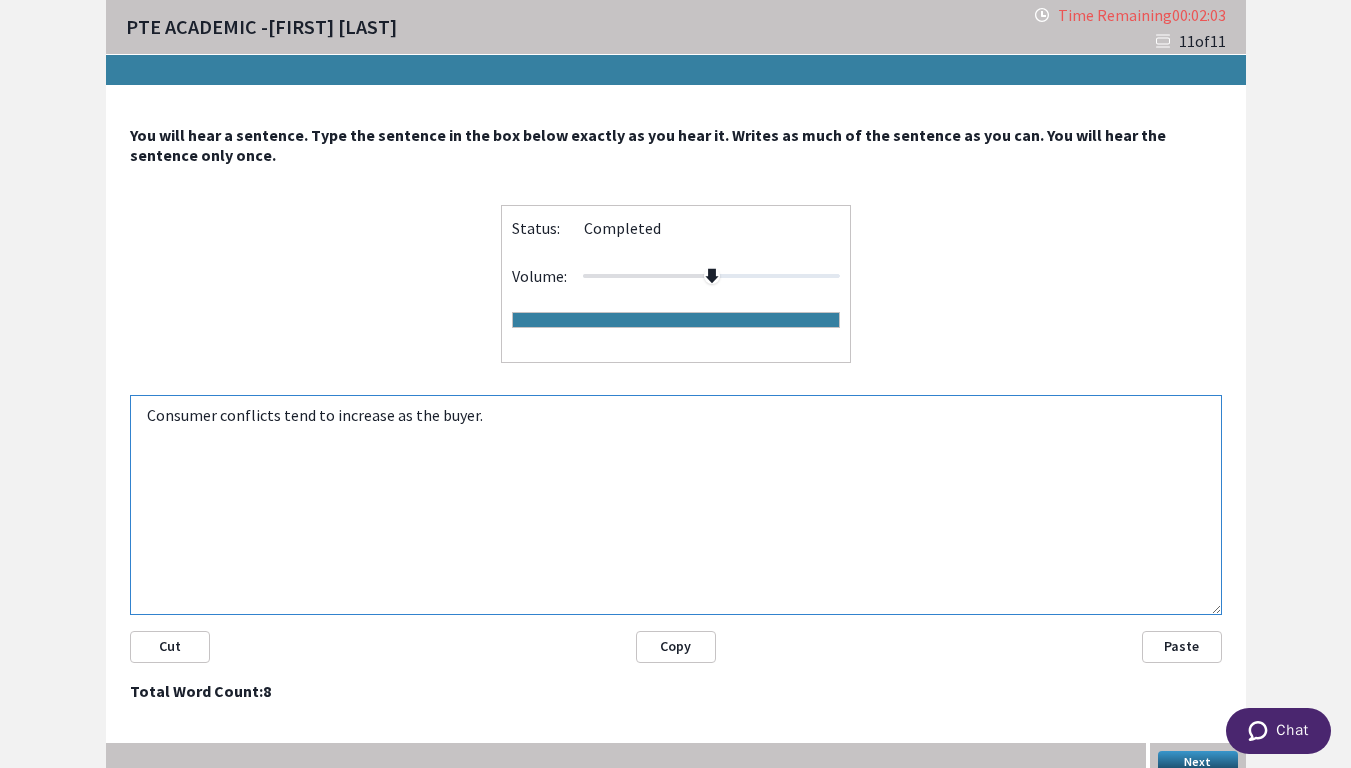 type on "Consumer conflicts tend to increase as the buyer." 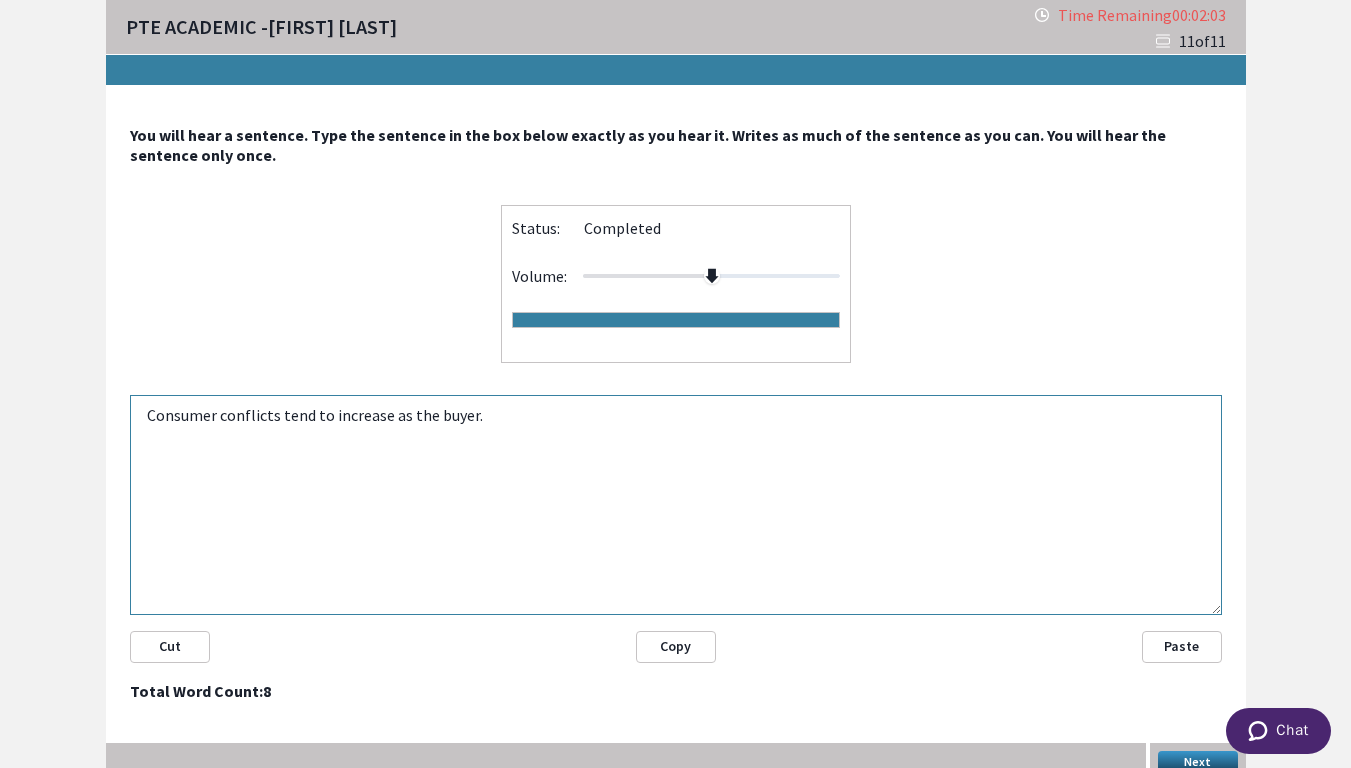click on "Next" at bounding box center (1198, 763) 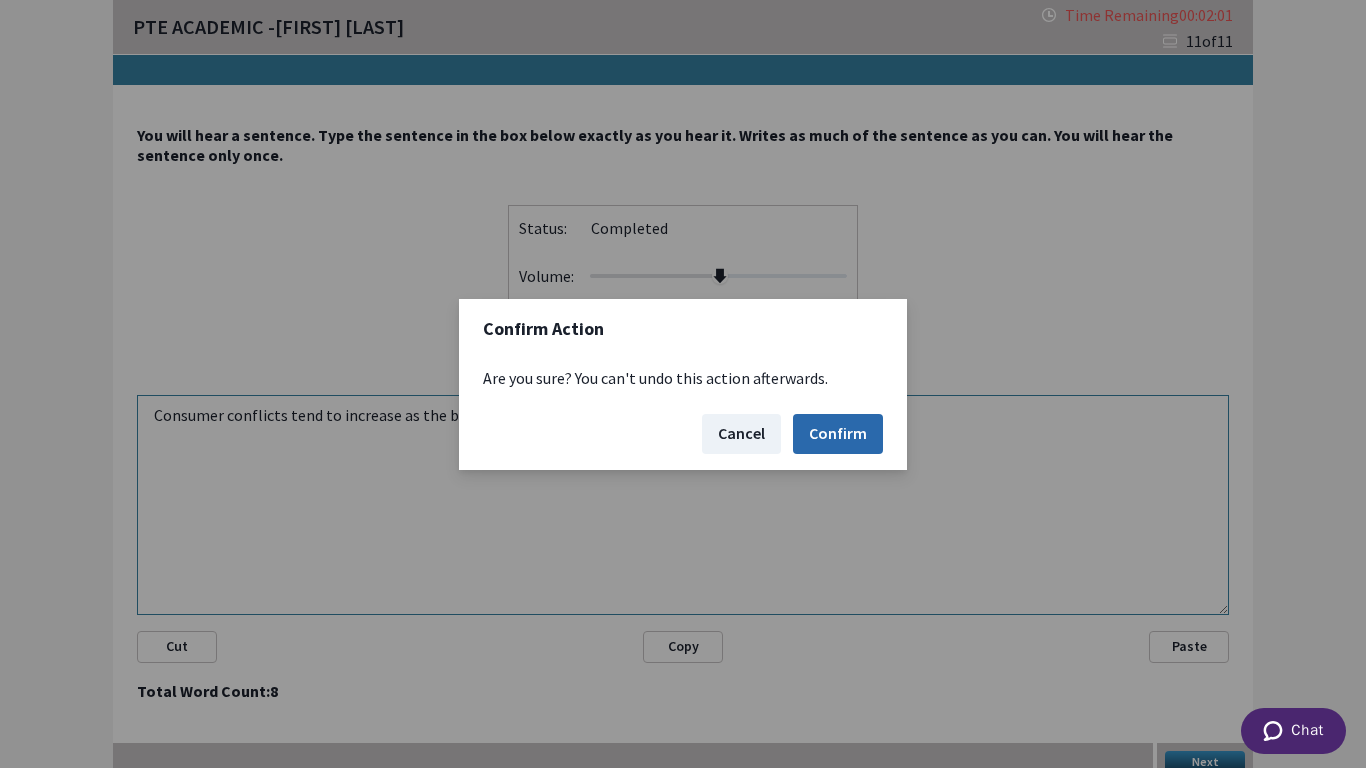 click on "Confirm" at bounding box center [838, 434] 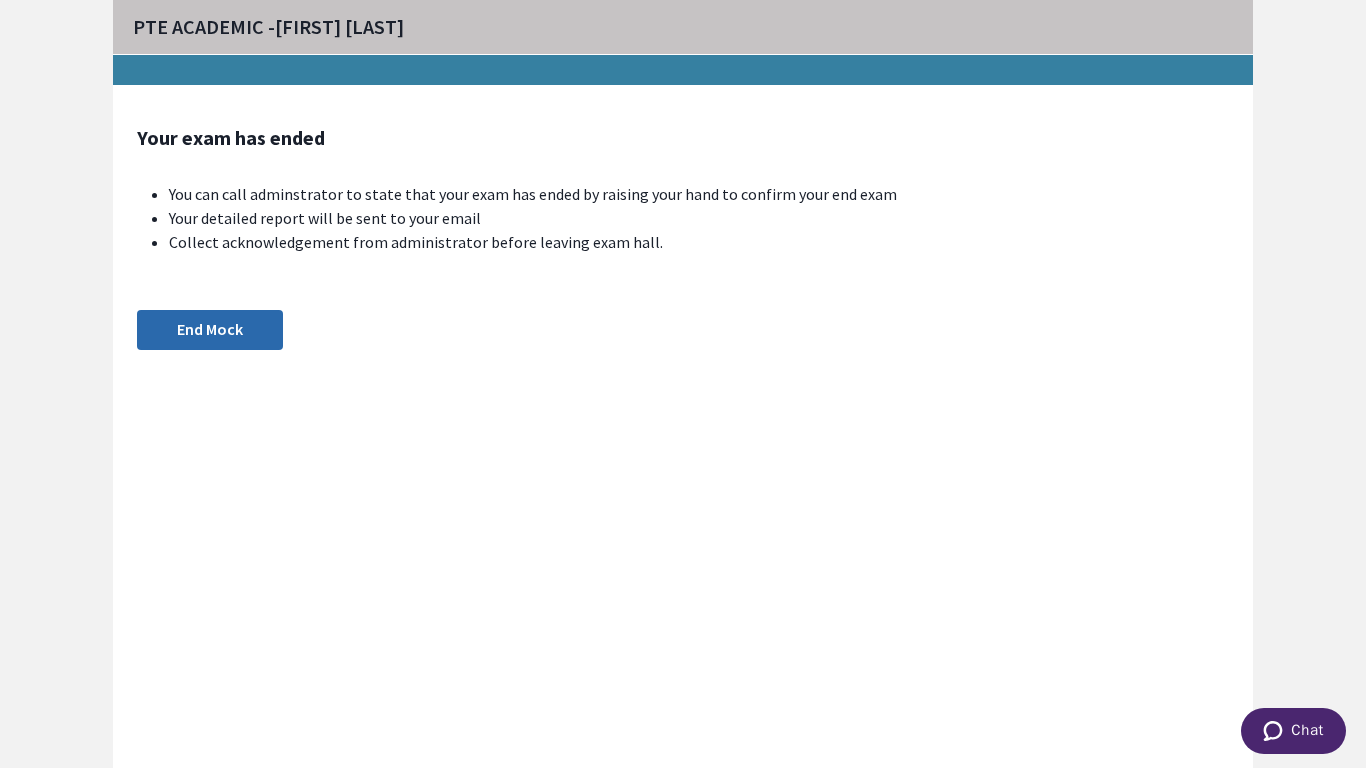 click on "End Mock" at bounding box center [210, 330] 